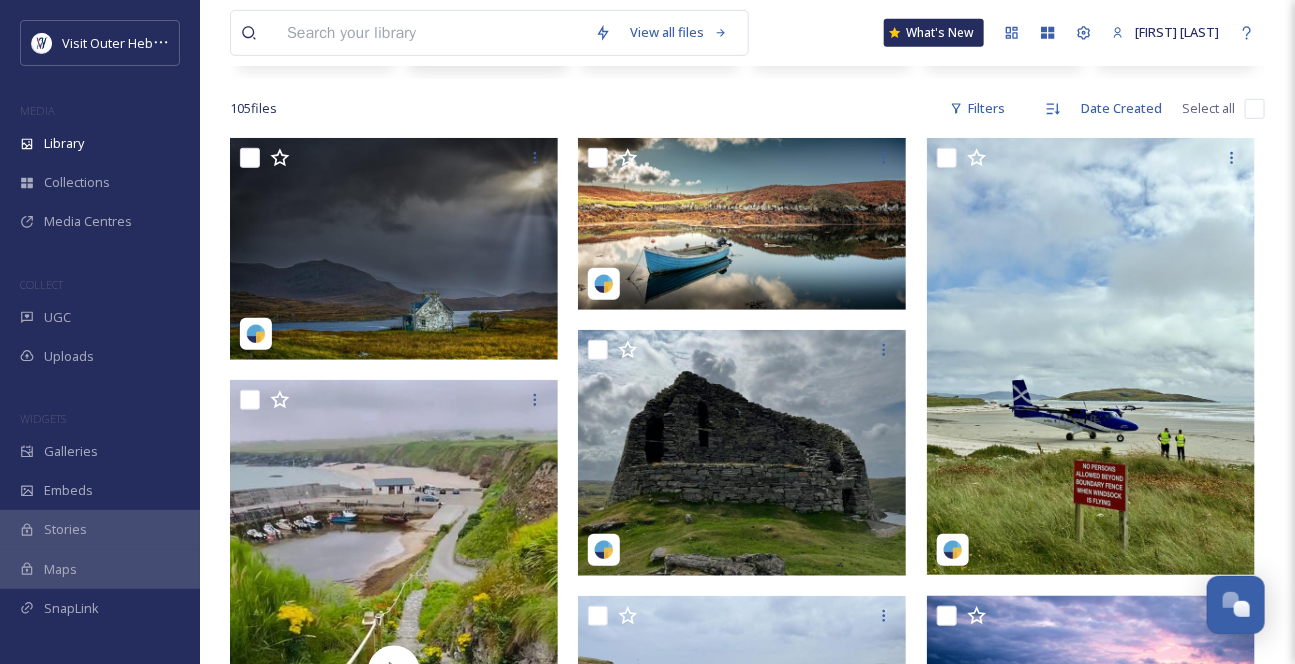 scroll, scrollTop: 363, scrollLeft: 0, axis: vertical 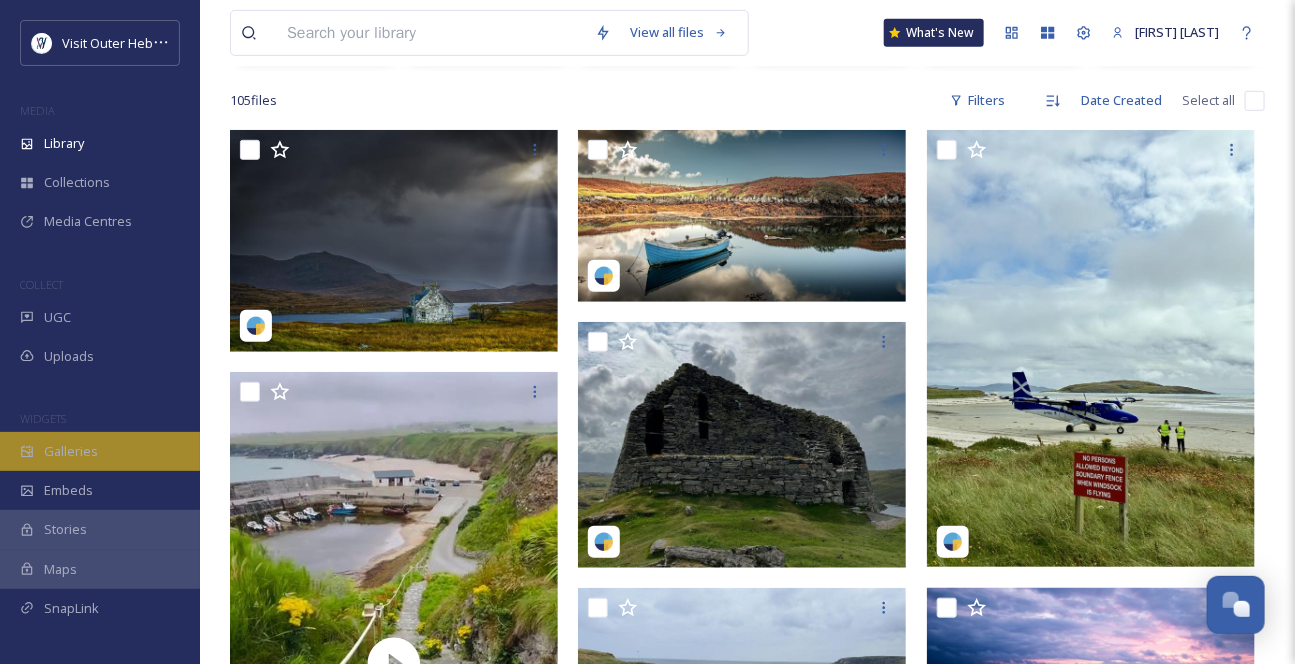 click on "WIDGETS" at bounding box center [100, 419] 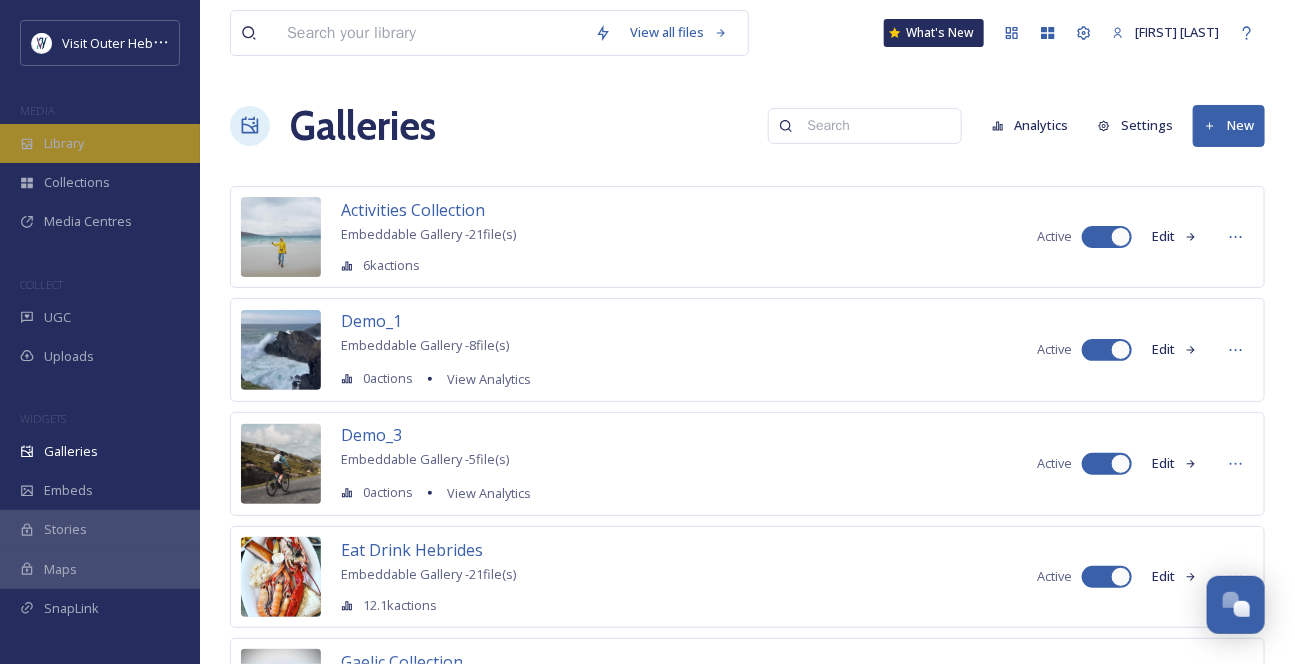 click on "Library" at bounding box center [64, 143] 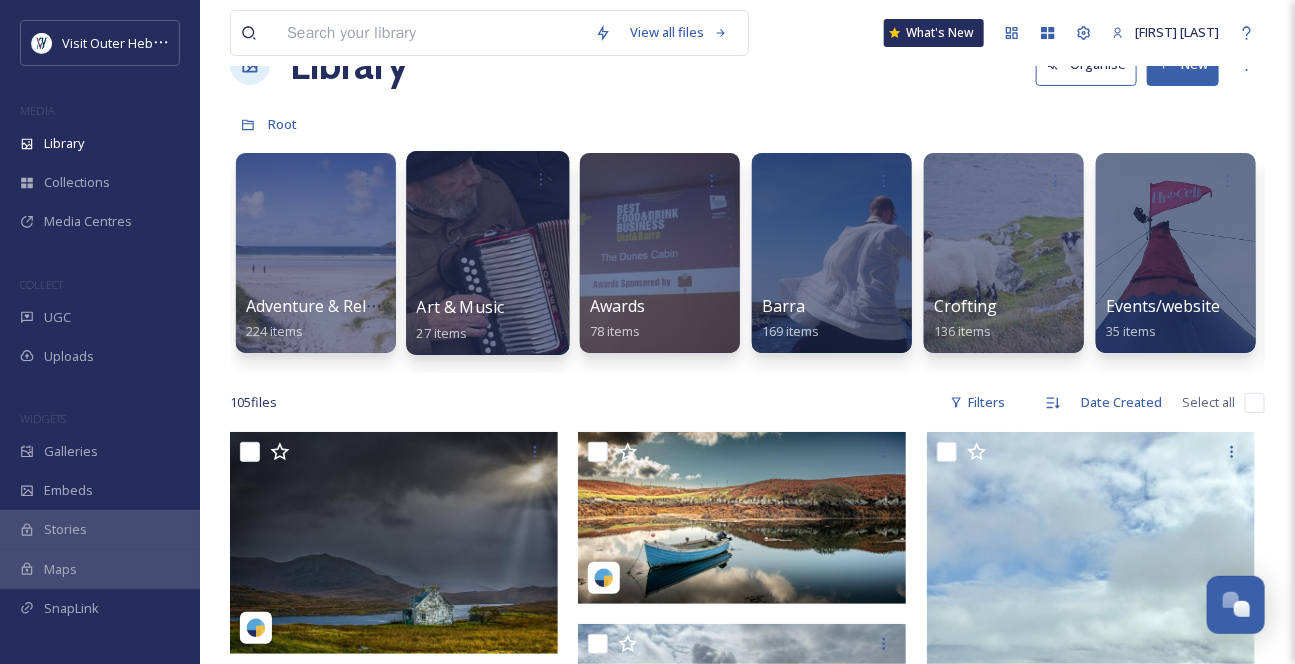 scroll, scrollTop: 90, scrollLeft: 0, axis: vertical 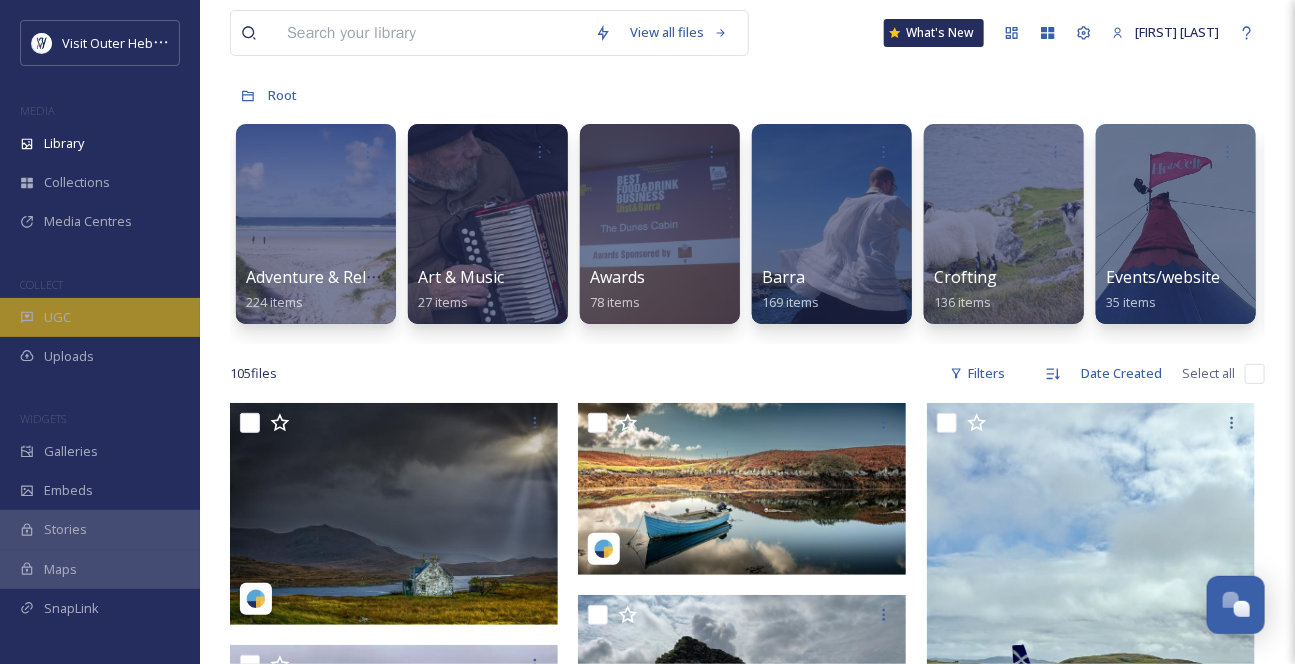 click on "UGC" at bounding box center [100, 317] 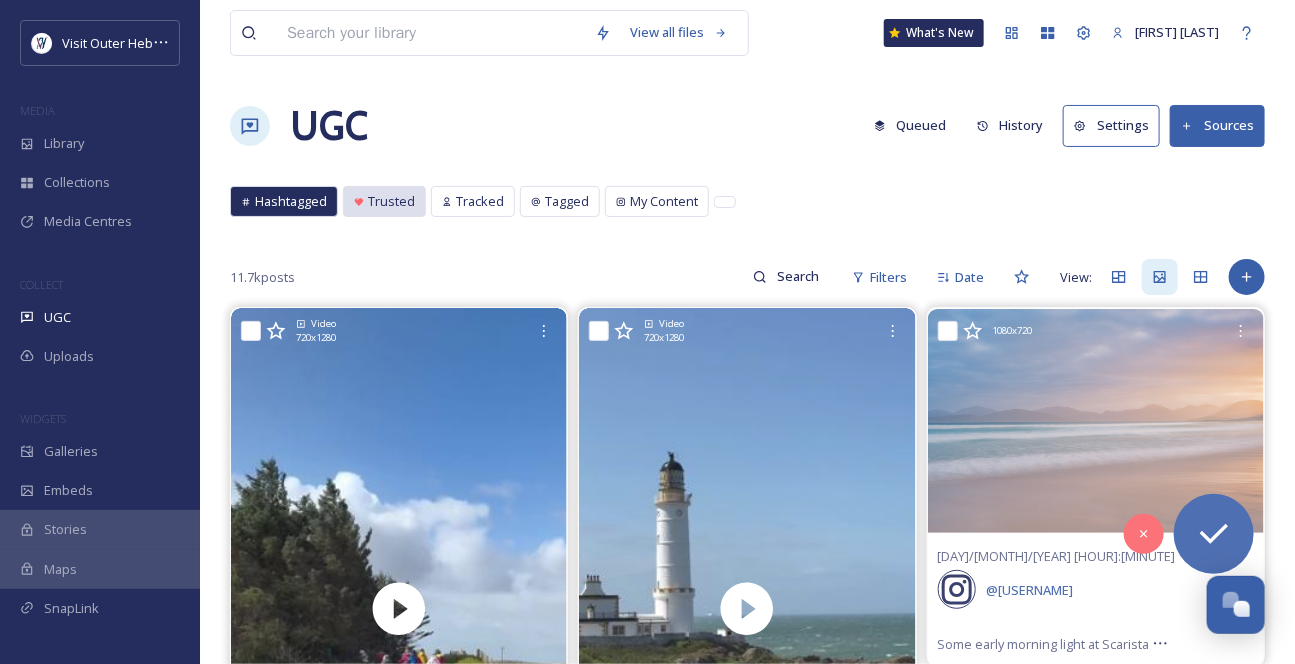 click on "Trusted" at bounding box center [391, 201] 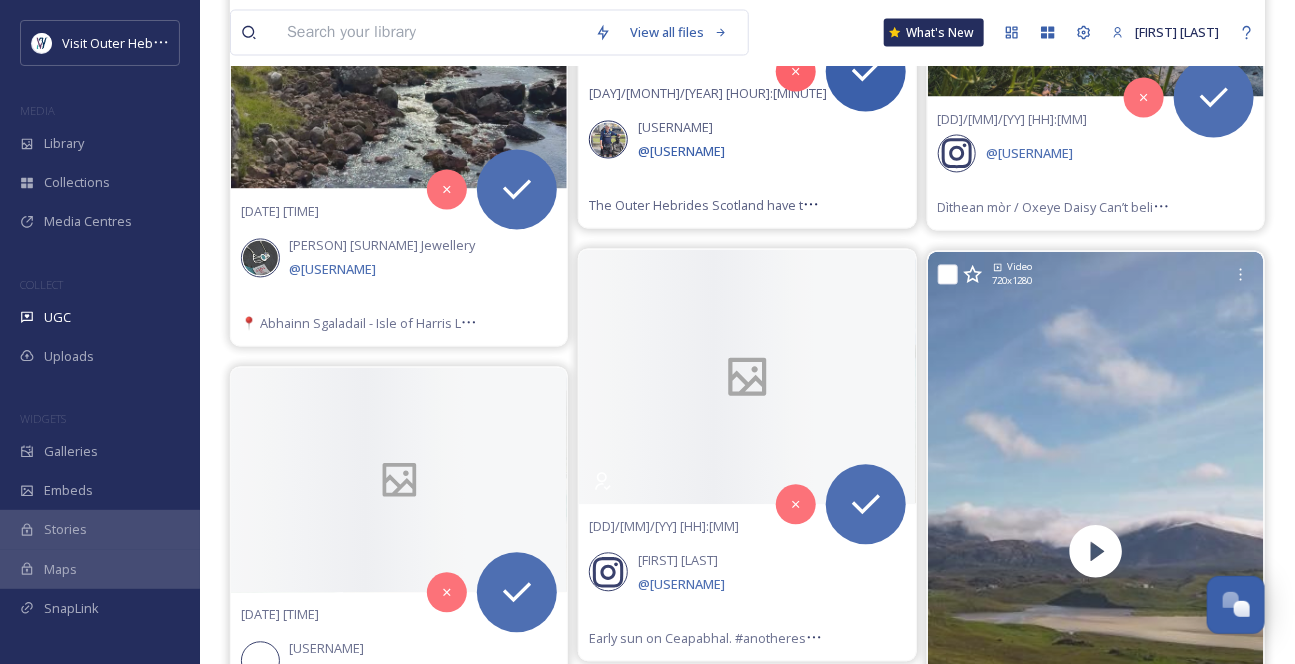 scroll, scrollTop: 7090, scrollLeft: 0, axis: vertical 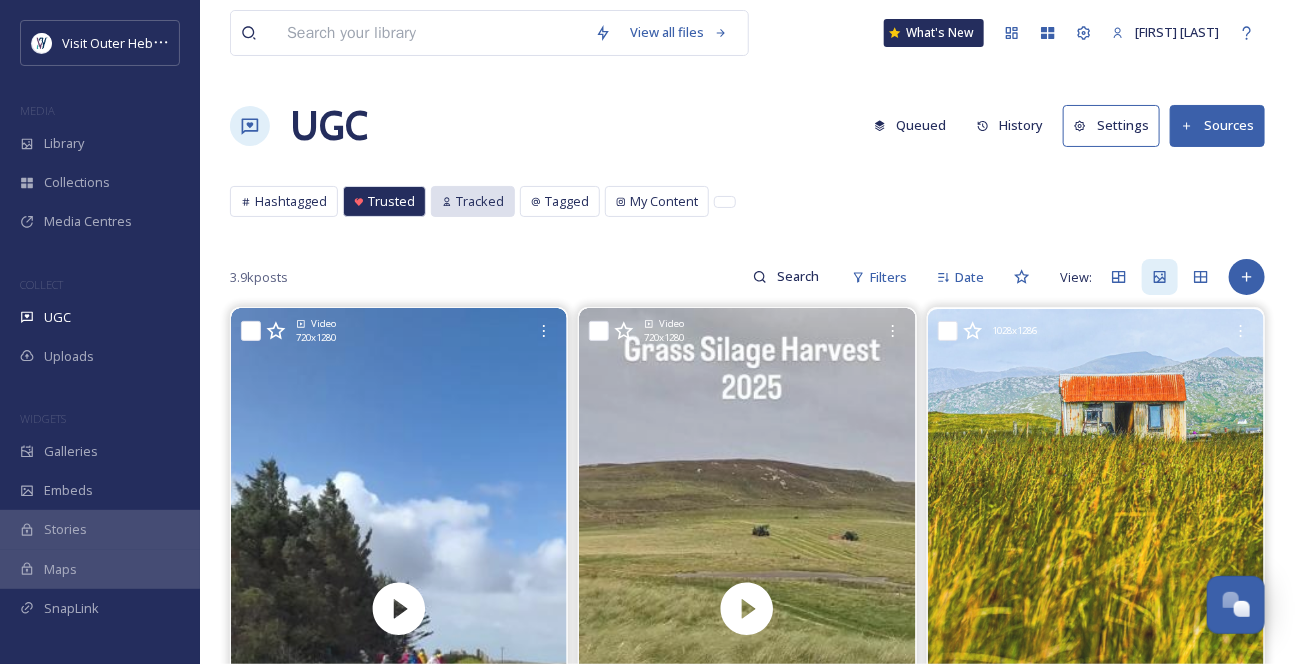 click on "Tracked" at bounding box center (480, 201) 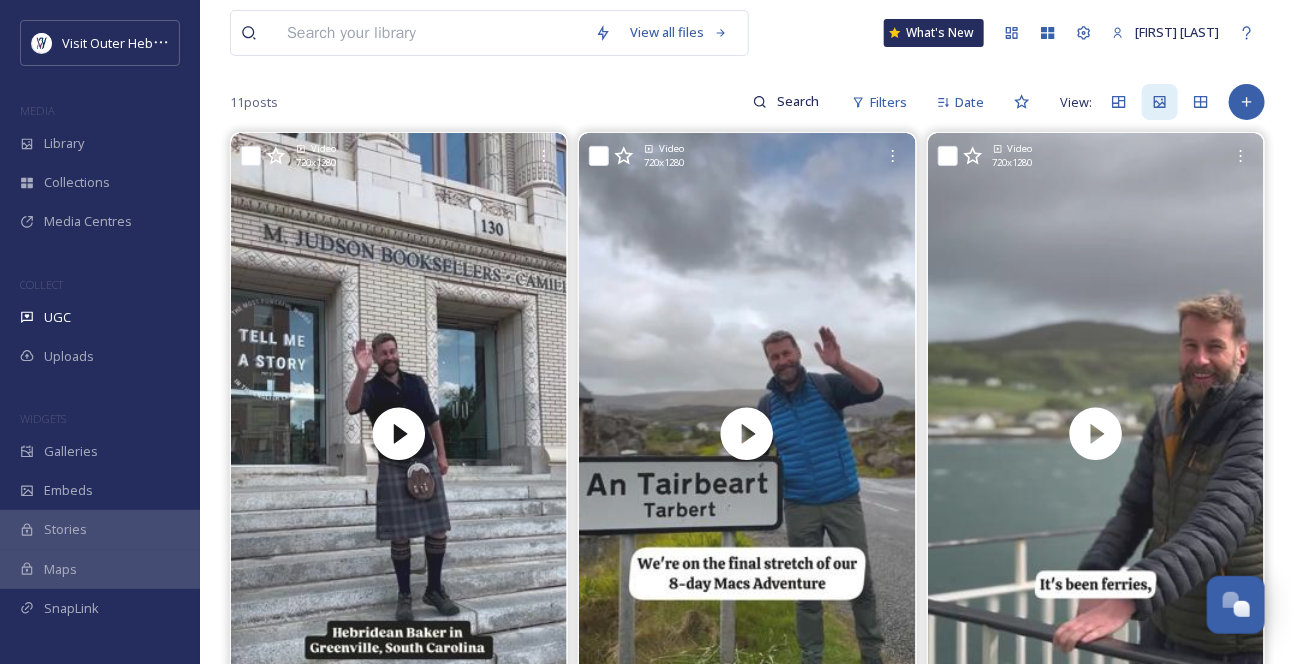 scroll, scrollTop: 0, scrollLeft: 0, axis: both 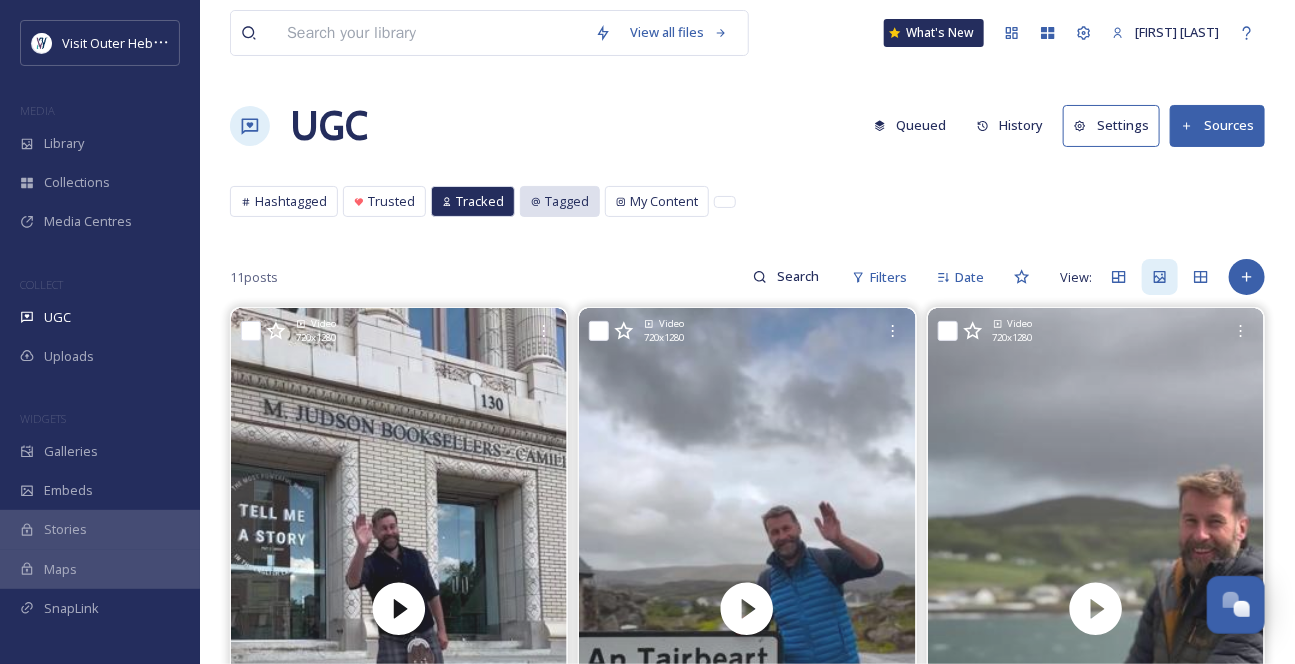 click on "Tagged" at bounding box center (567, 201) 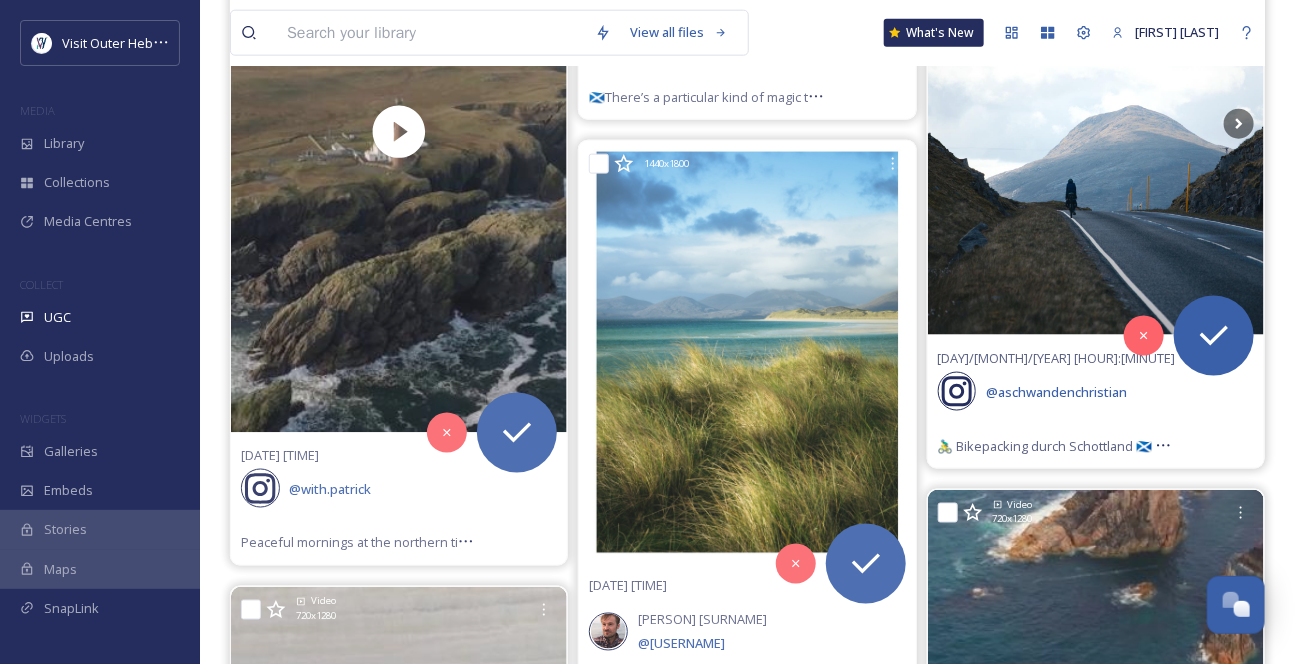 scroll, scrollTop: 6636, scrollLeft: 0, axis: vertical 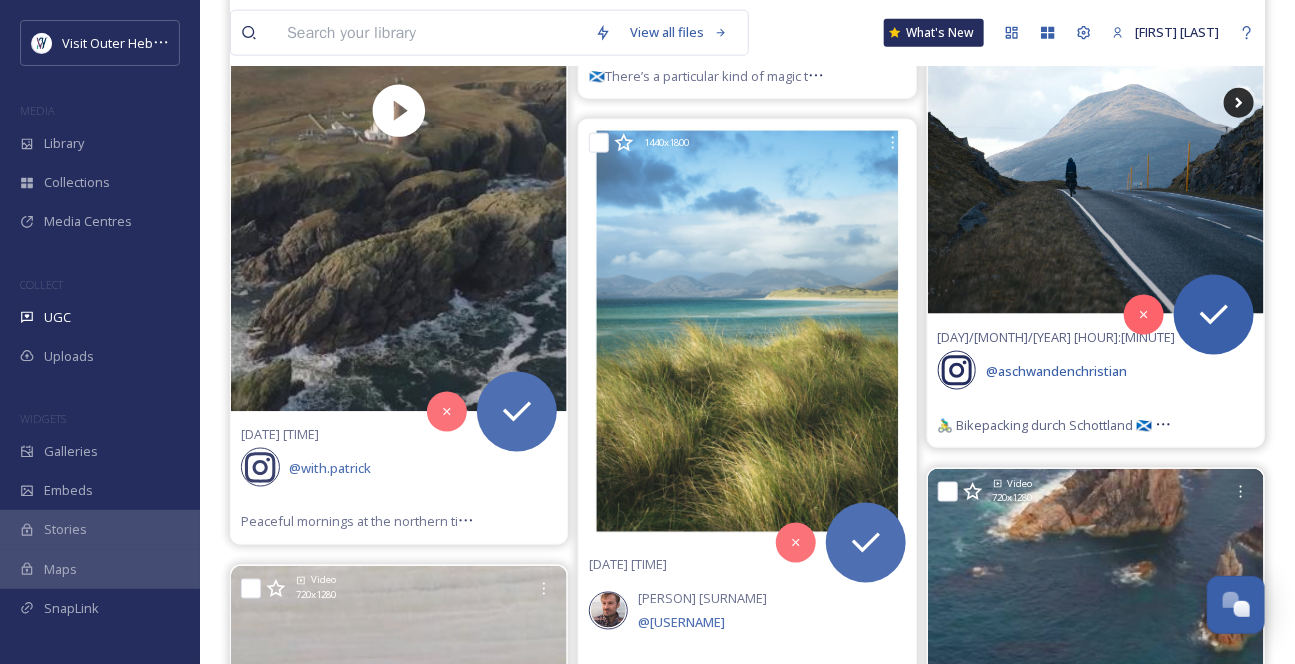 click 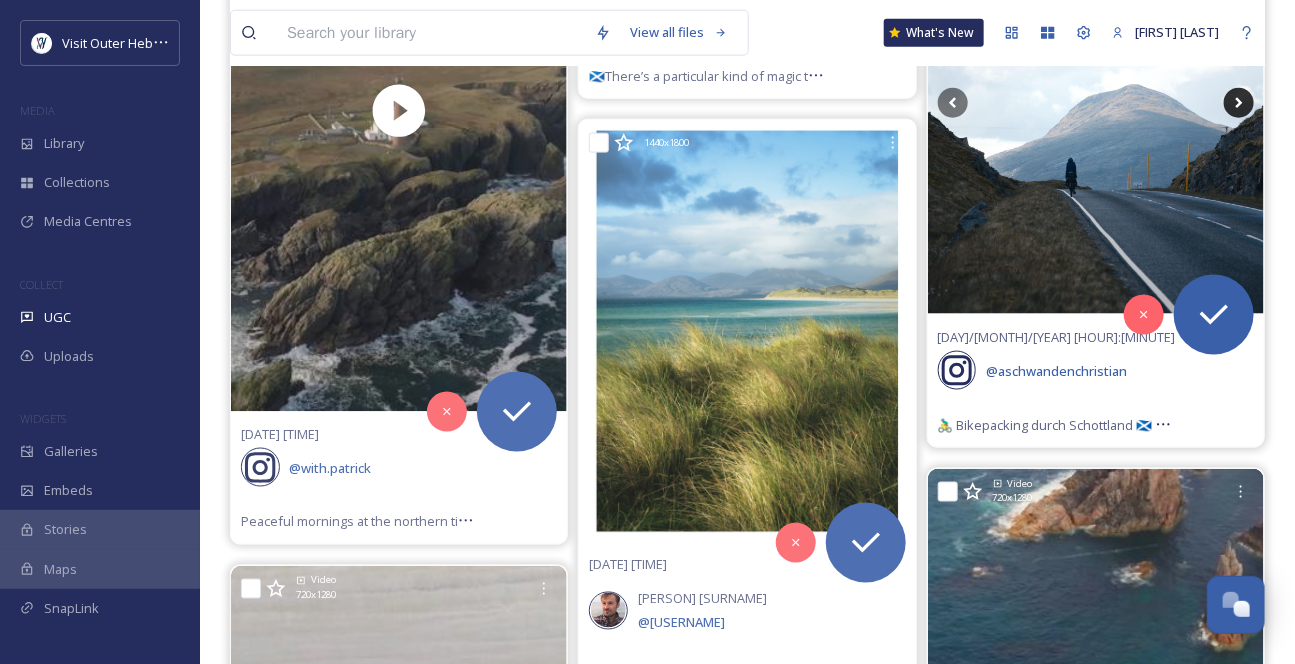 click 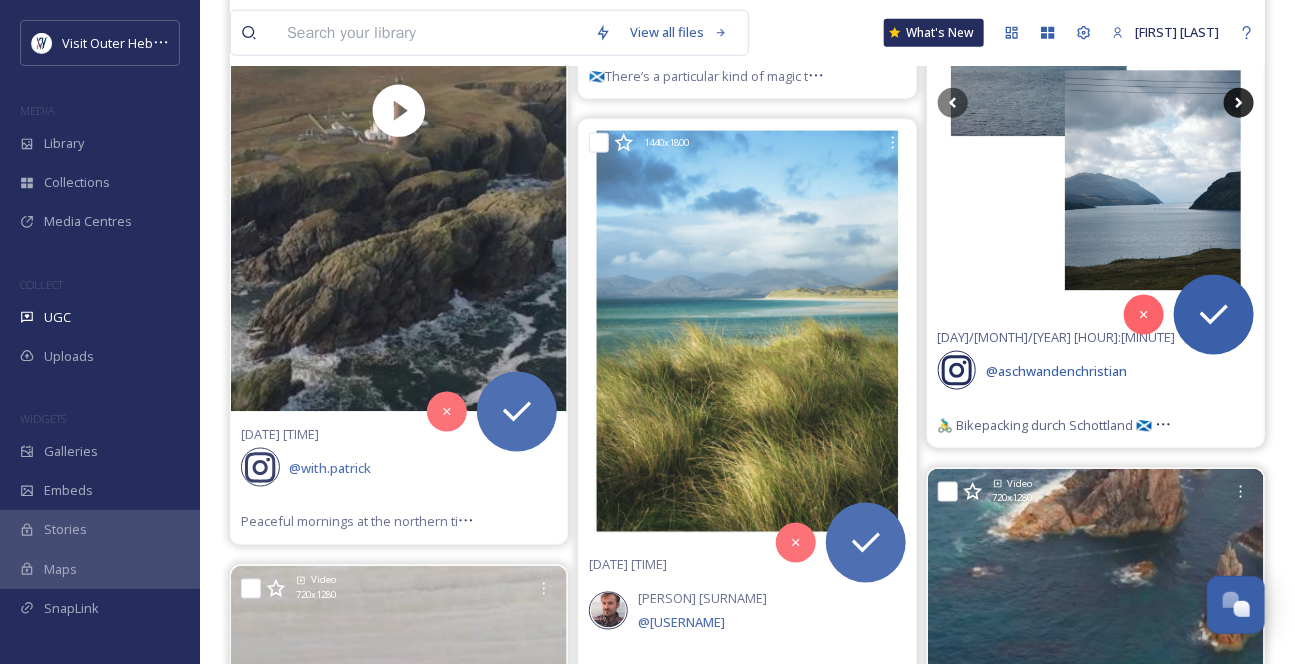 click 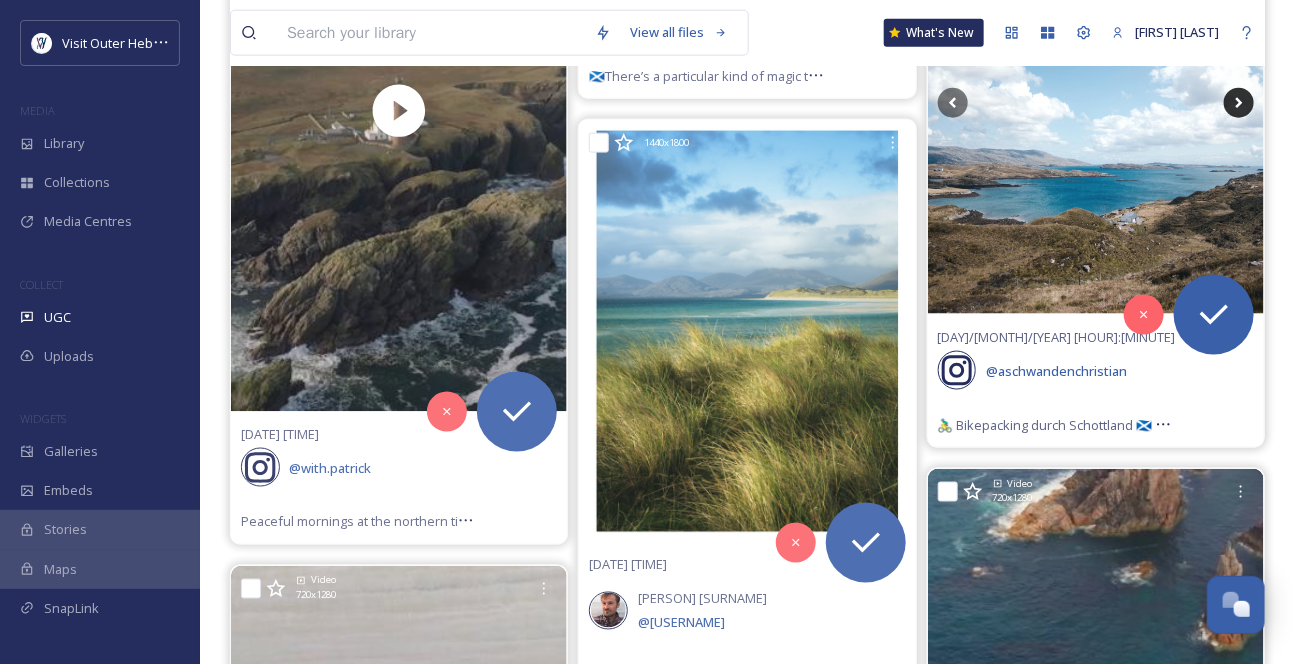 click 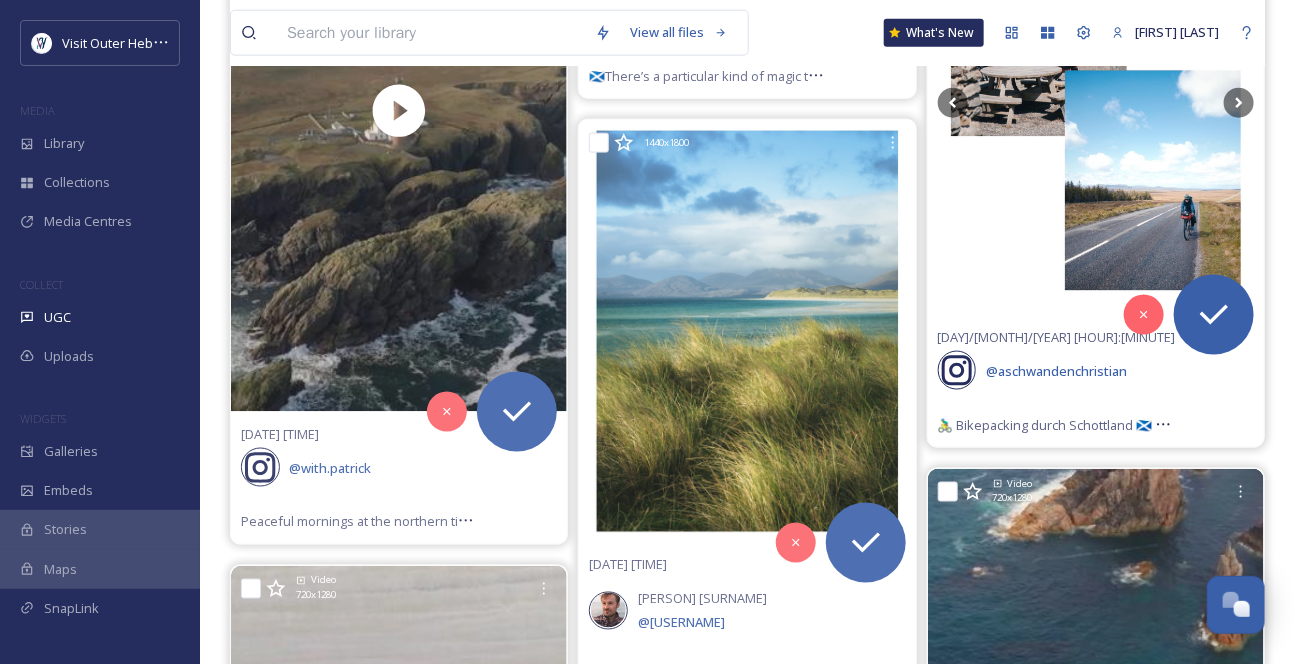 click at bounding box center [1096, 103] 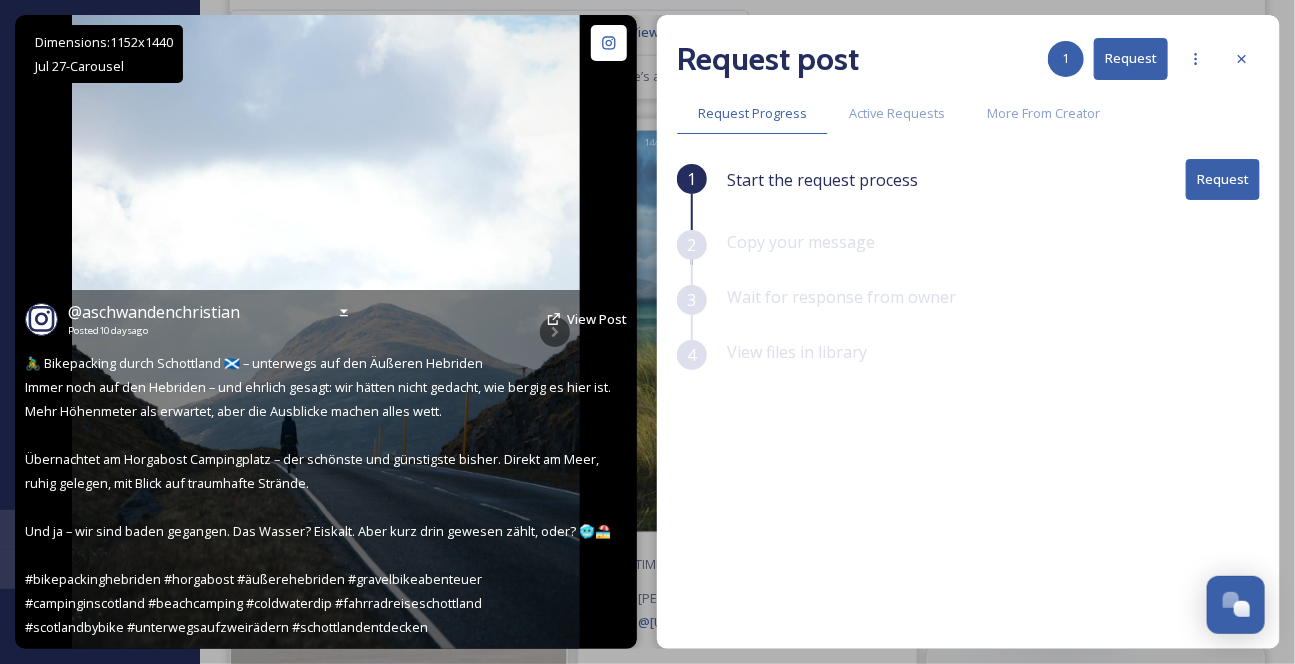 click on "@aschwandenchristian Posted 10 days ago View Post 🚴‍♂️ Bikepacking durch Schottland 🏴󠁧󠁢󠁳󠁣󠁴󠁿 – unterwegs auf den Äußeren Hebriden
Immer noch auf den Hebriden – und ehrlich gesagt: wir hätten nicht gedacht, wie bergig es hier ist. Mehr Höhenmeter als erwartet, aber die Ausblicke machen alles wett.
Übernachtet am Horgabost Campingplatz – der schönste und günstigste bisher. Direkt am Meer, ruhig gelegen, mit Blick auf traumhafte Strände.
Und ja – wir sind baden gegangen. Das Wasser? Eiskalt. Aber kurz drin gewesen zählt, oder? 🥶🏖️
#bikepackinghebriden #horgabost #äußerehebriden #gravelbikeabenteuer
#campinginscotland #beachcamping #coldwaterdip #fahrradreiseschottland
#scotlandbybike #unterwegsaufzweirädern #schottlandentdecken" at bounding box center [326, 469] 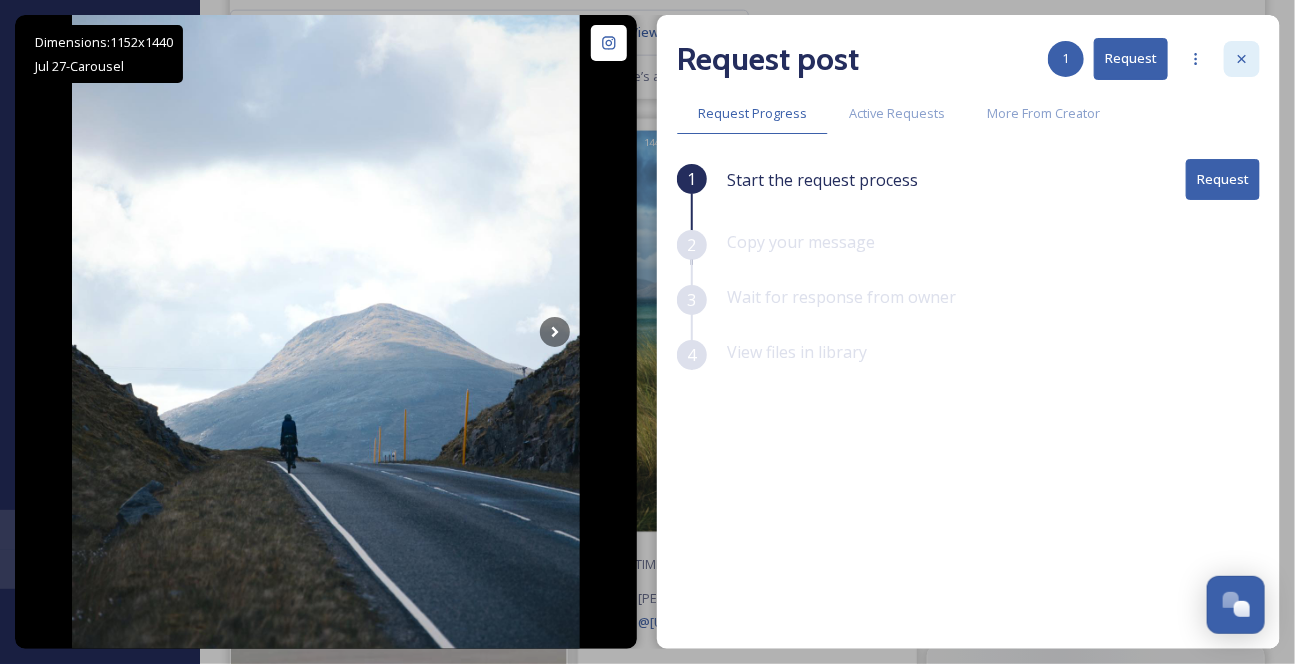 click 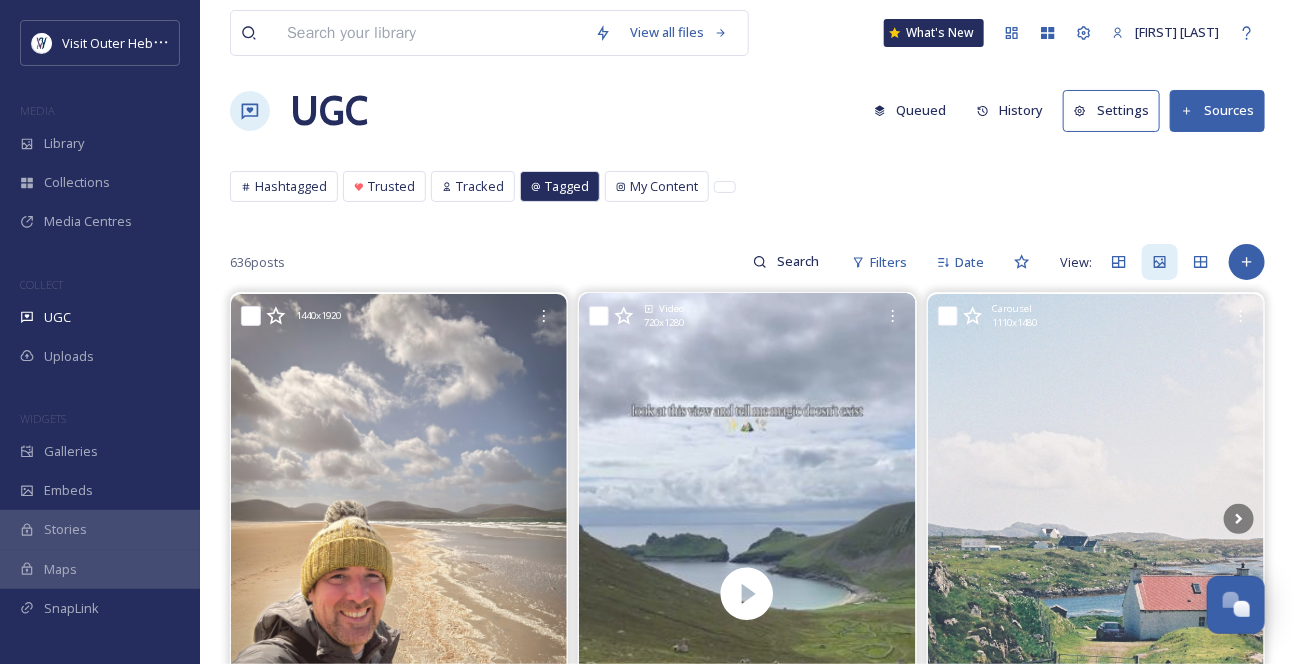 scroll, scrollTop: 0, scrollLeft: 0, axis: both 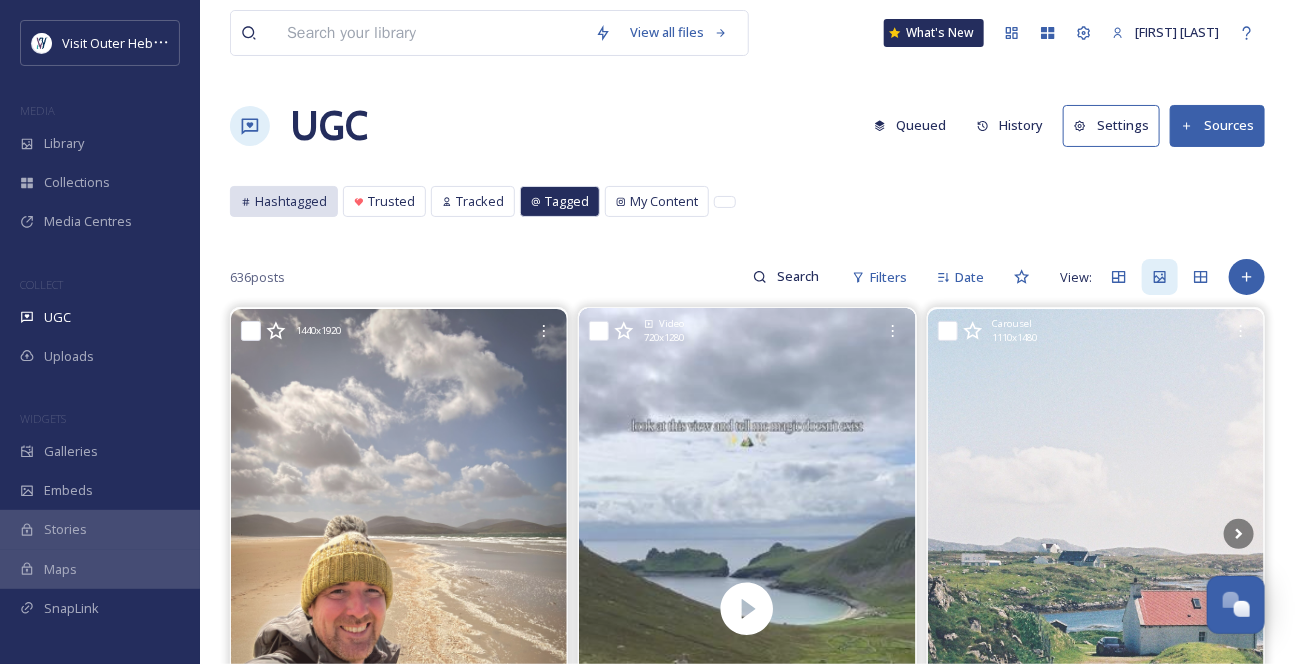 click on "Hashtagged" at bounding box center (291, 201) 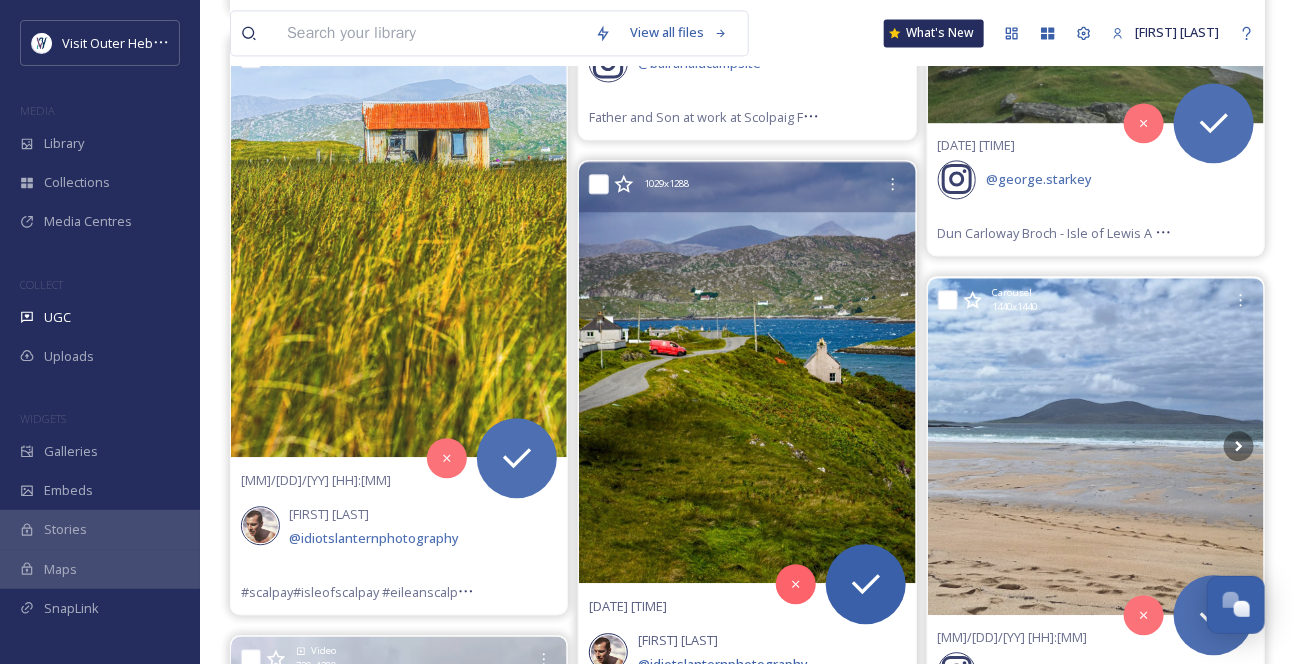 scroll, scrollTop: 1636, scrollLeft: 0, axis: vertical 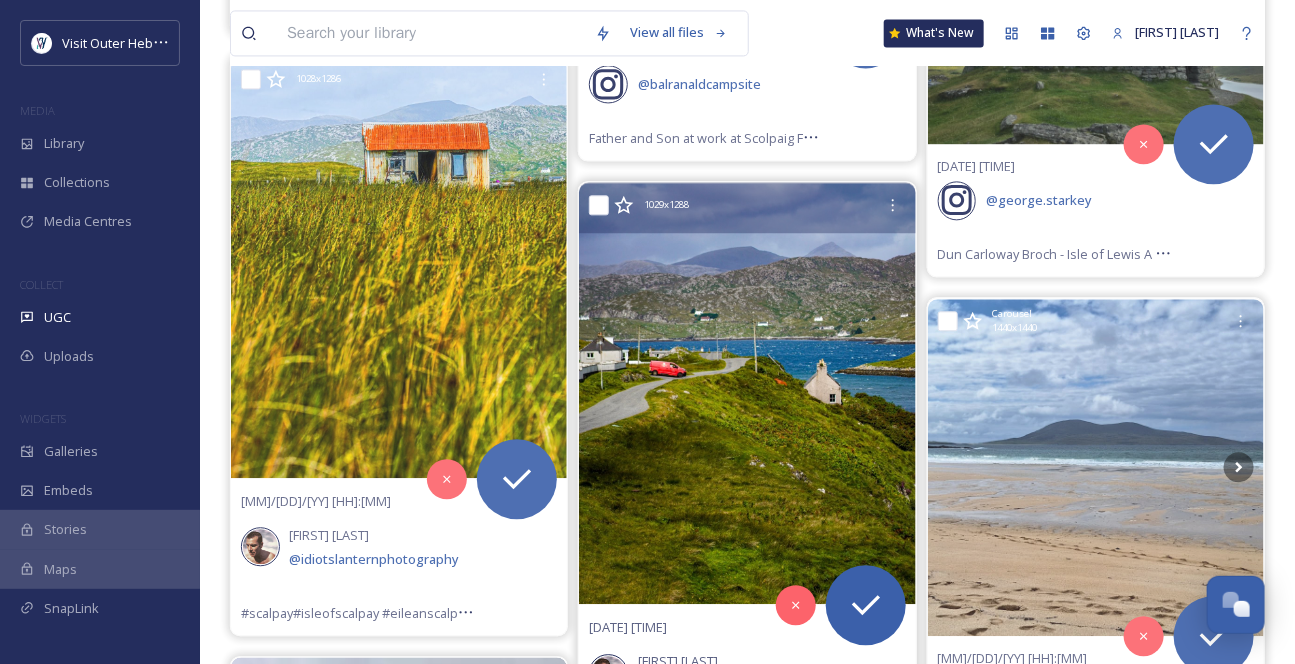 click 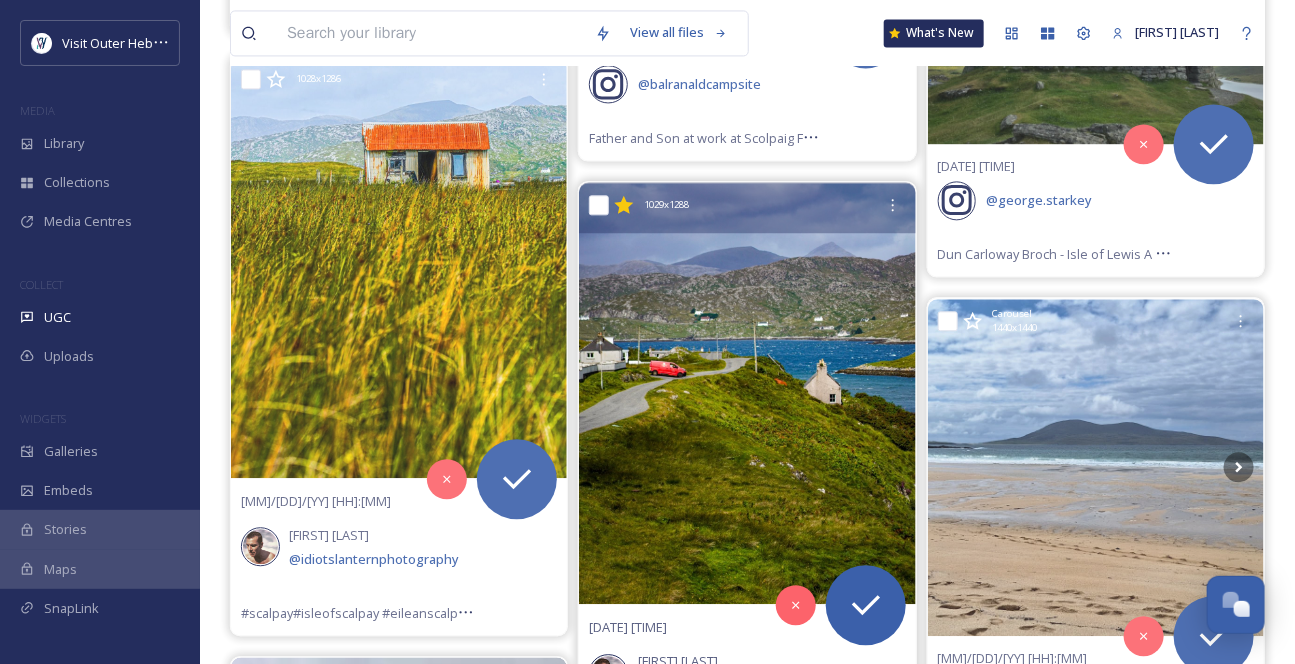 click 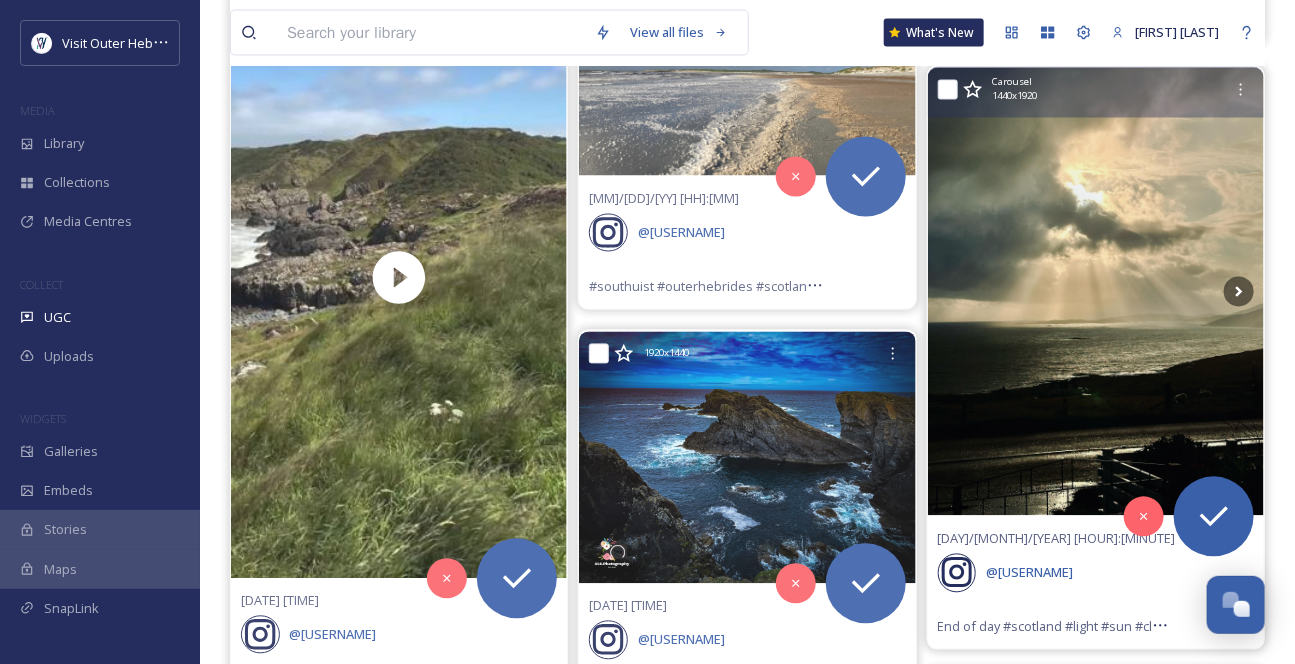 scroll, scrollTop: 4181, scrollLeft: 0, axis: vertical 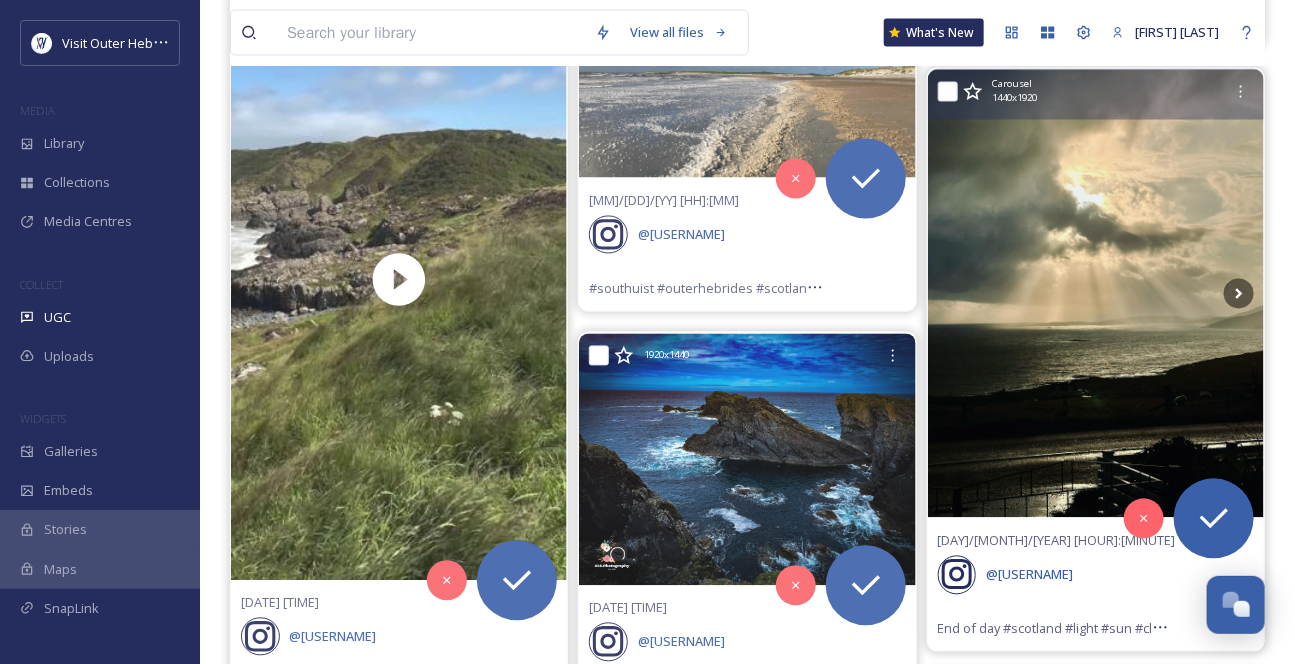 click 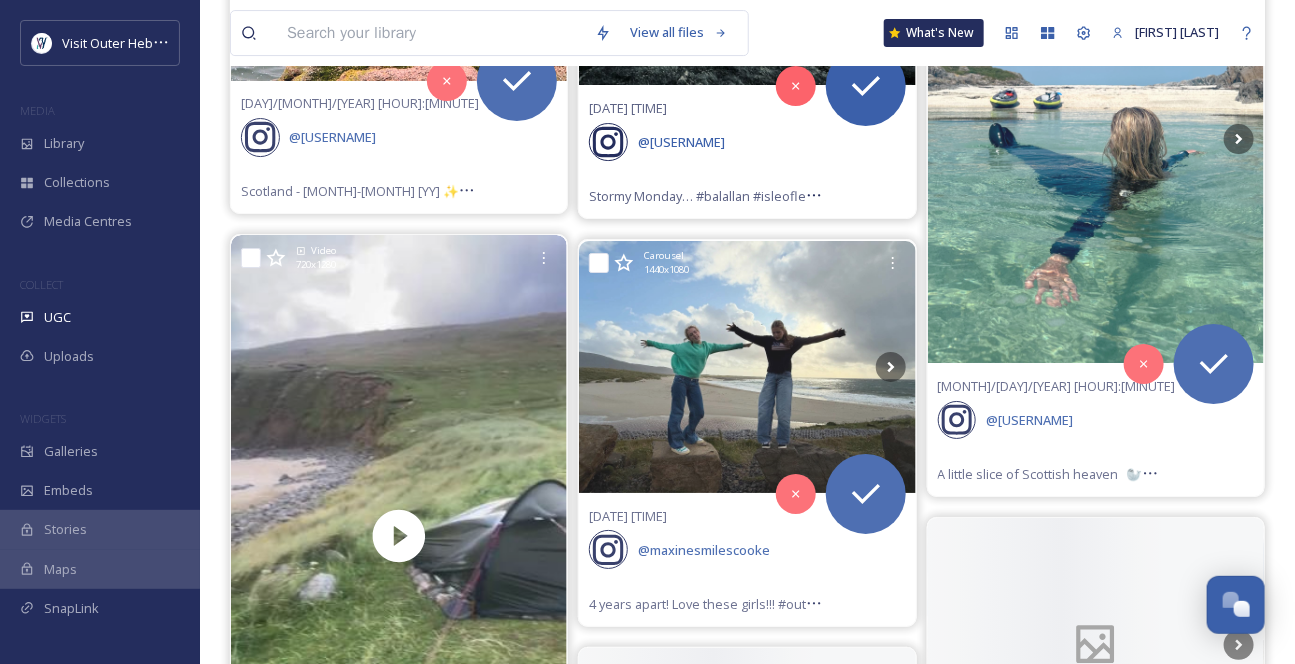 scroll, scrollTop: 5454, scrollLeft: 0, axis: vertical 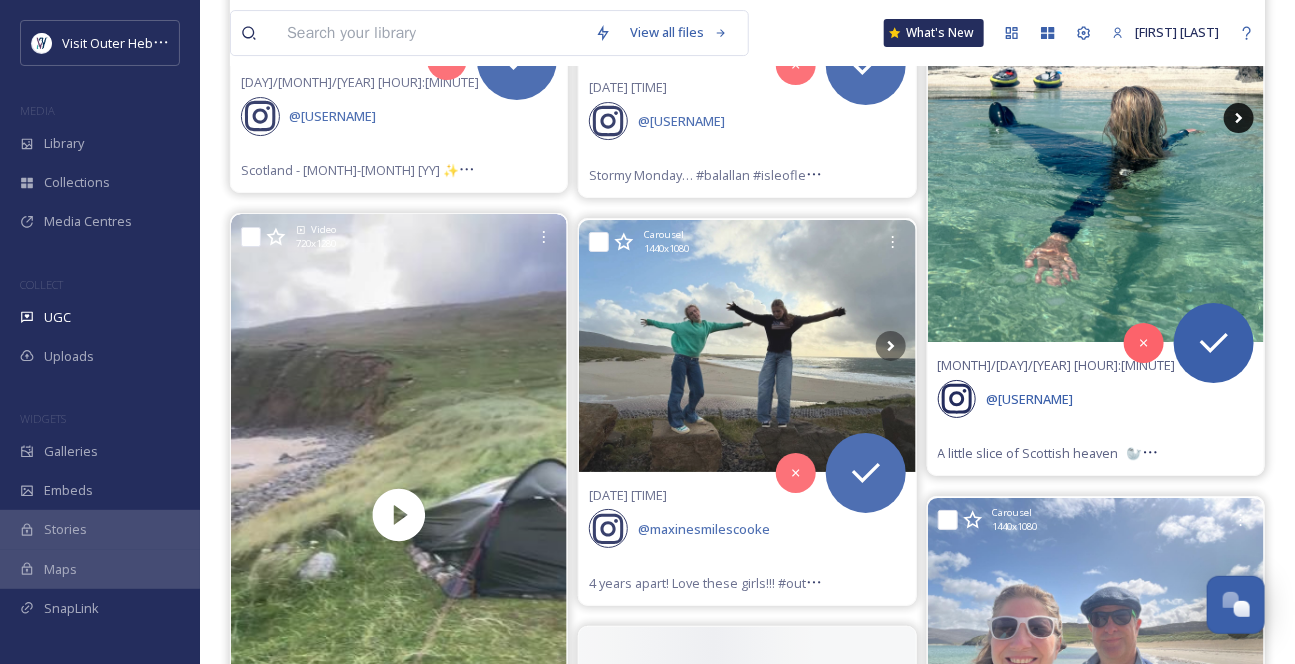 click 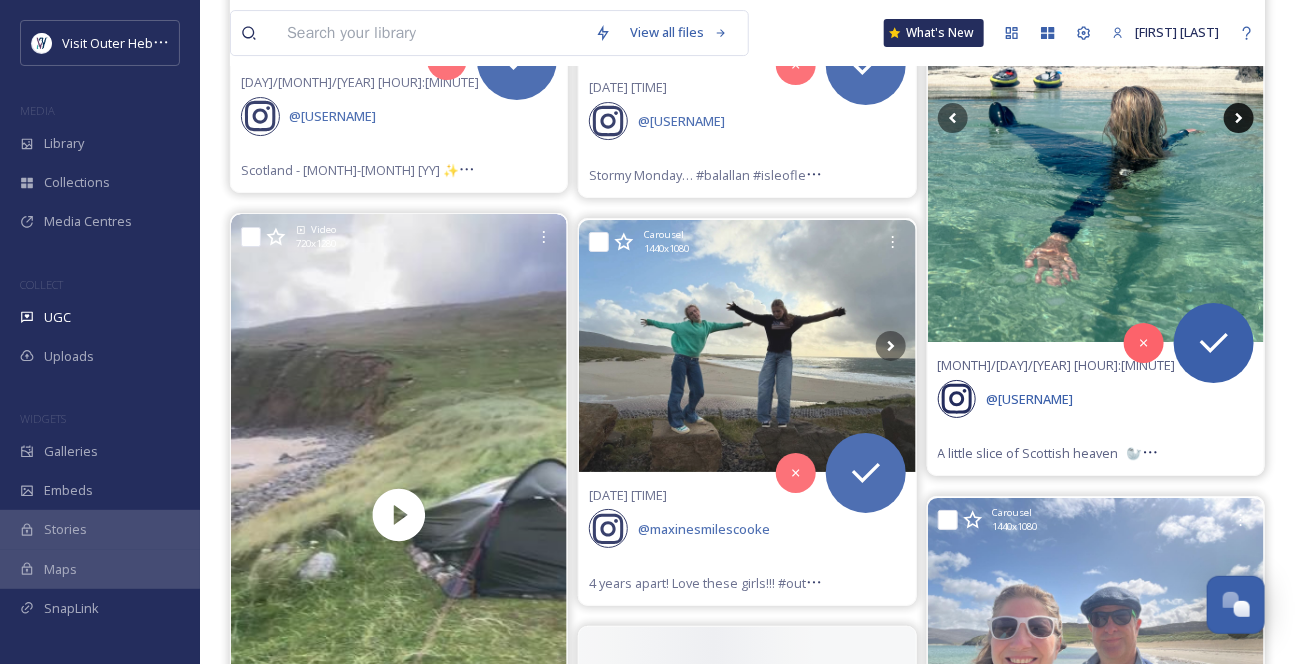click 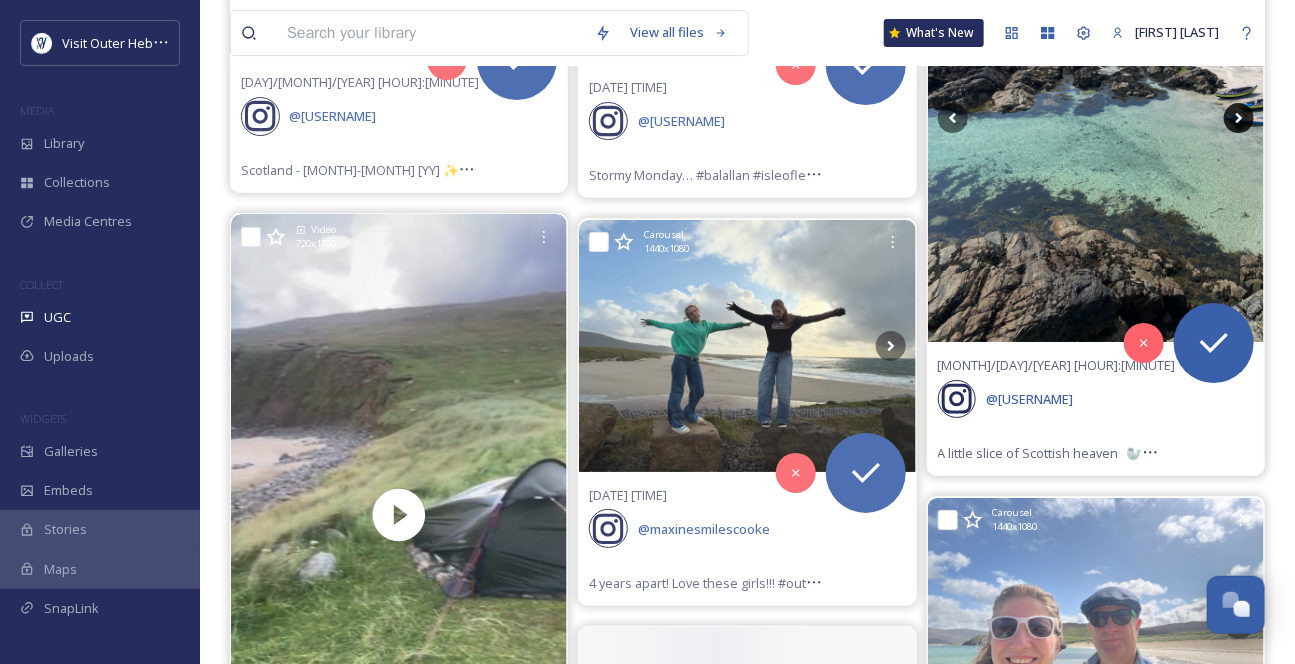 click 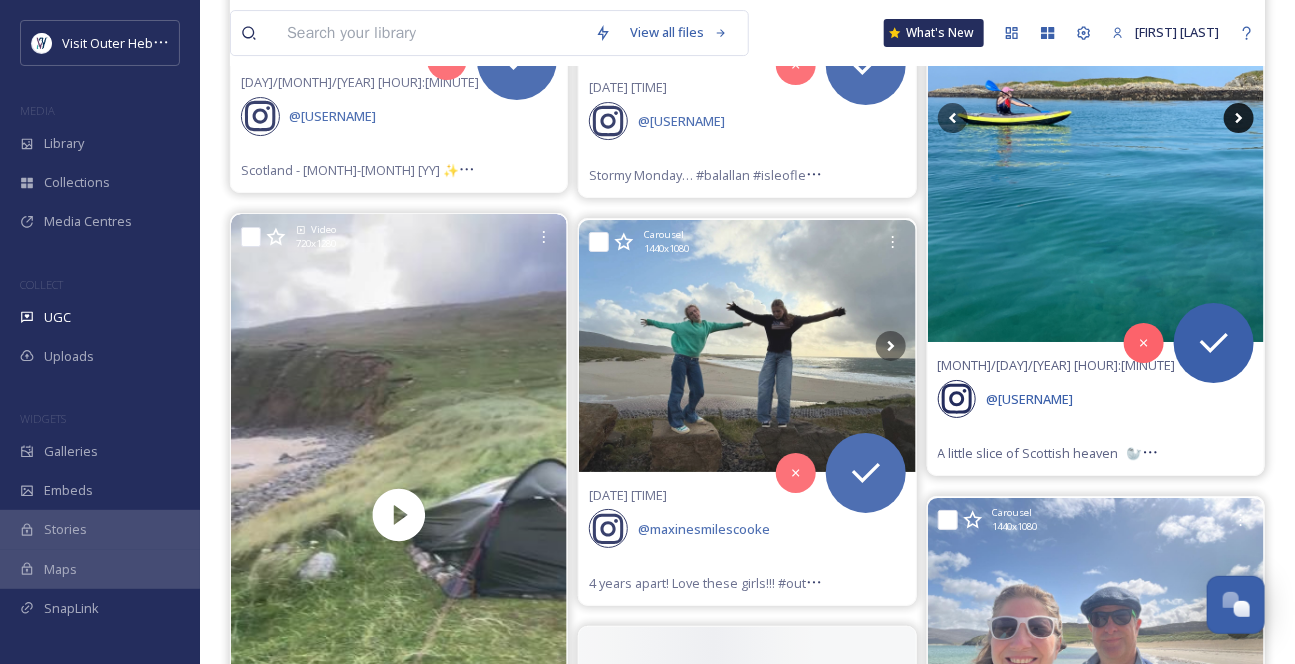 click 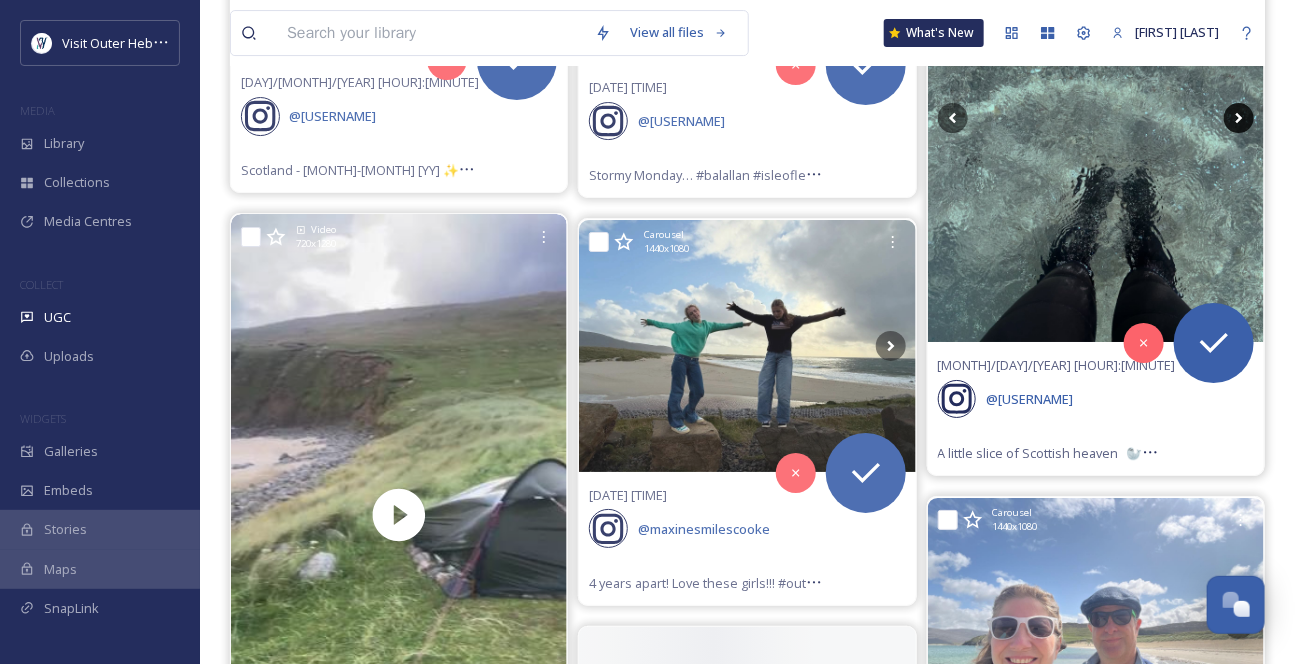 click 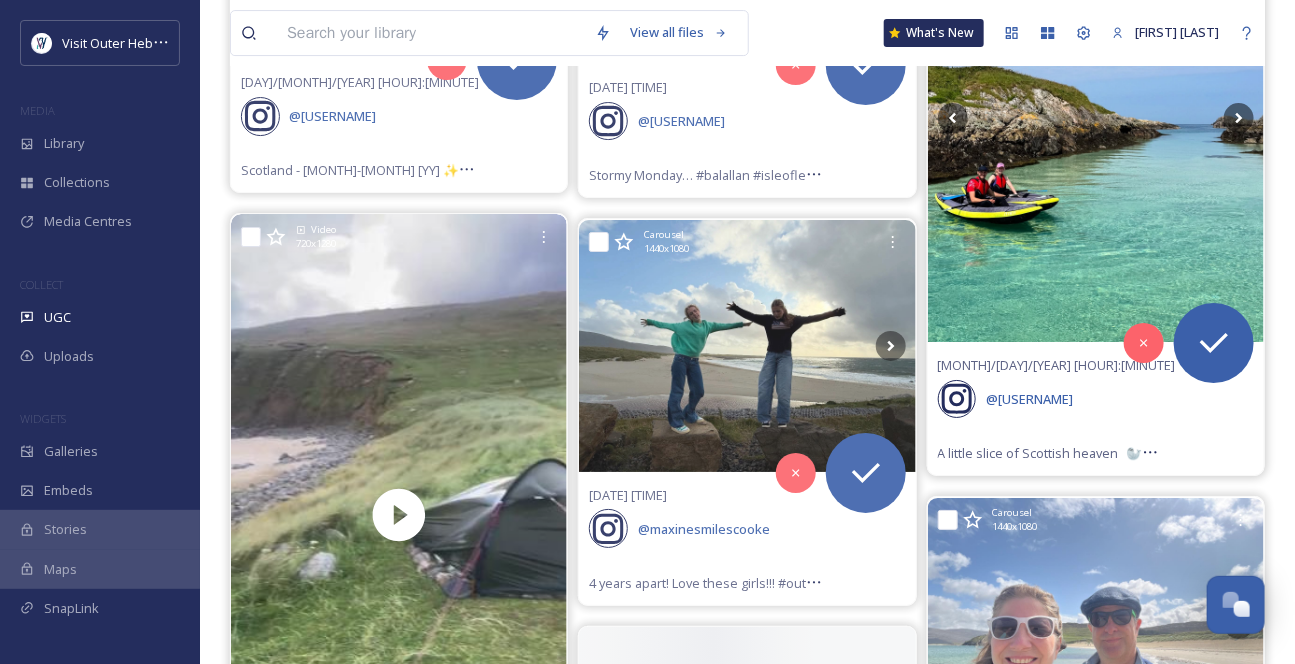 click 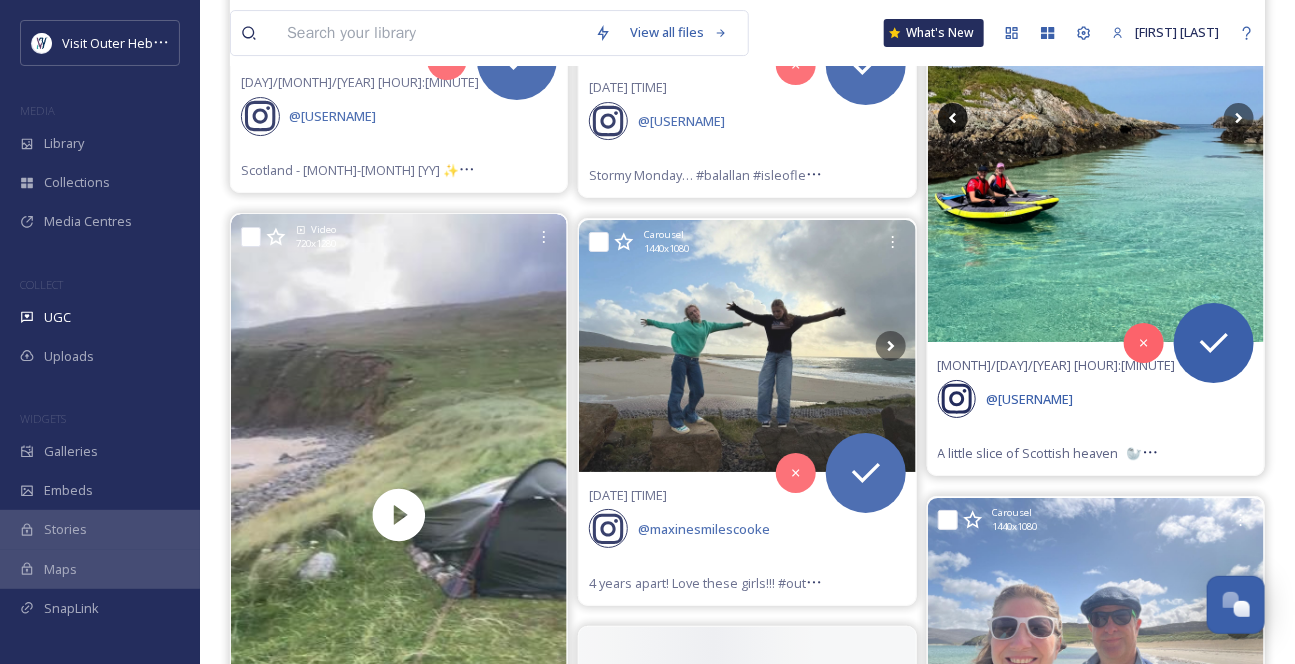 click 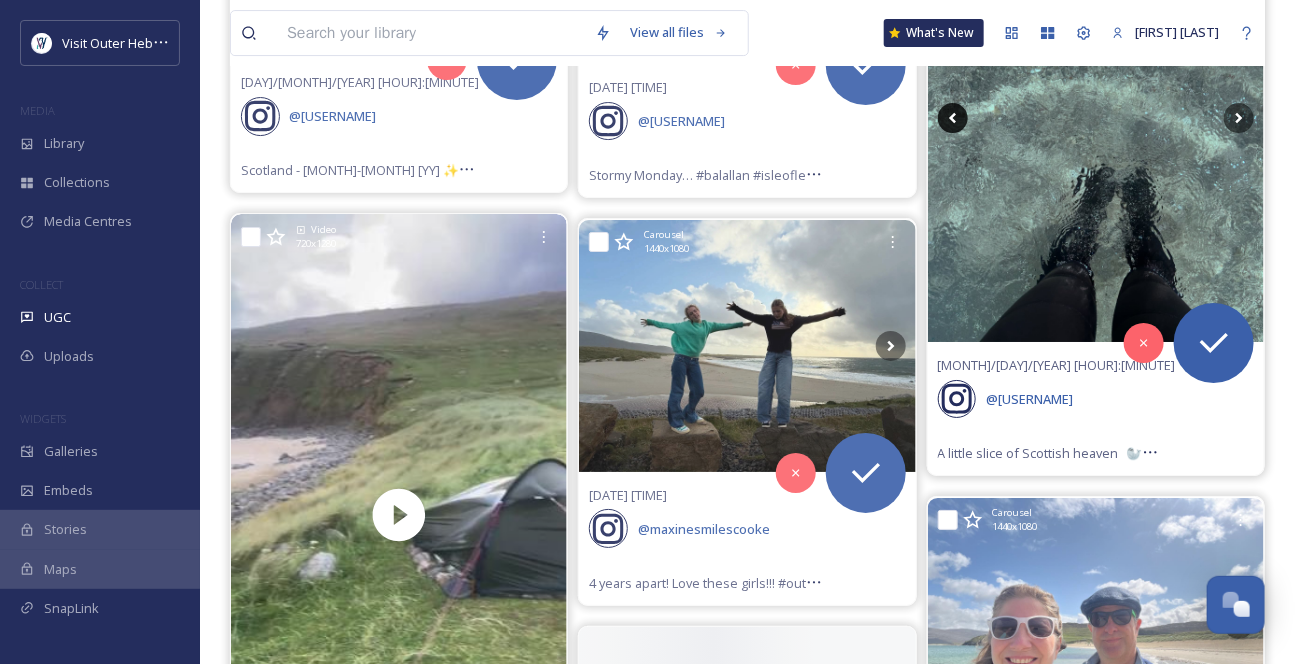 click 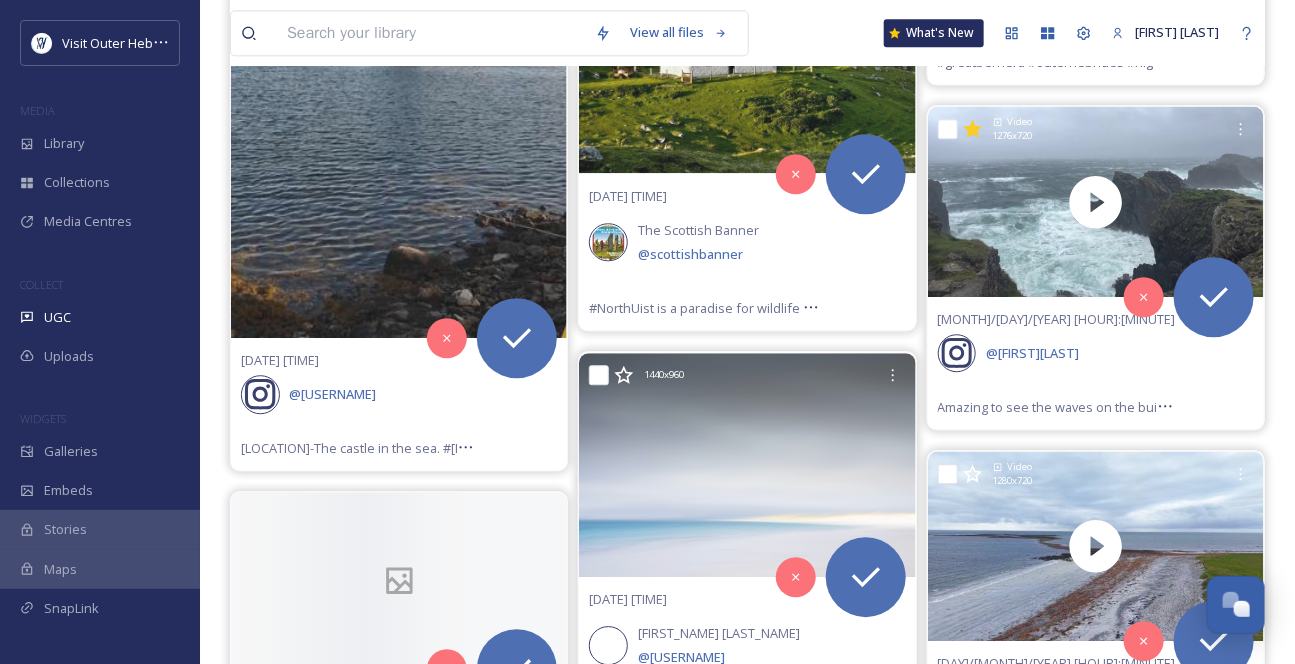 scroll, scrollTop: 7545, scrollLeft: 0, axis: vertical 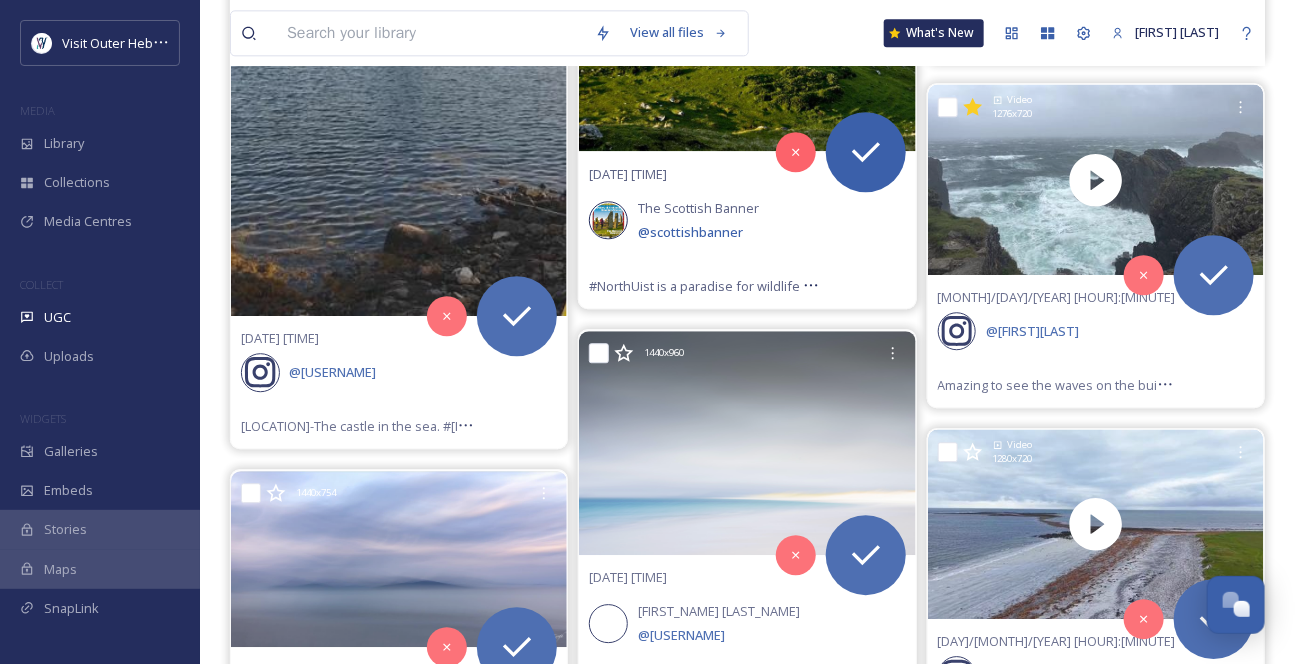 click 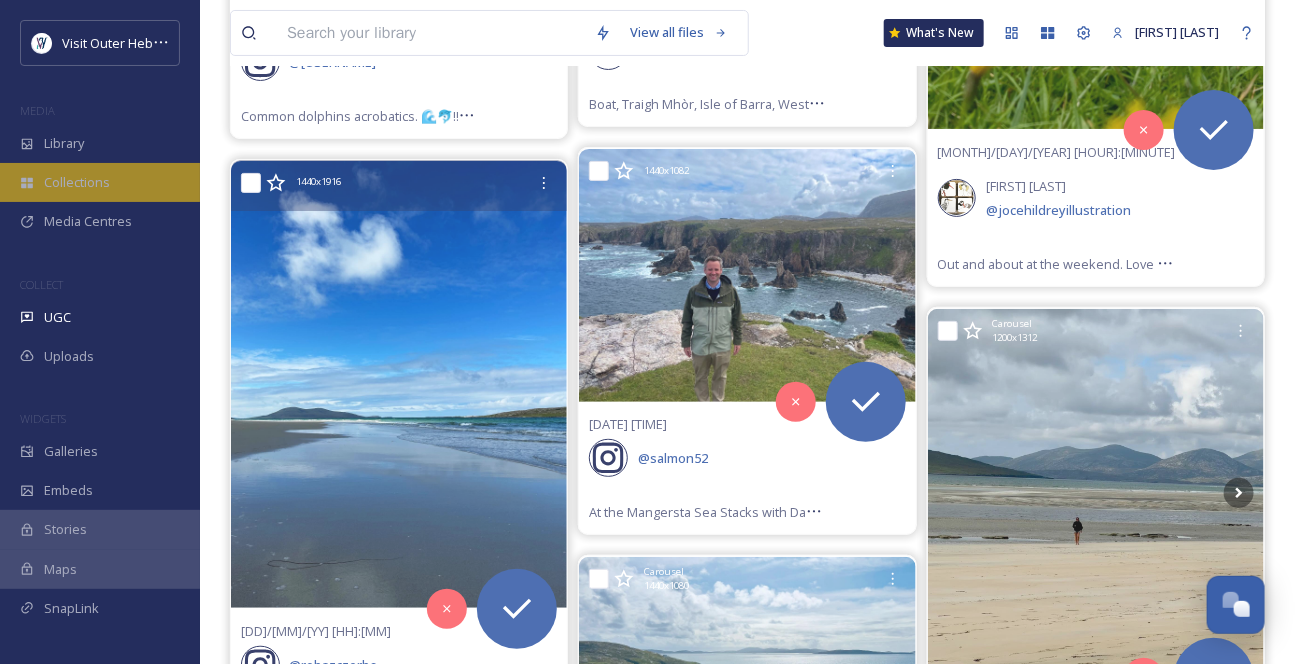 scroll, scrollTop: 8636, scrollLeft: 0, axis: vertical 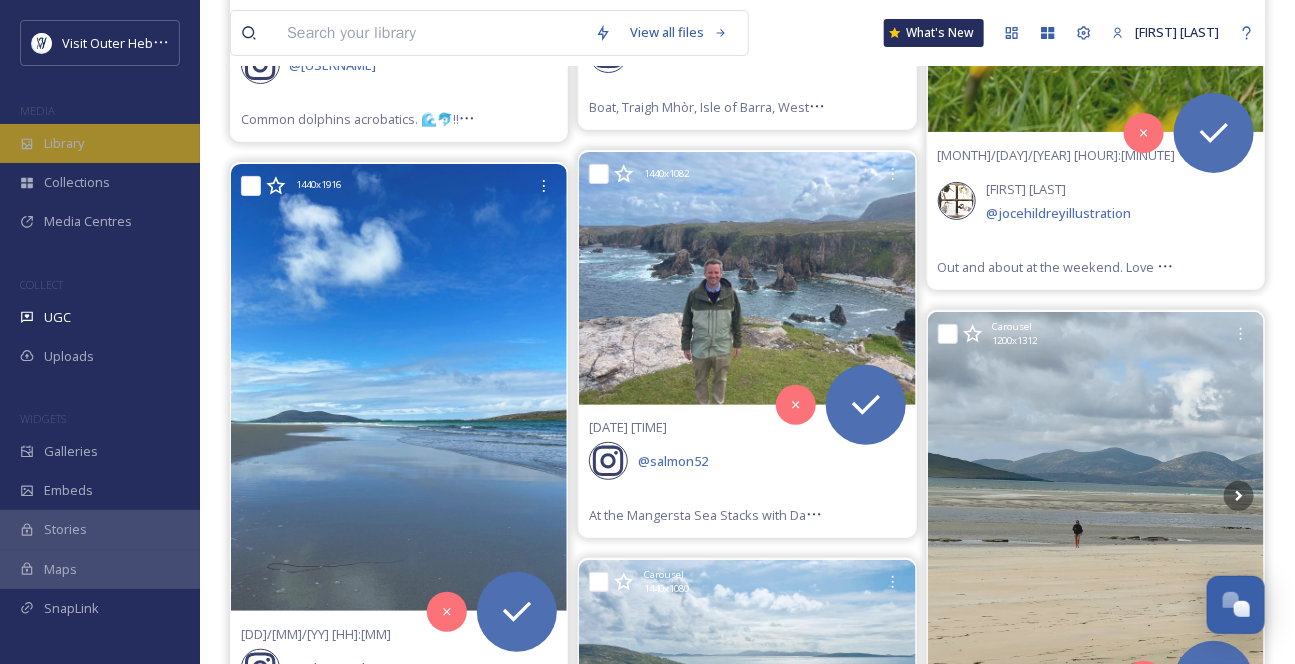 click on "Library" at bounding box center (64, 143) 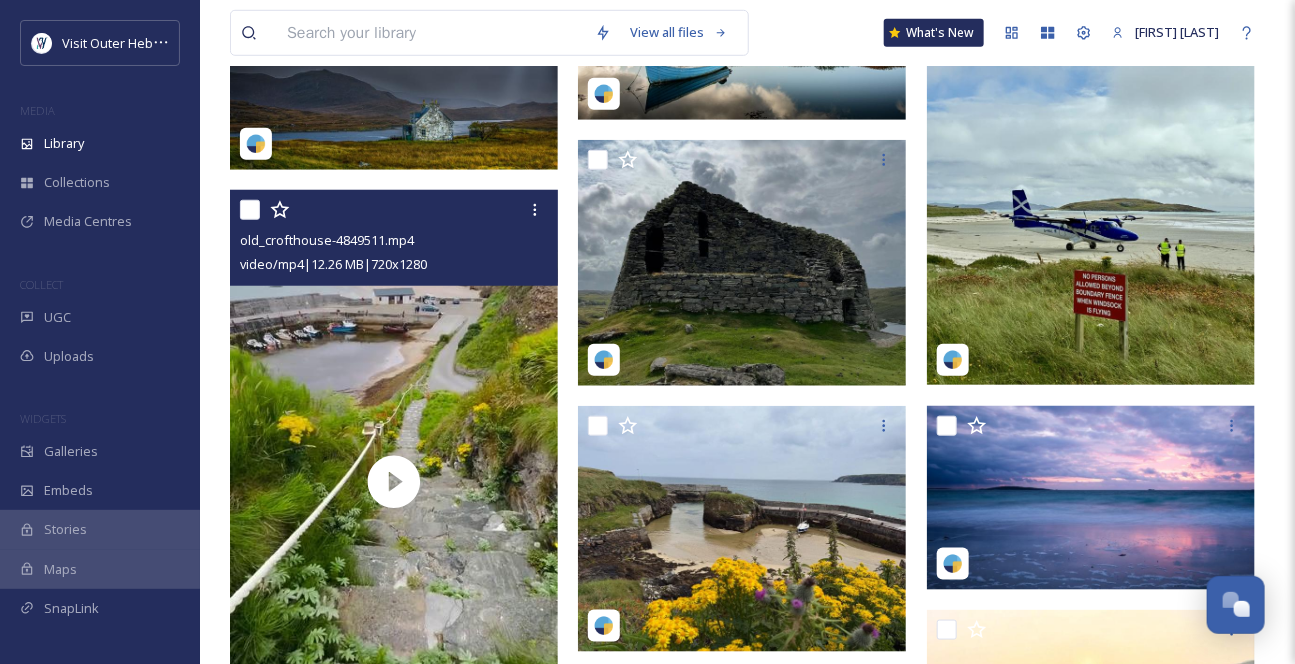 scroll, scrollTop: 636, scrollLeft: 0, axis: vertical 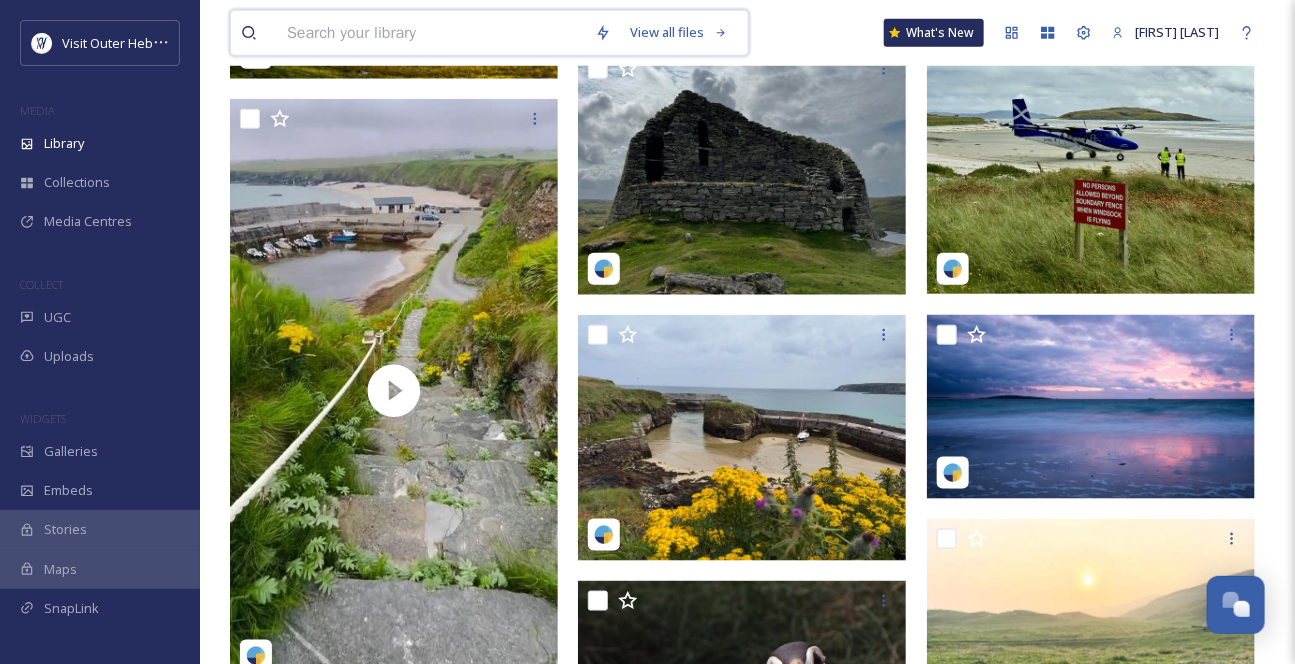 click at bounding box center (431, 33) 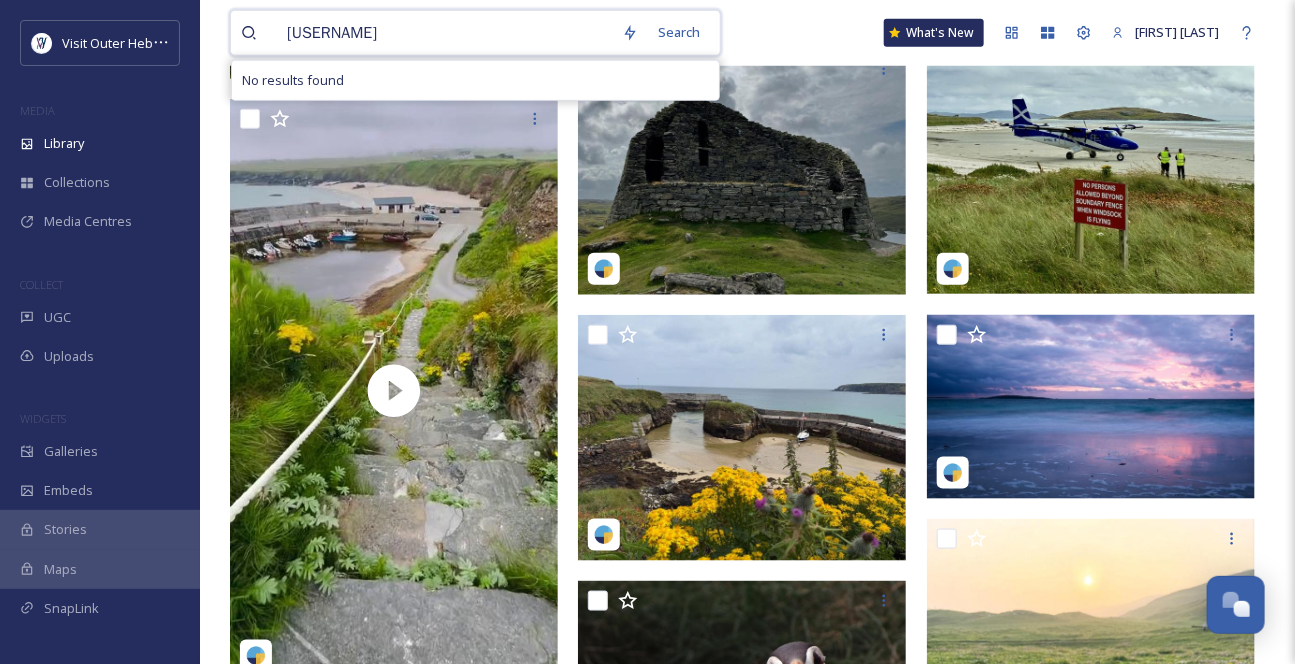 type on "uiat unearthed" 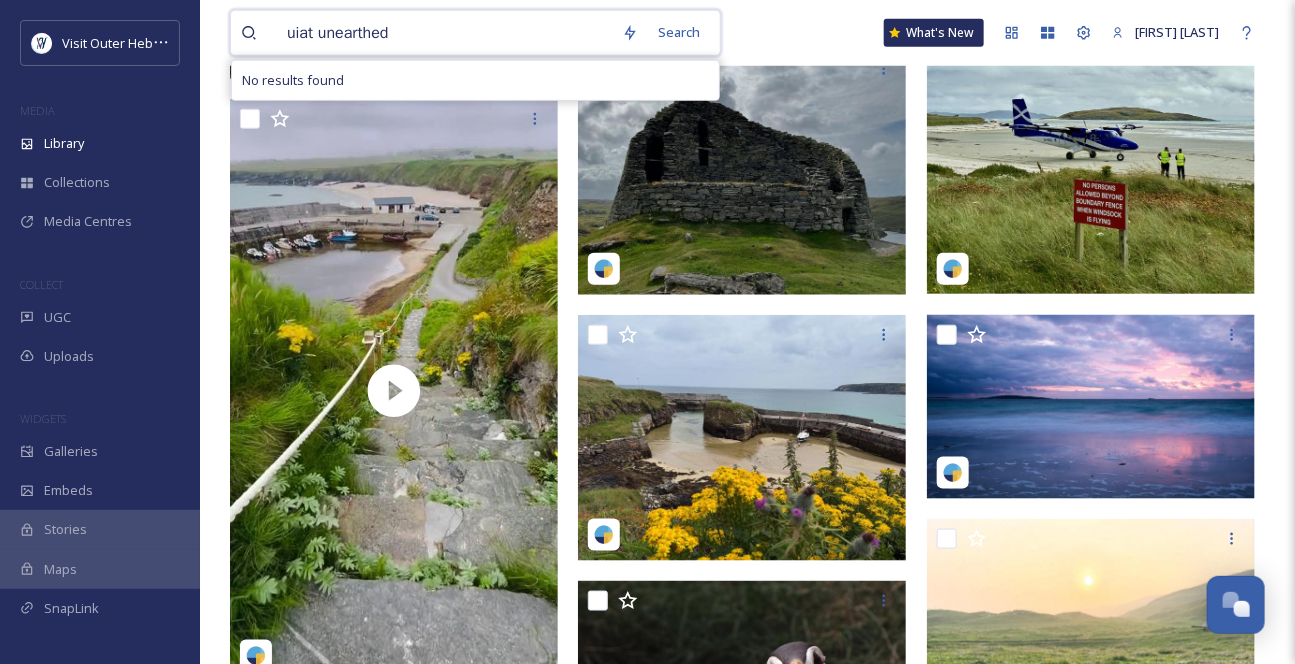 type 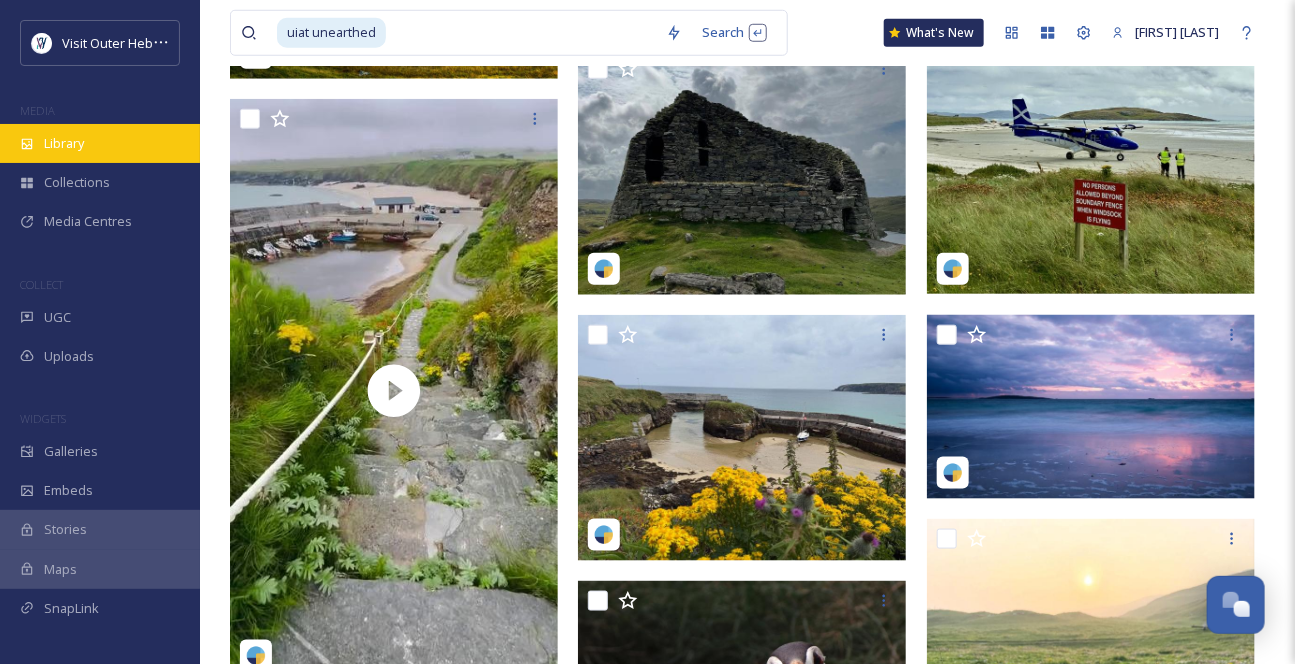 click on "Library" at bounding box center (64, 143) 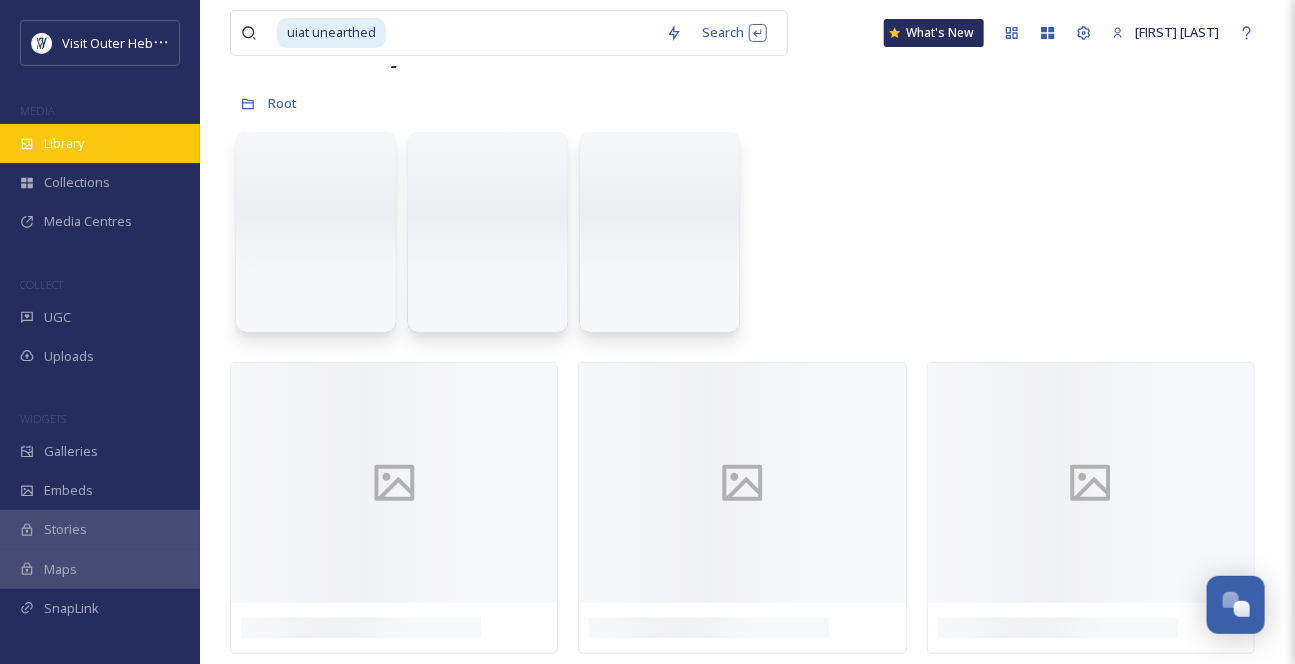 scroll, scrollTop: 0, scrollLeft: 0, axis: both 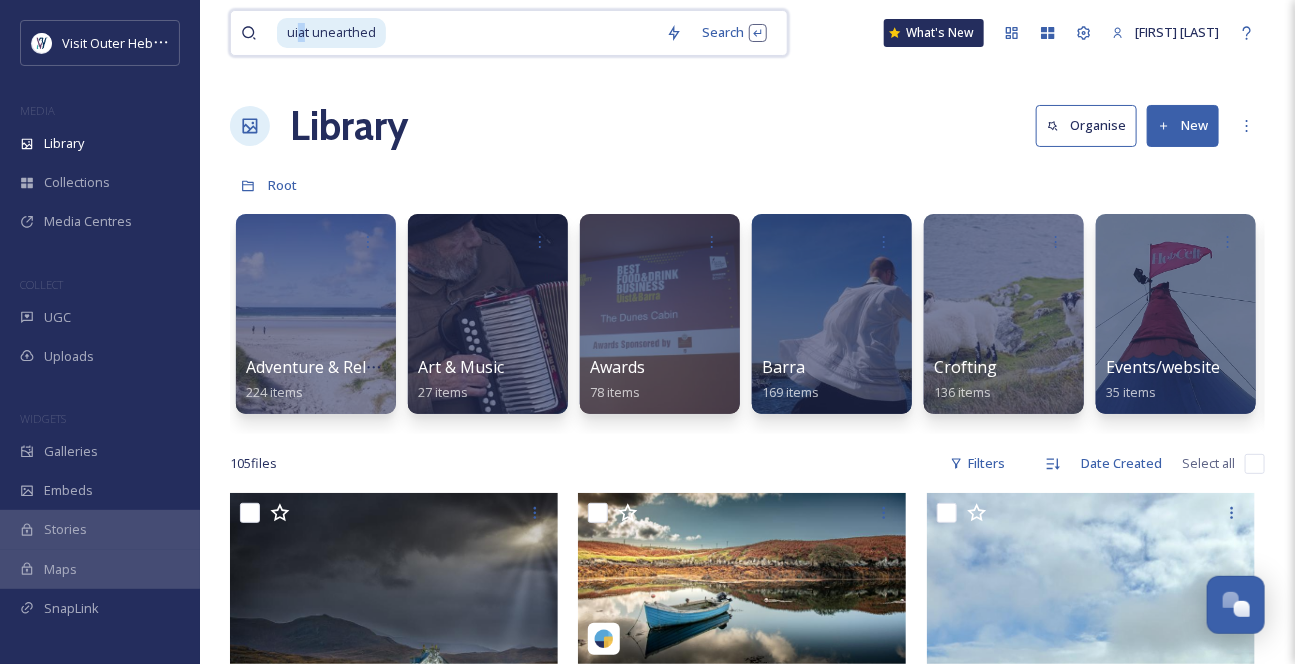 click on "uiat unearthed" at bounding box center (331, 32) 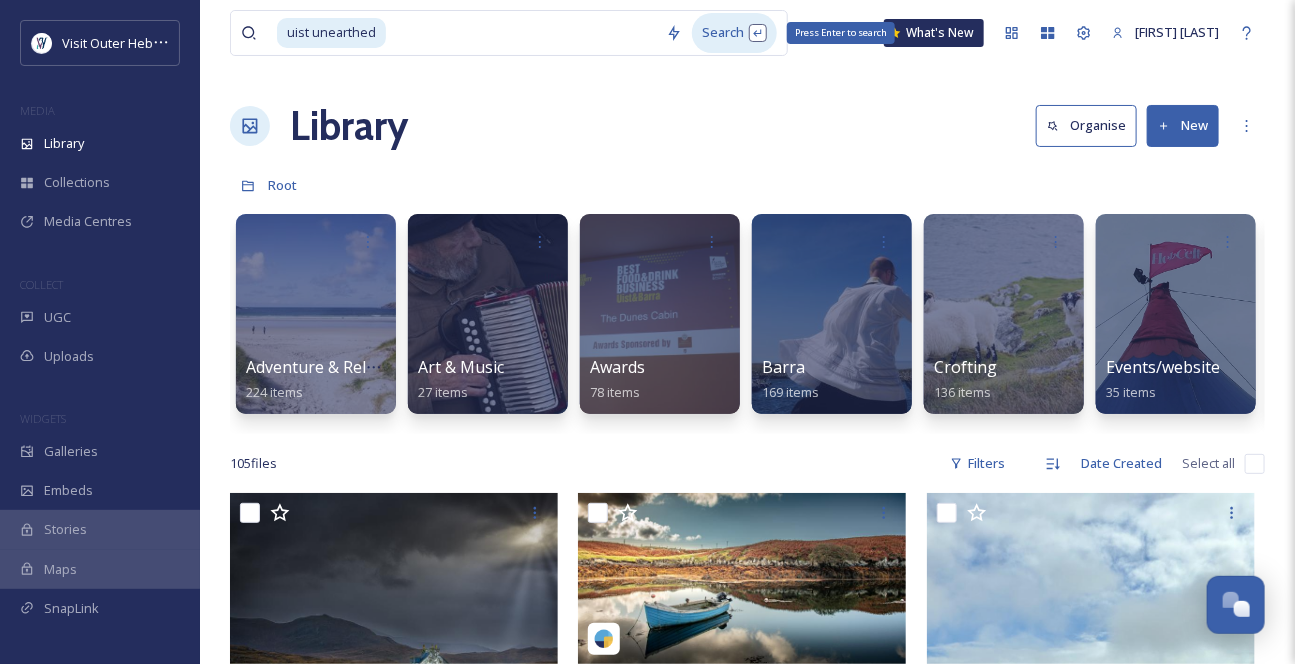 click on "Search Press Enter to search" at bounding box center (734, 32) 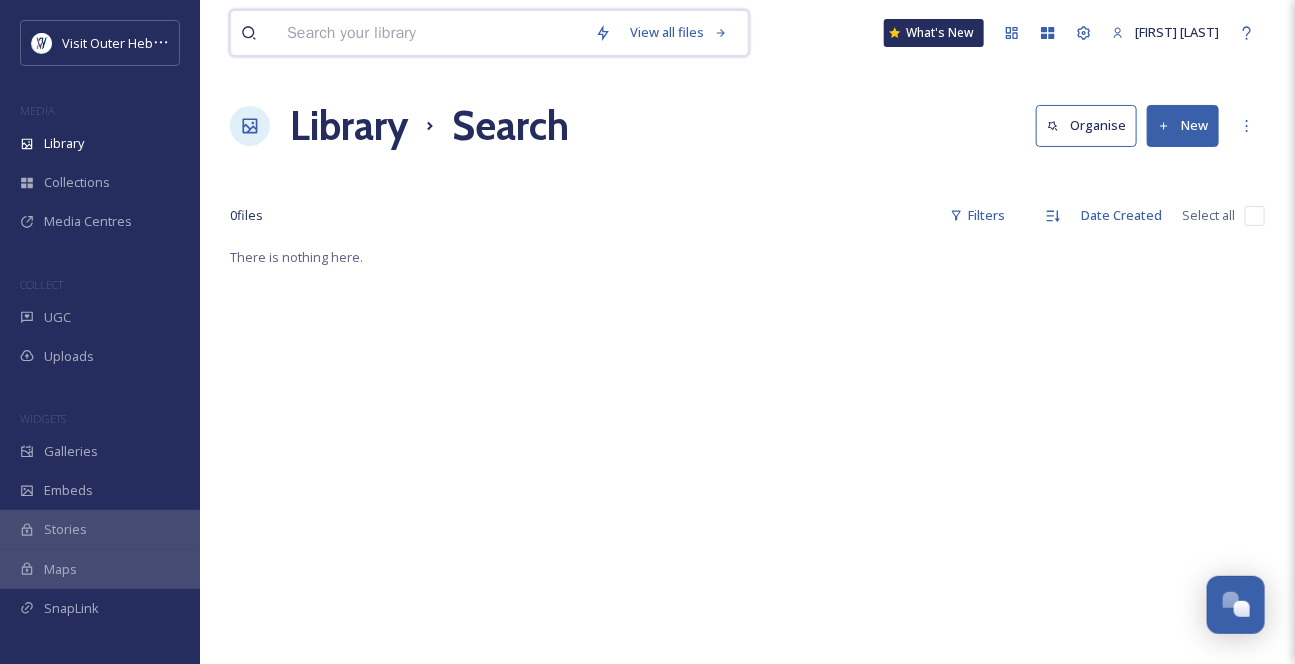 click at bounding box center [431, 33] 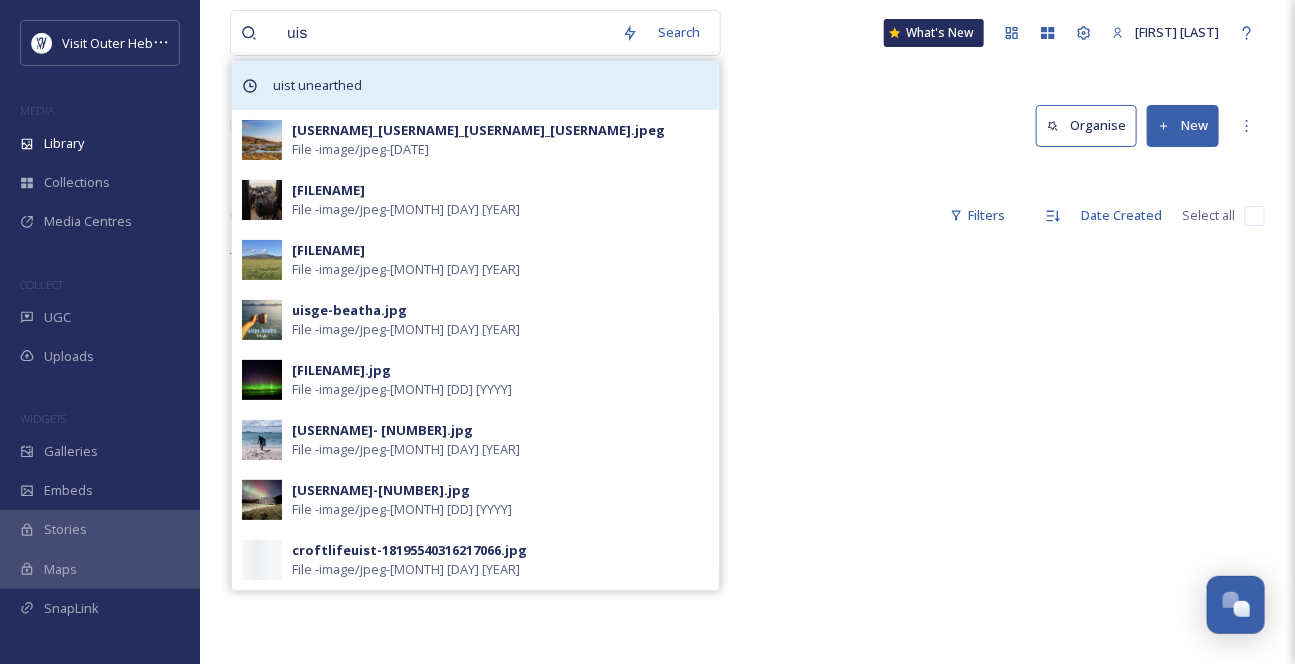 click on "uist unearthed" at bounding box center (317, 85) 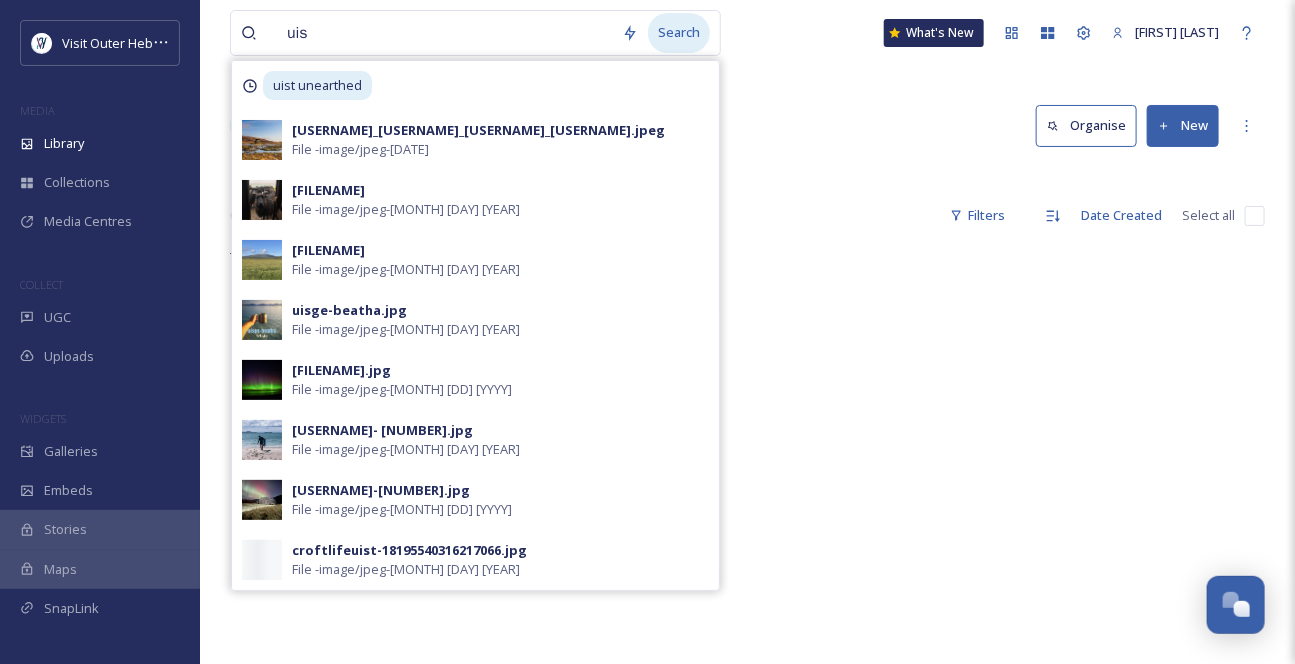 click on "Search" at bounding box center [679, 32] 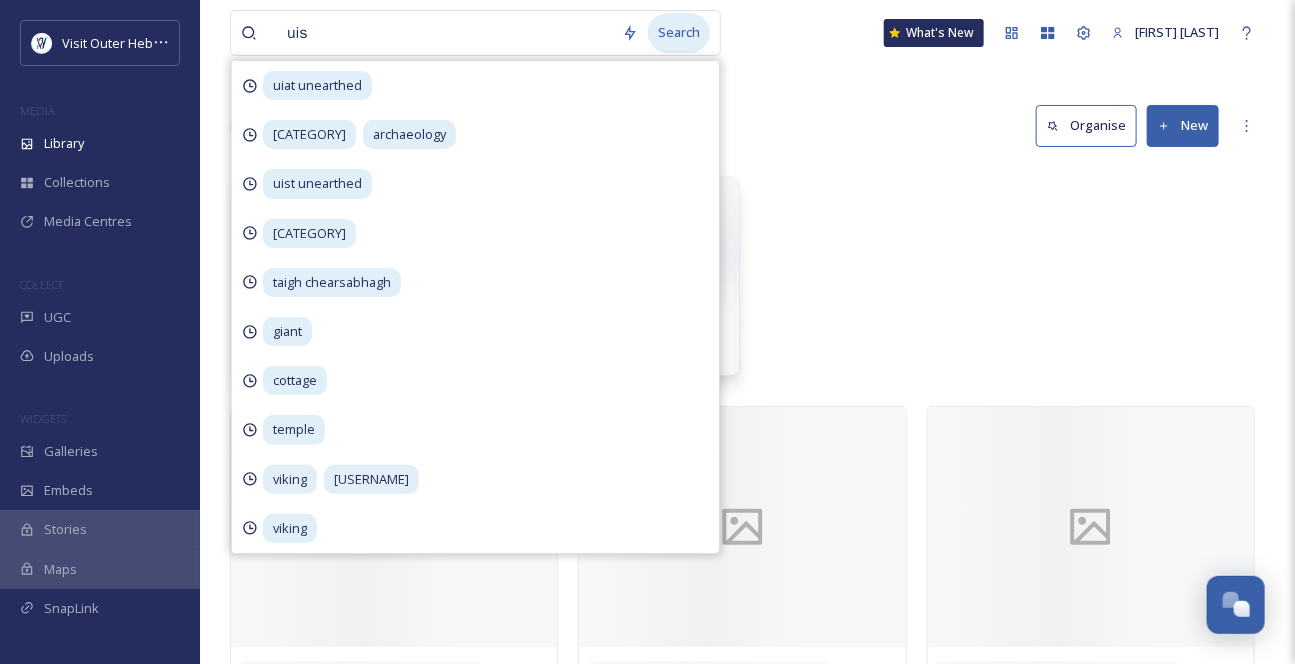 click on "Search" at bounding box center [679, 32] 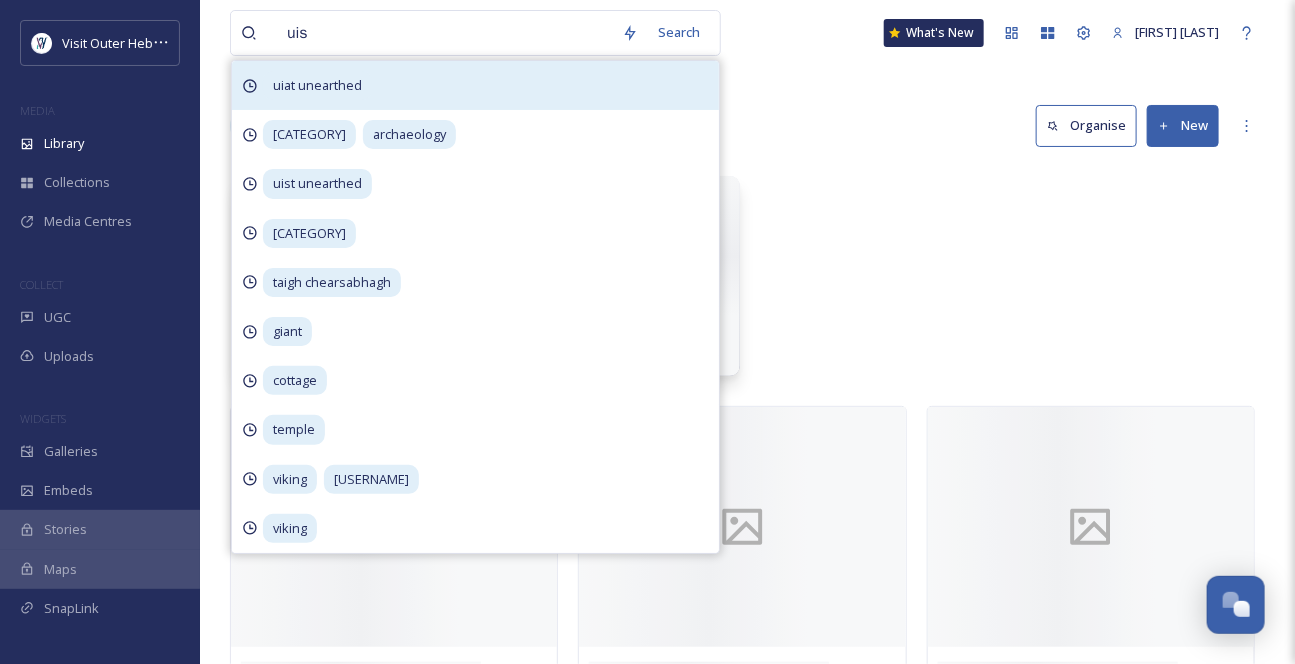 click on "uiat unearthed" at bounding box center [317, 85] 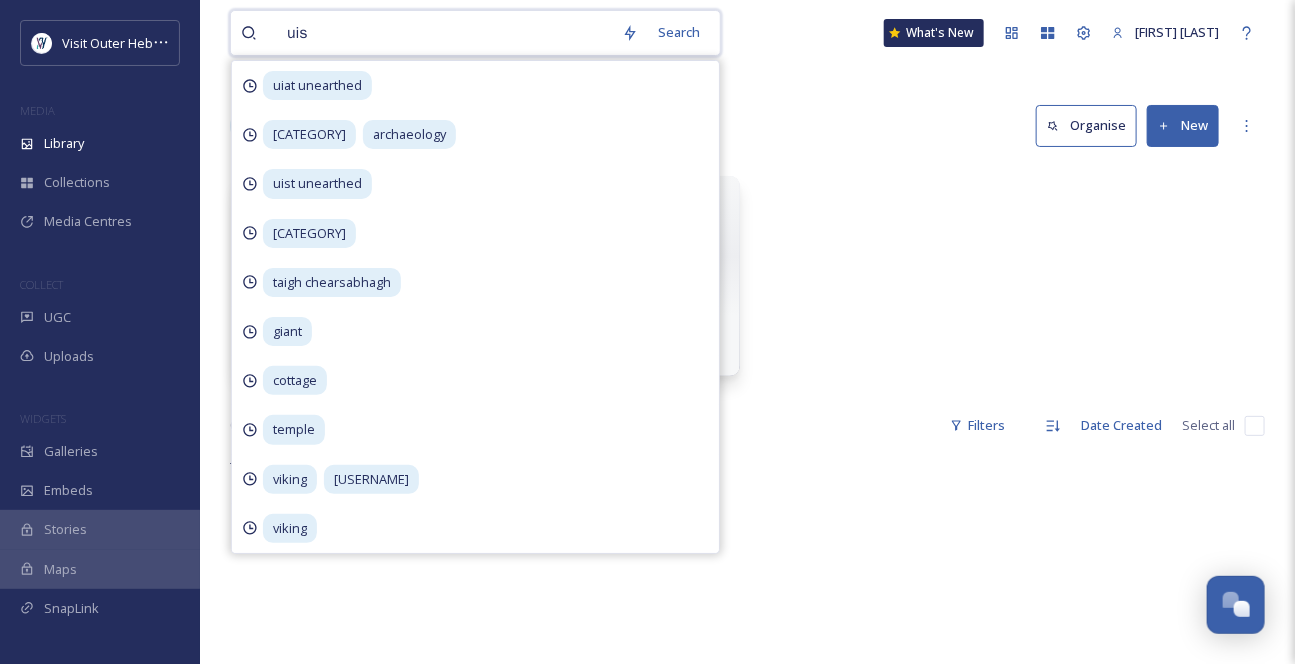 click on "uis" at bounding box center [444, 33] 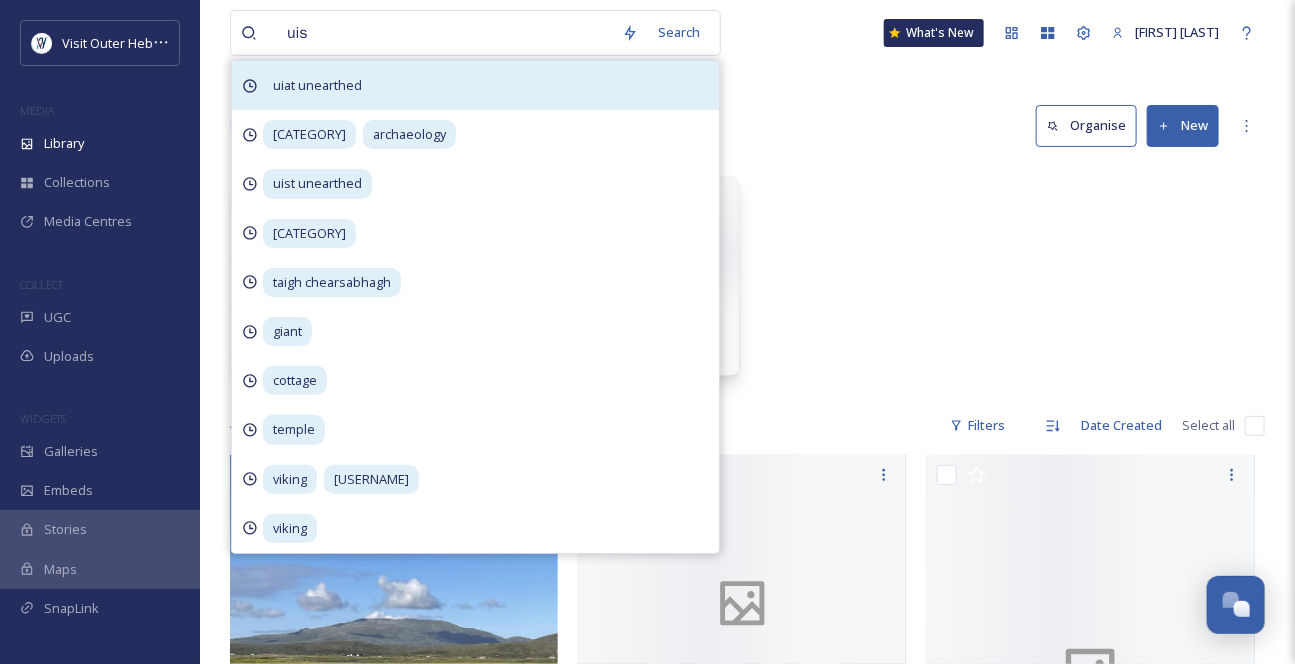 click on "uiat unearthed" at bounding box center [317, 85] 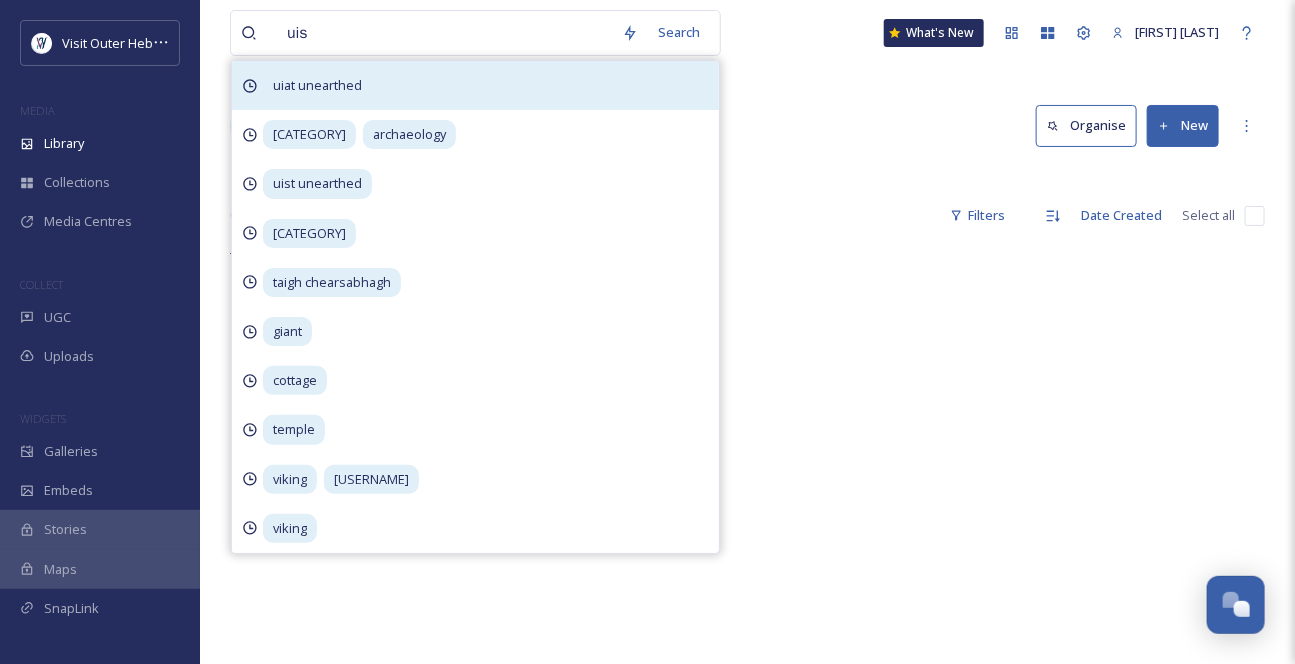 click on "uiat unearthed" at bounding box center [317, 85] 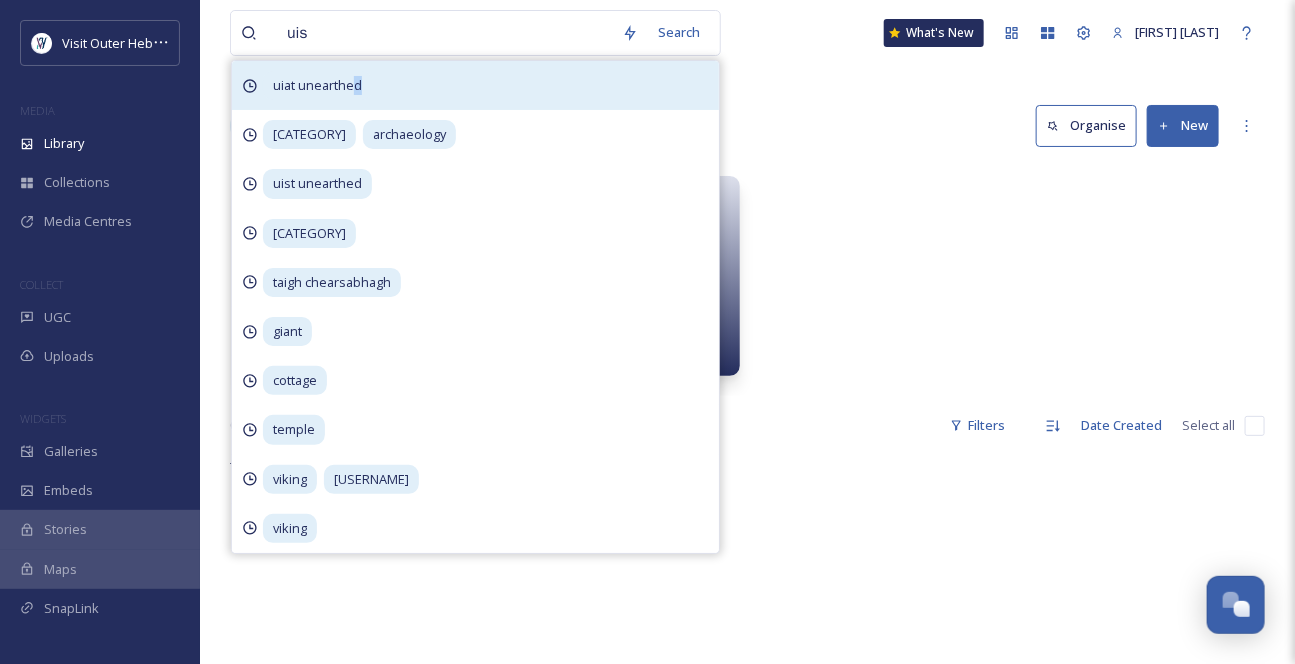 click on "uiat unearthed" at bounding box center (475, 85) 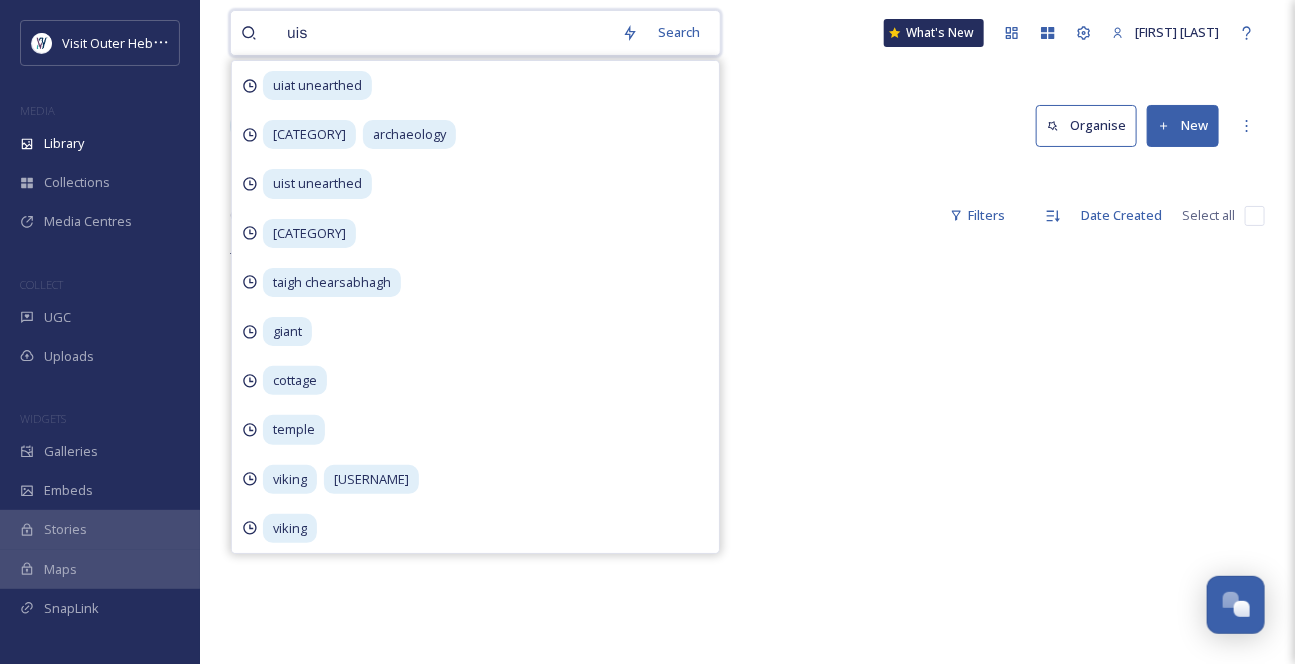 drag, startPoint x: 311, startPoint y: 36, endPoint x: 341, endPoint y: 32, distance: 30.265491 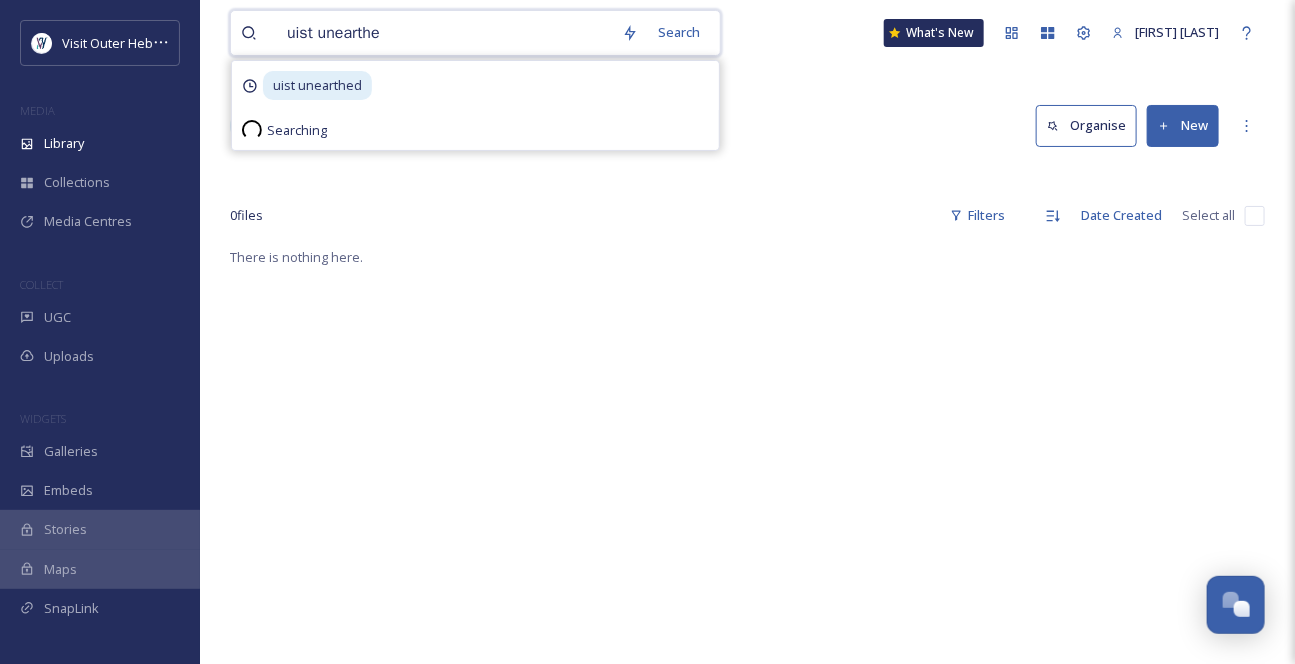 type on "uist unearthed" 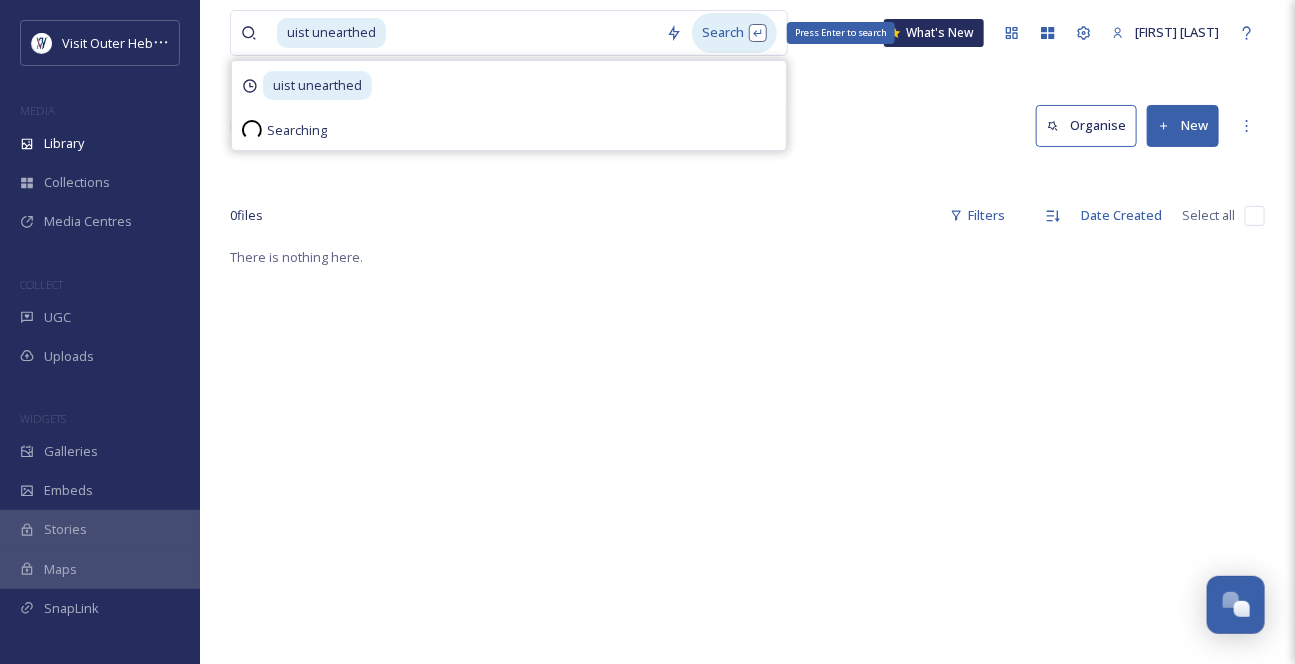 click on "Search Press Enter to search" at bounding box center [734, 32] 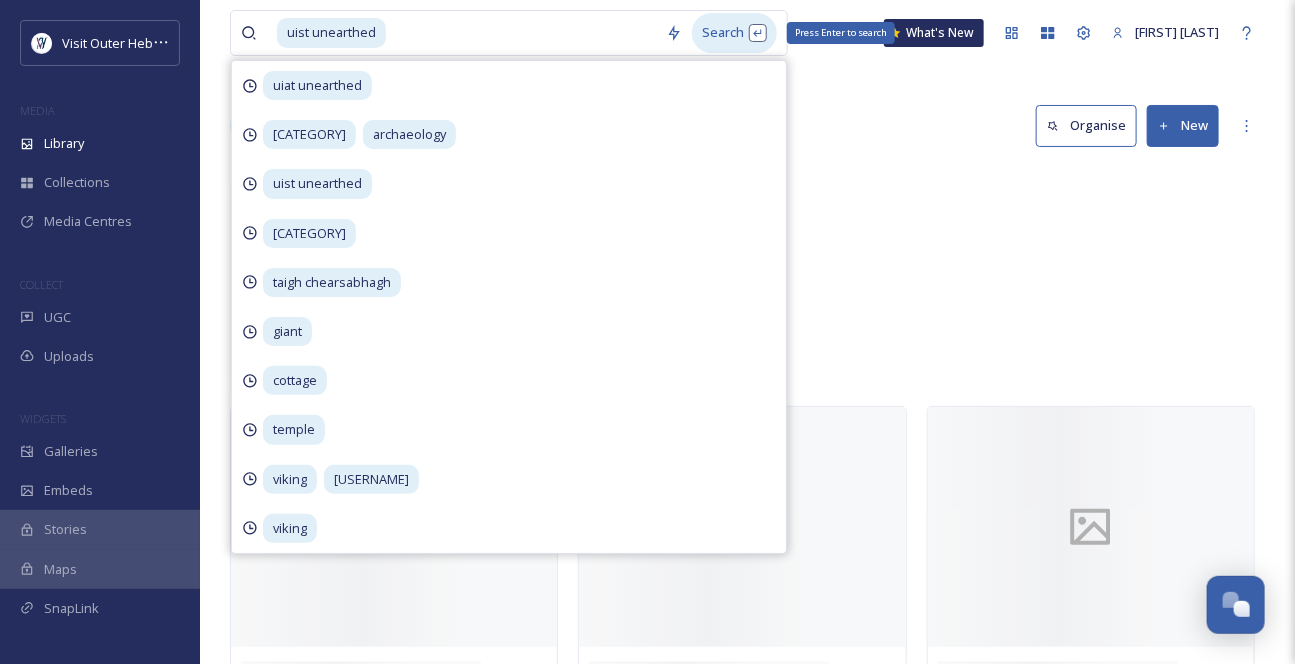 click on "Search Press Enter to search" at bounding box center (734, 32) 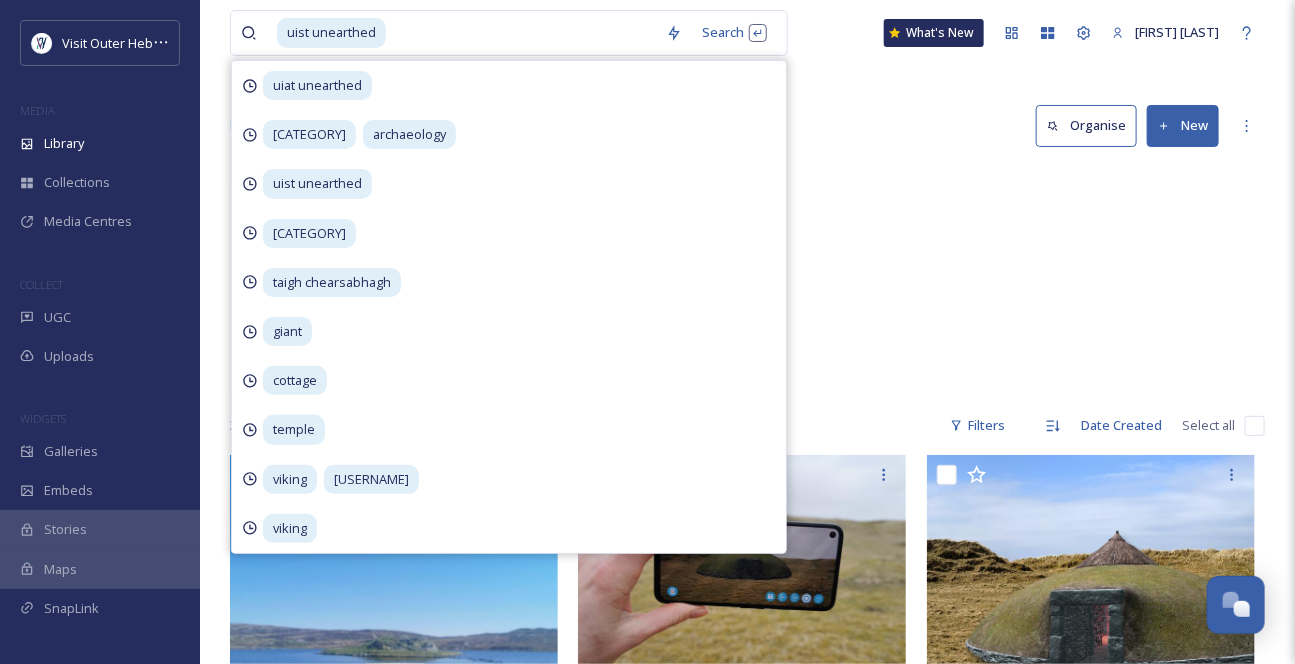 click on "Uist Unearthed Dun an St
Filters Date Created Select all You've reached the end" at bounding box center [747, 559] 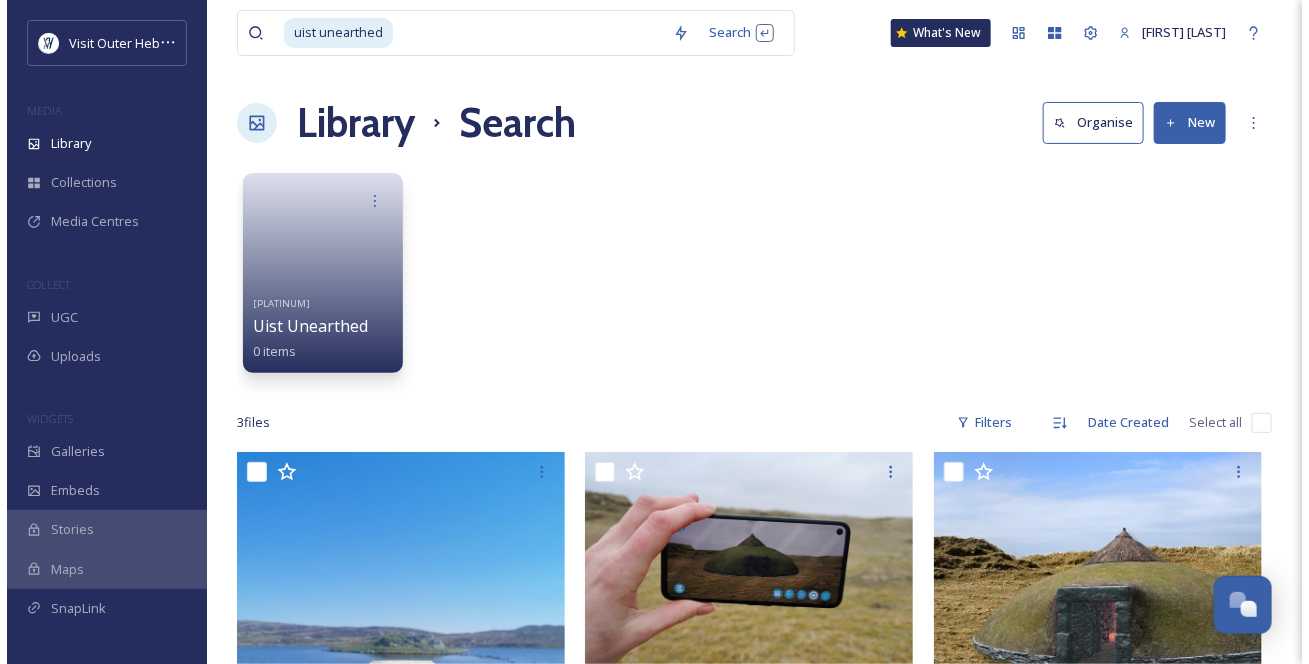 scroll, scrollTop: 0, scrollLeft: 0, axis: both 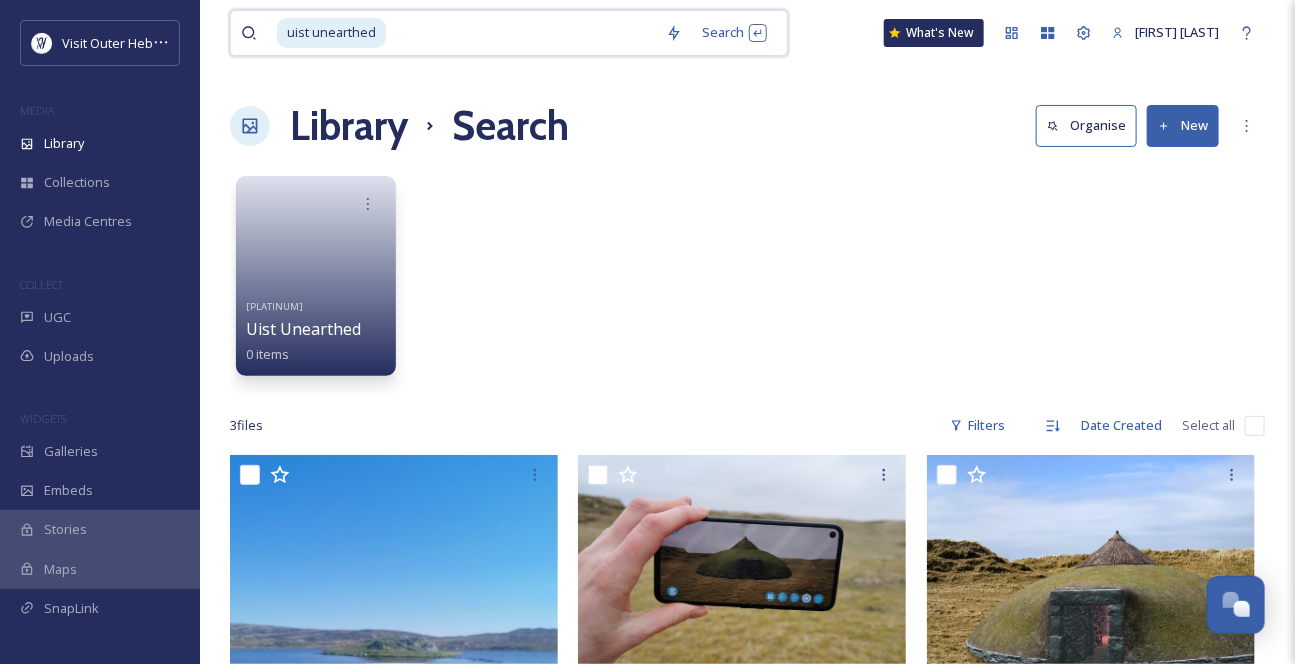 click at bounding box center (522, 33) 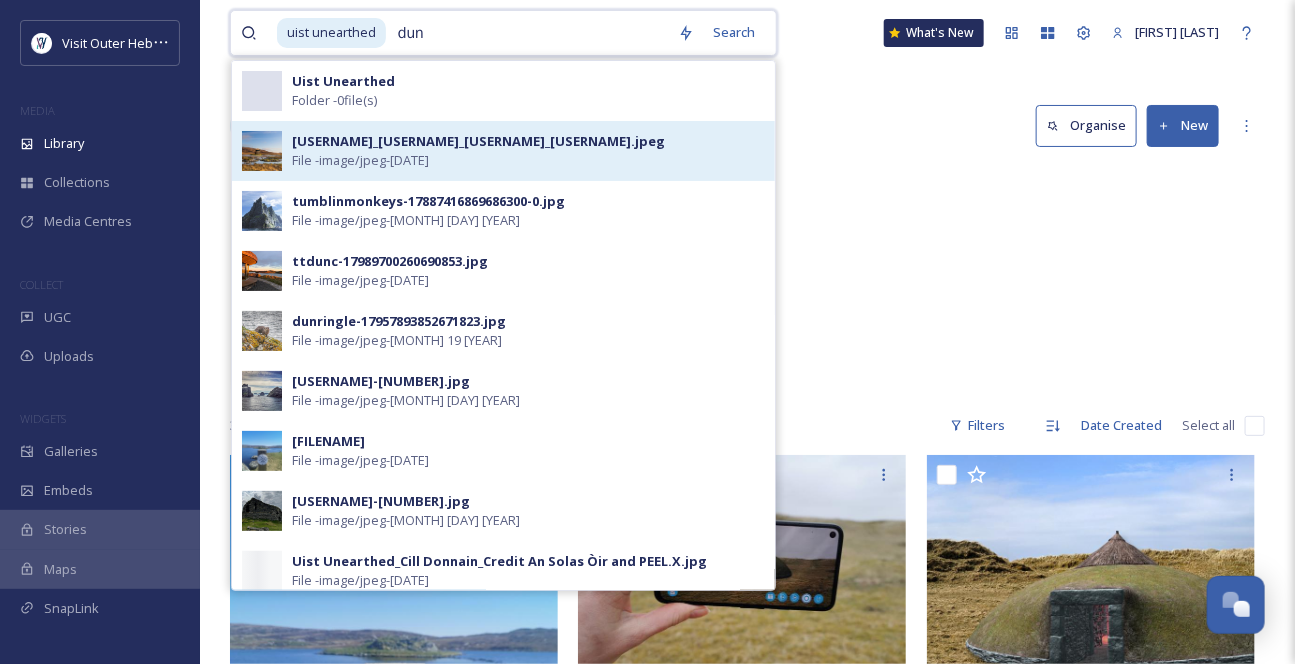 type on "dun" 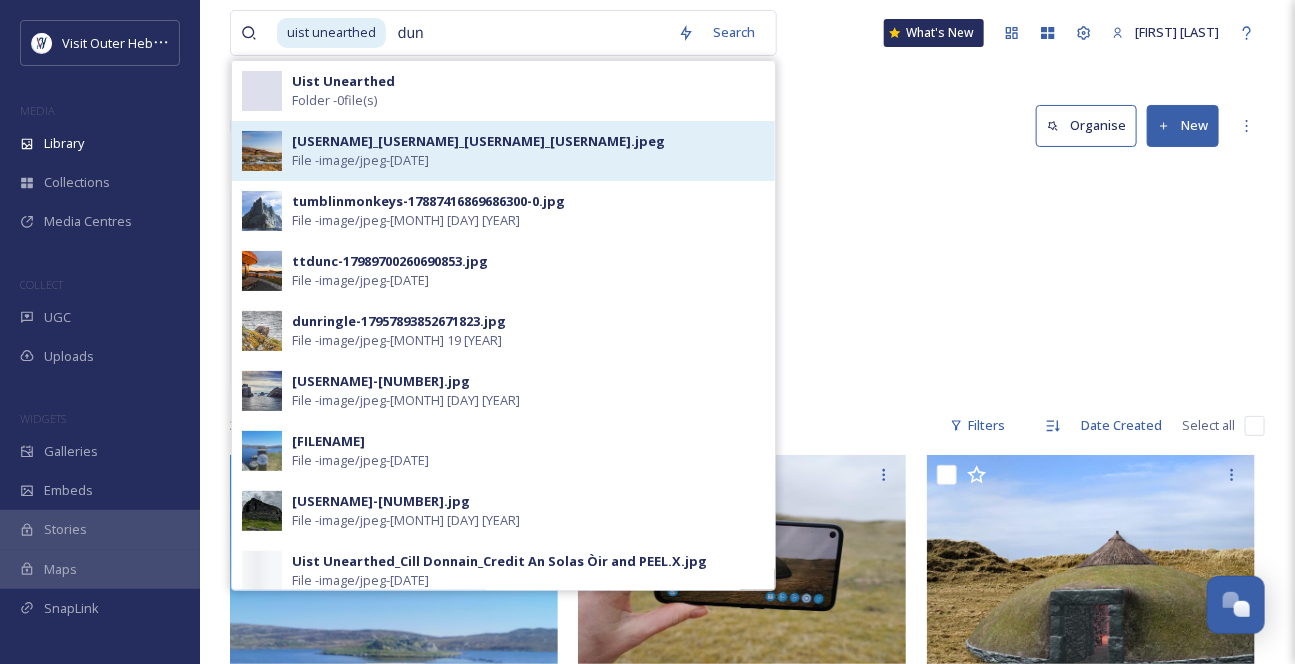 click on "[USERNAME]_[USERNAME]_[USERNAME]_[USERNAME].jpeg" at bounding box center [478, 141] 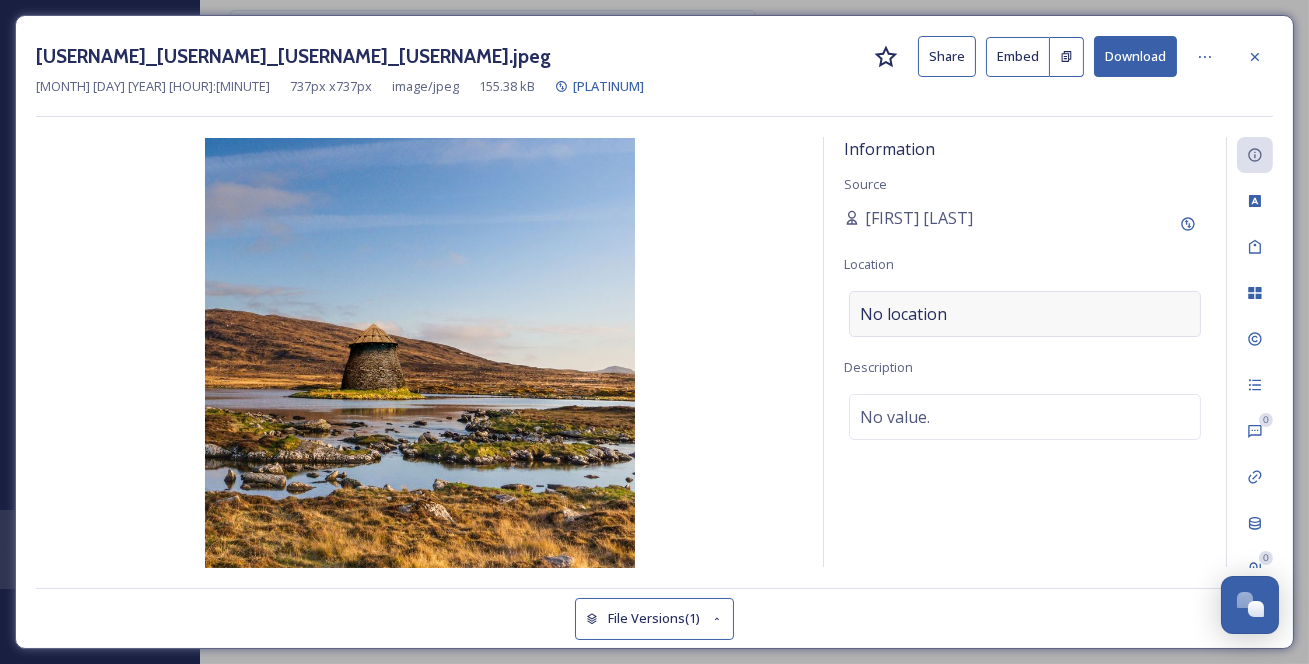 click on "No location" at bounding box center (903, 314) 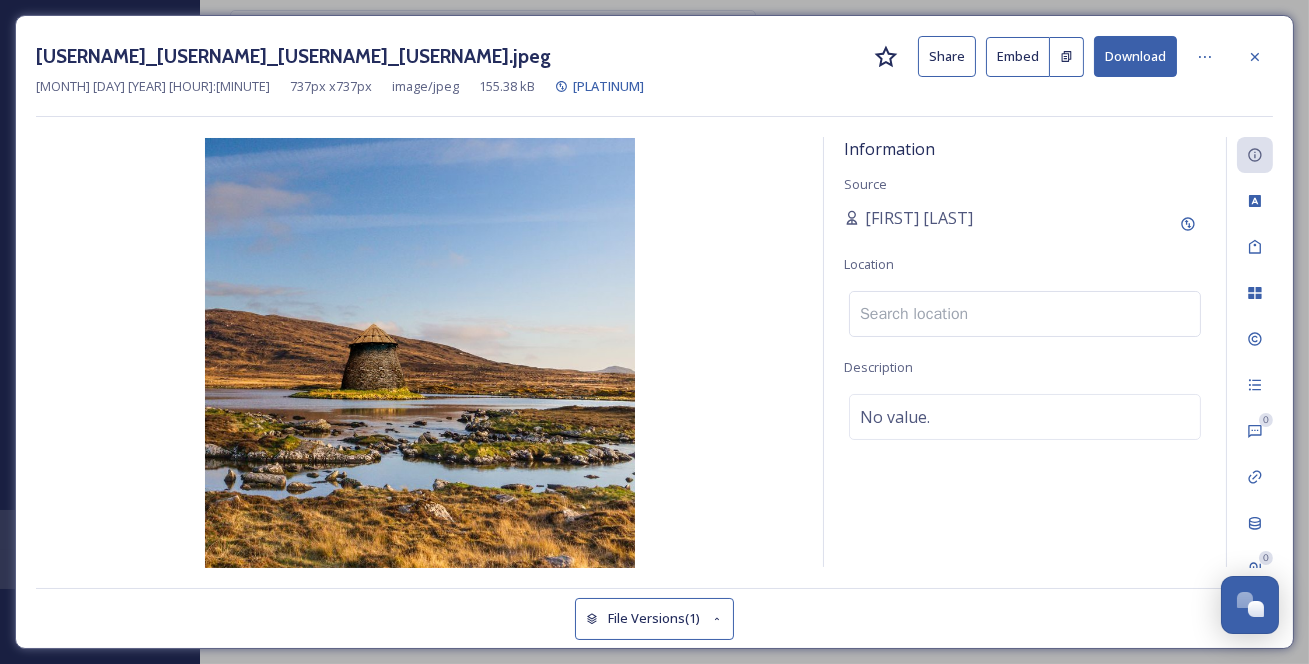 click at bounding box center [1025, 314] 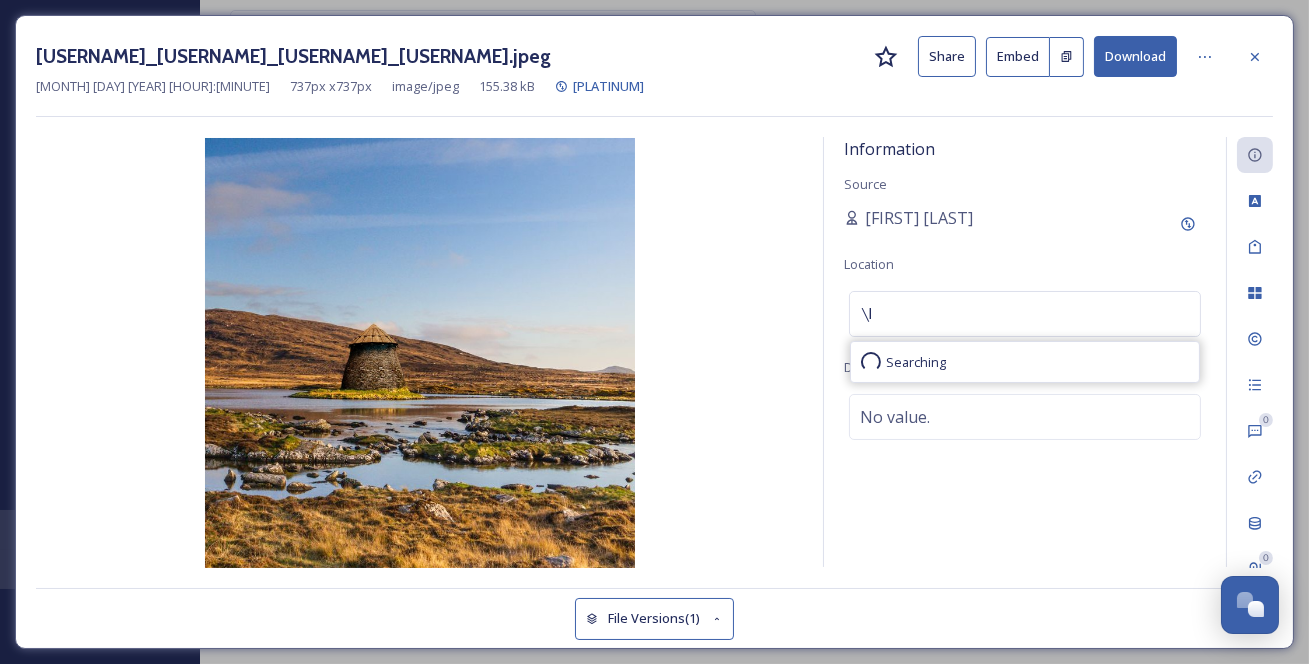 type on "\" 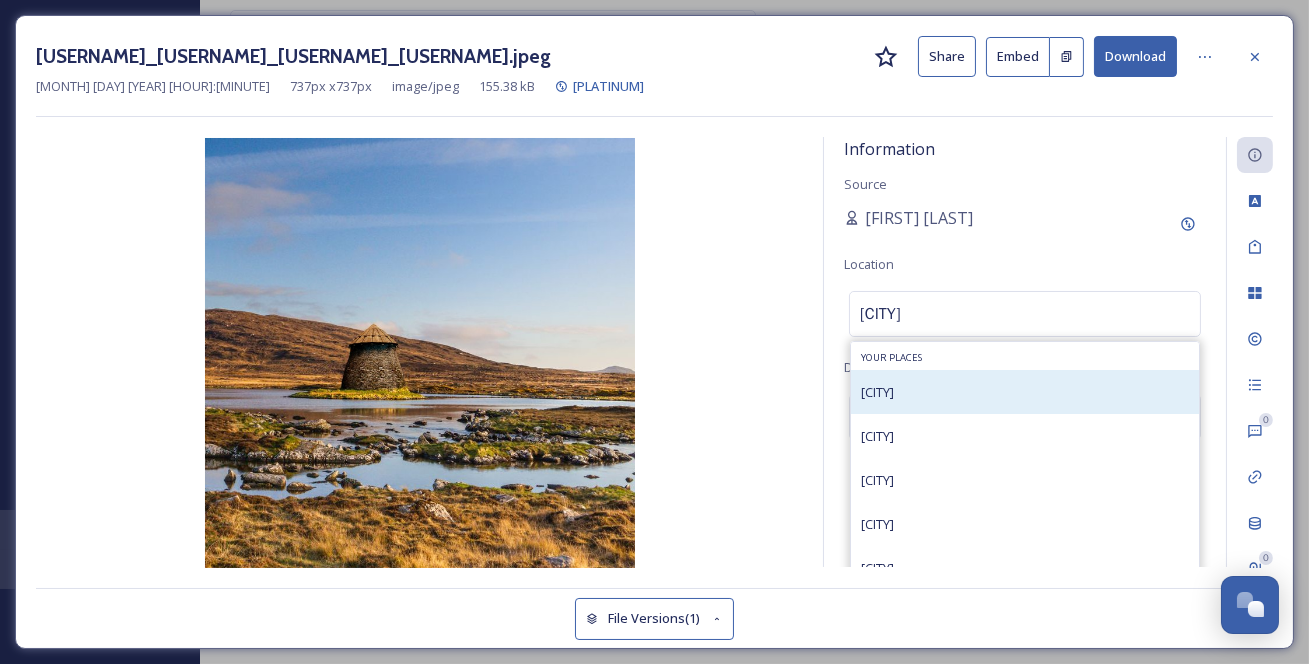 type on "[CITY]" 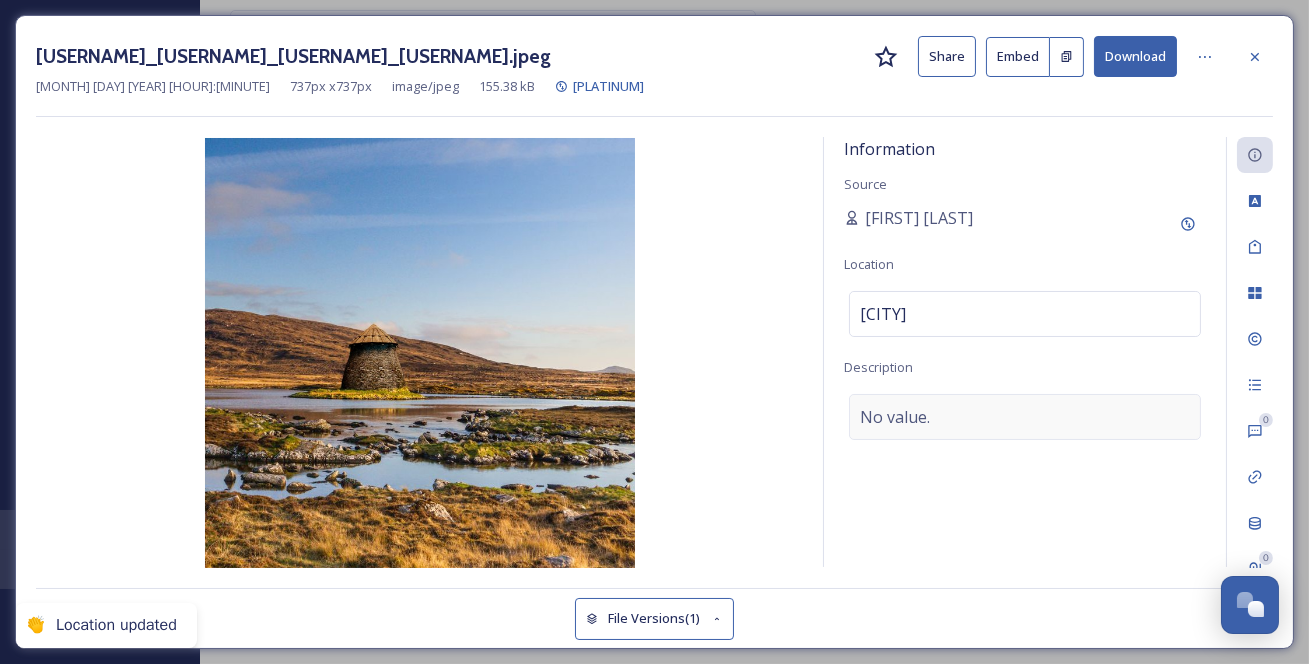 click on "No value." at bounding box center (895, 417) 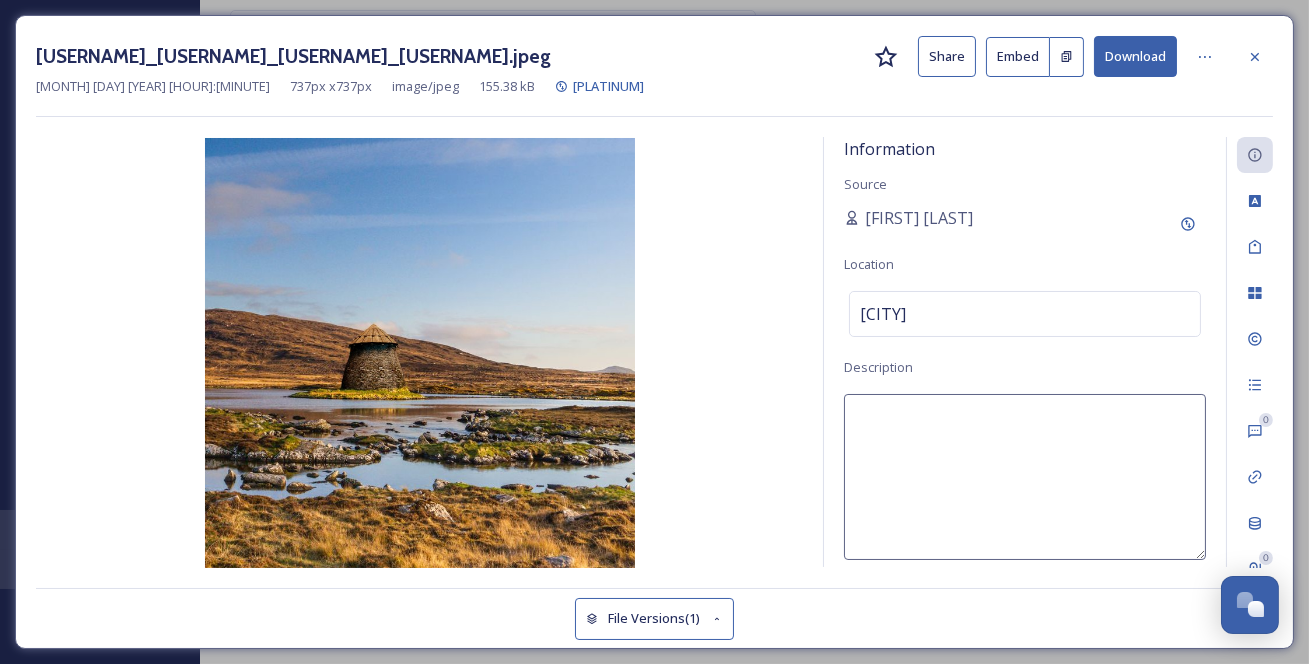 click at bounding box center (1025, 477) 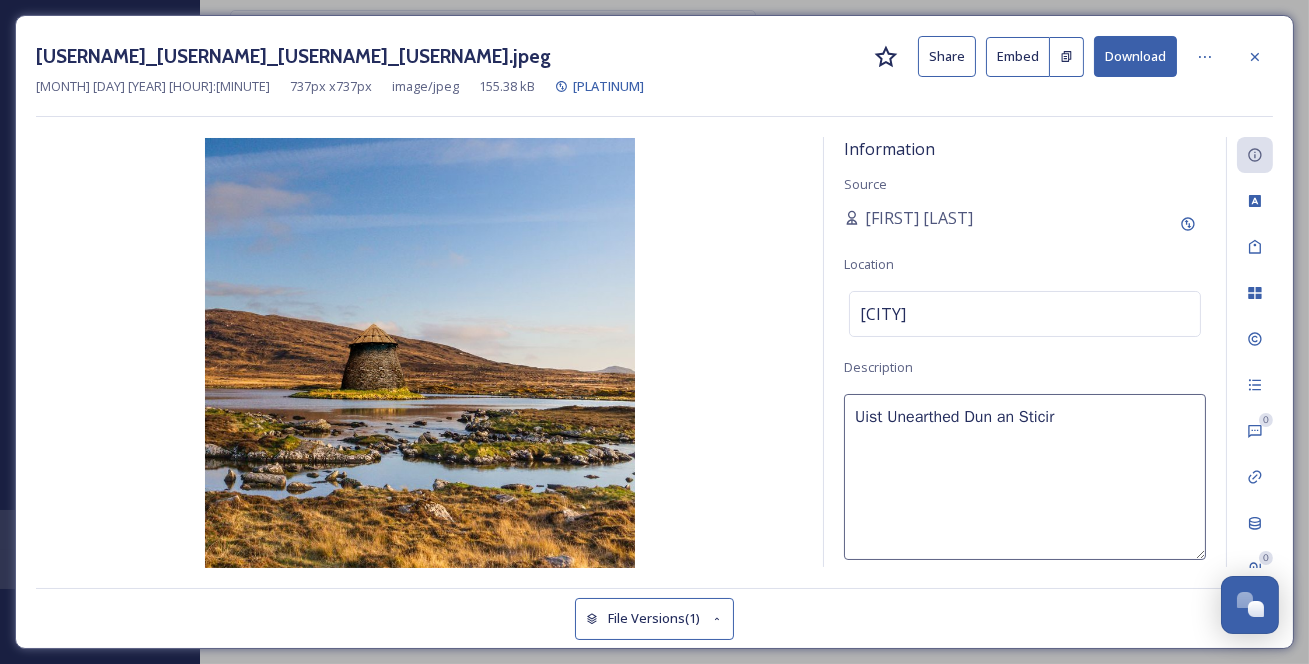type on "Uist Unearthed Dun an Sticir" 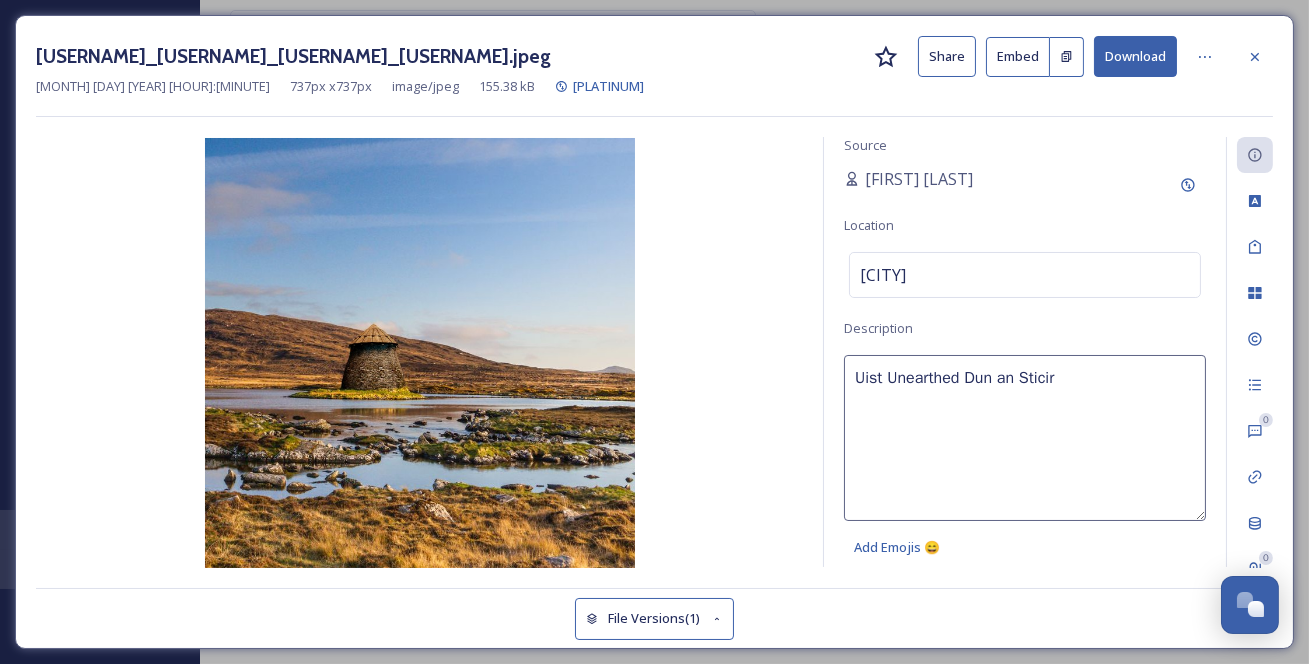 scroll, scrollTop: 106, scrollLeft: 0, axis: vertical 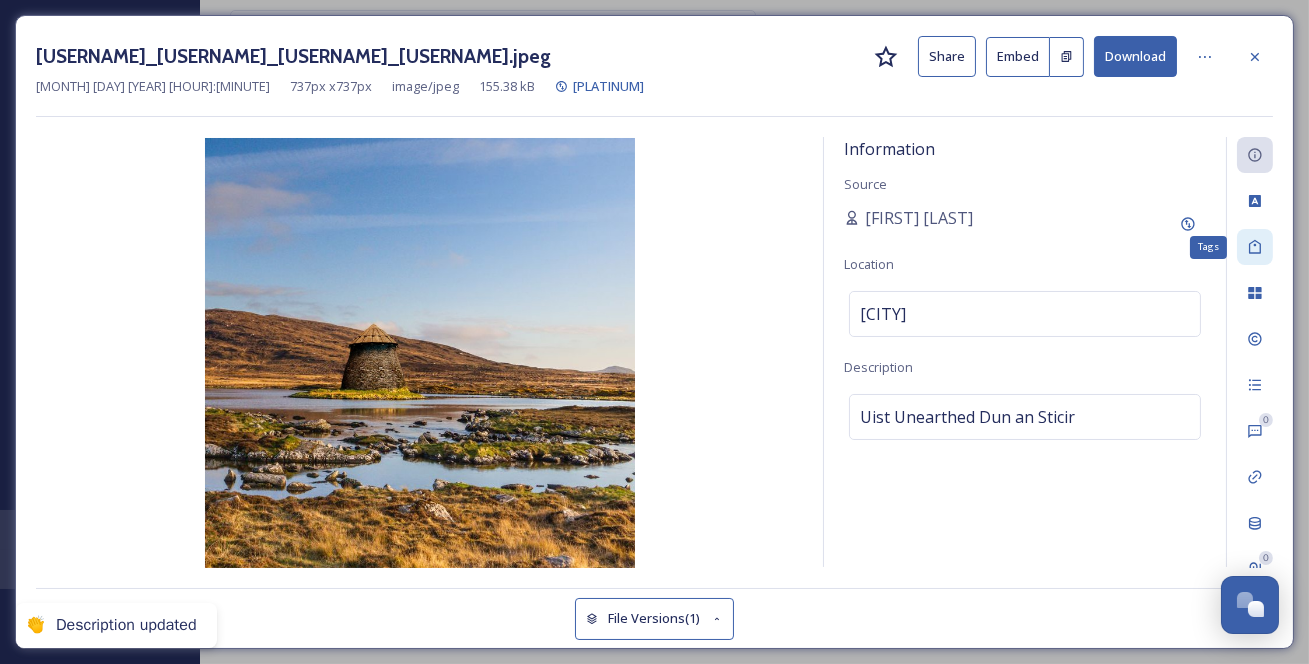 click 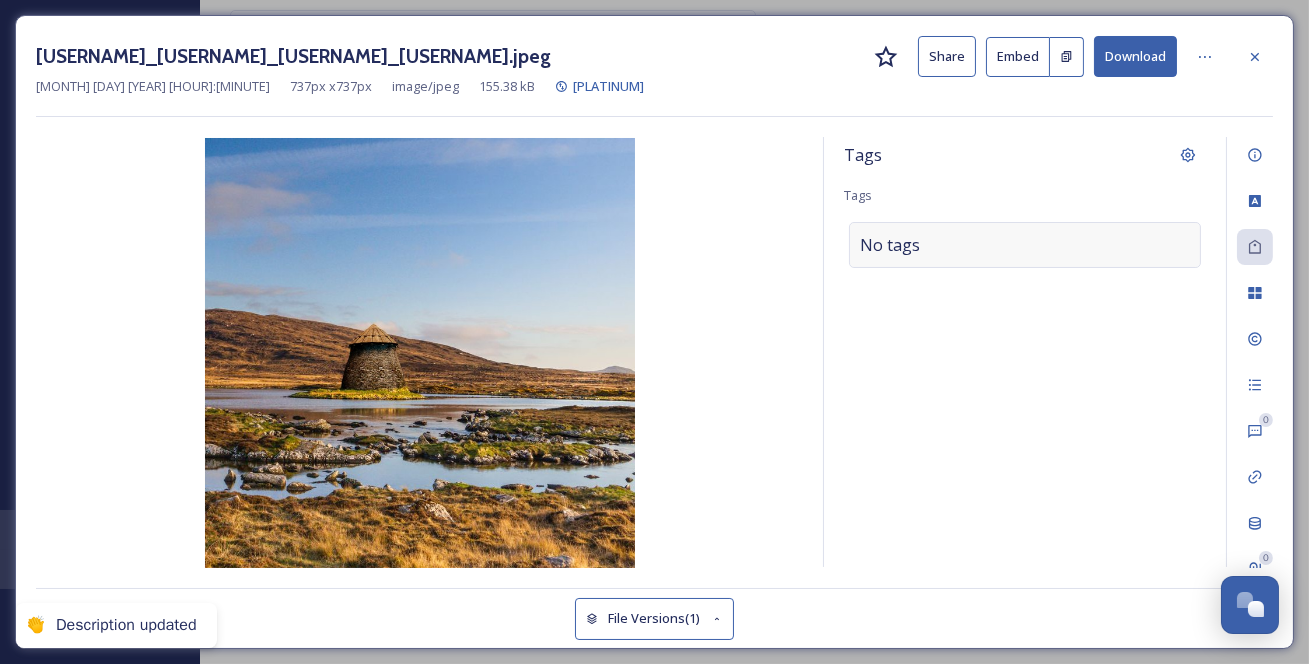 click on "No tags" at bounding box center (1025, 245) 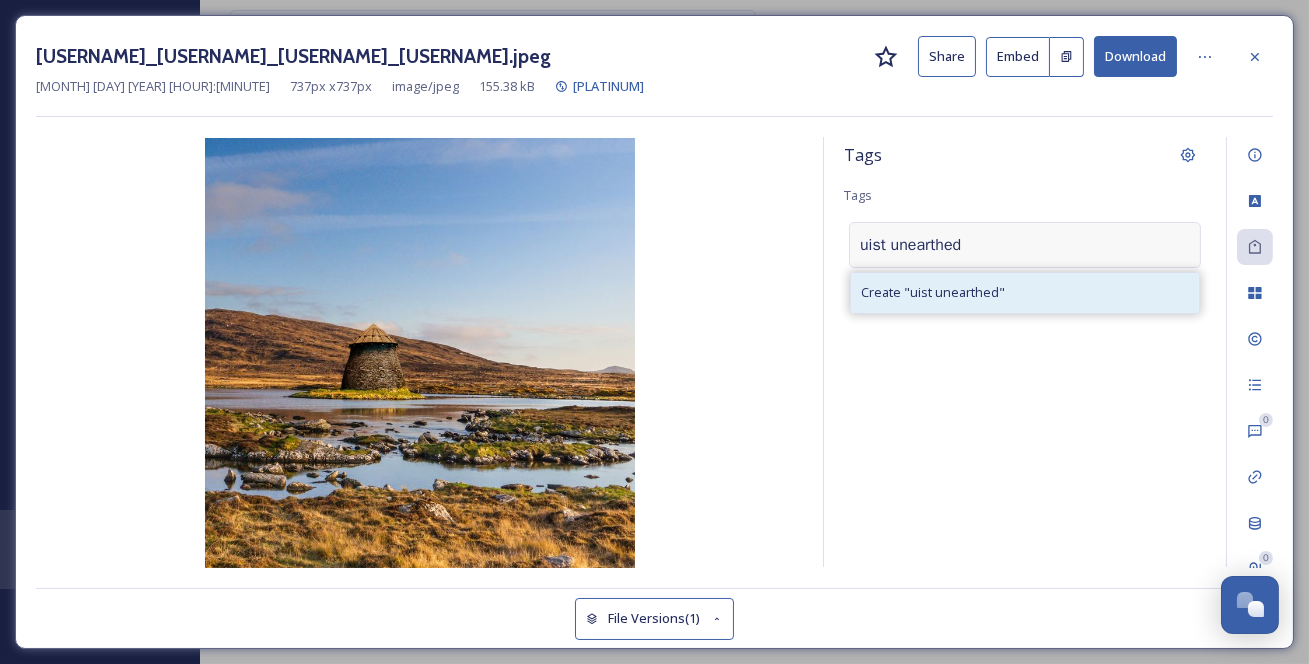 type on "uist unearthed" 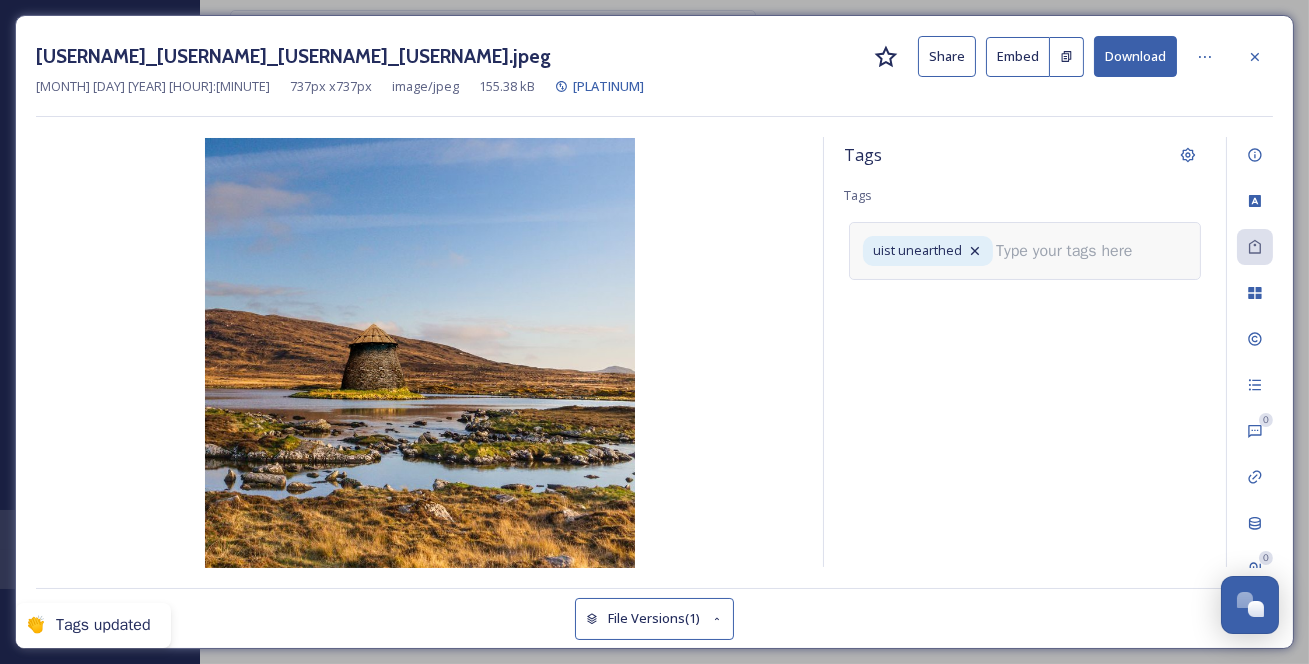 click at bounding box center (1072, 251) 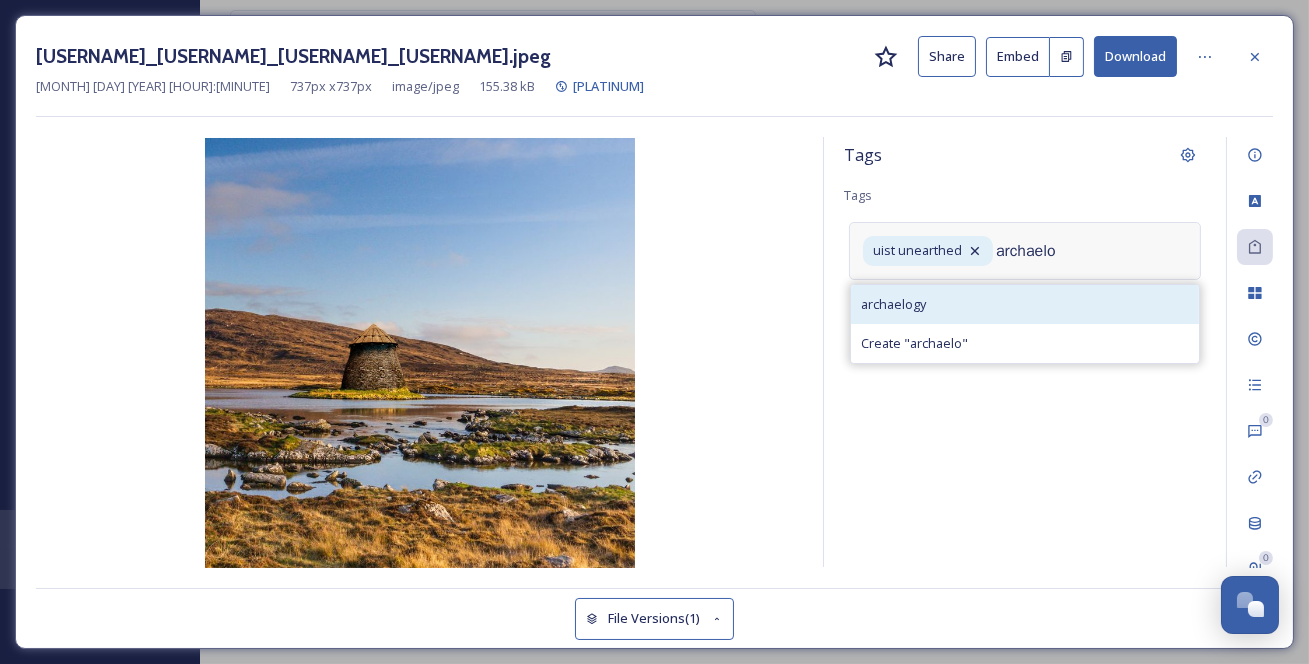 type on "archaelo" 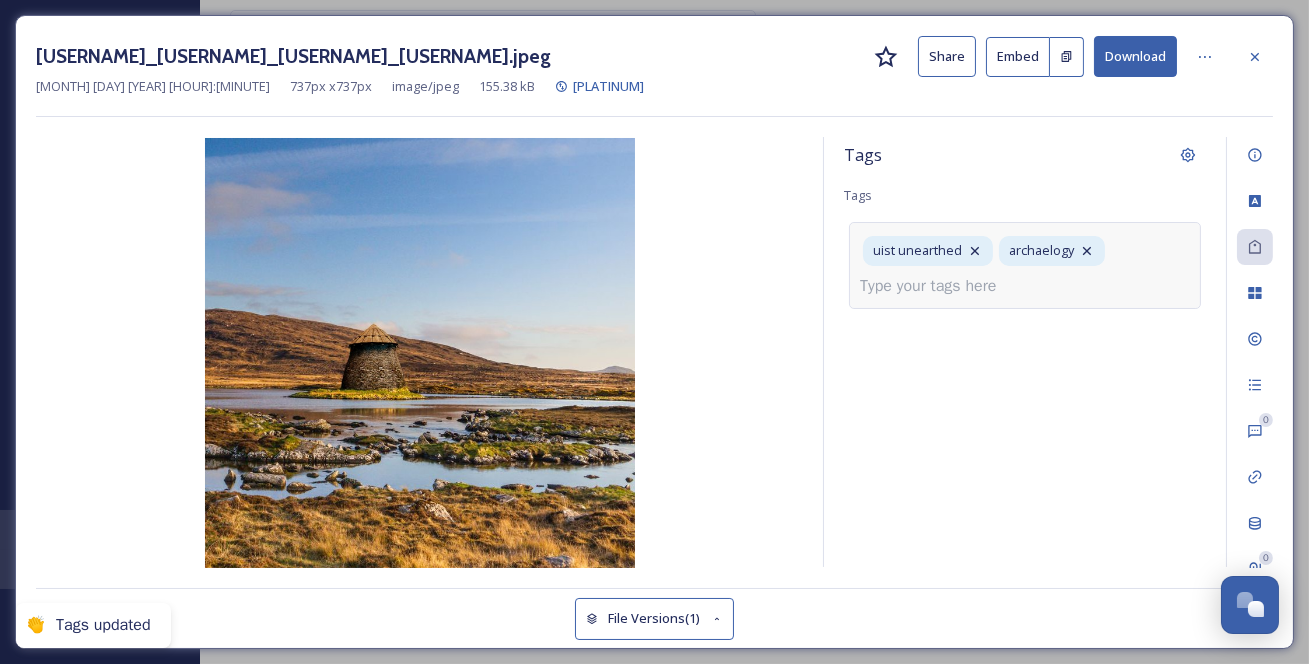 click at bounding box center [936, 286] 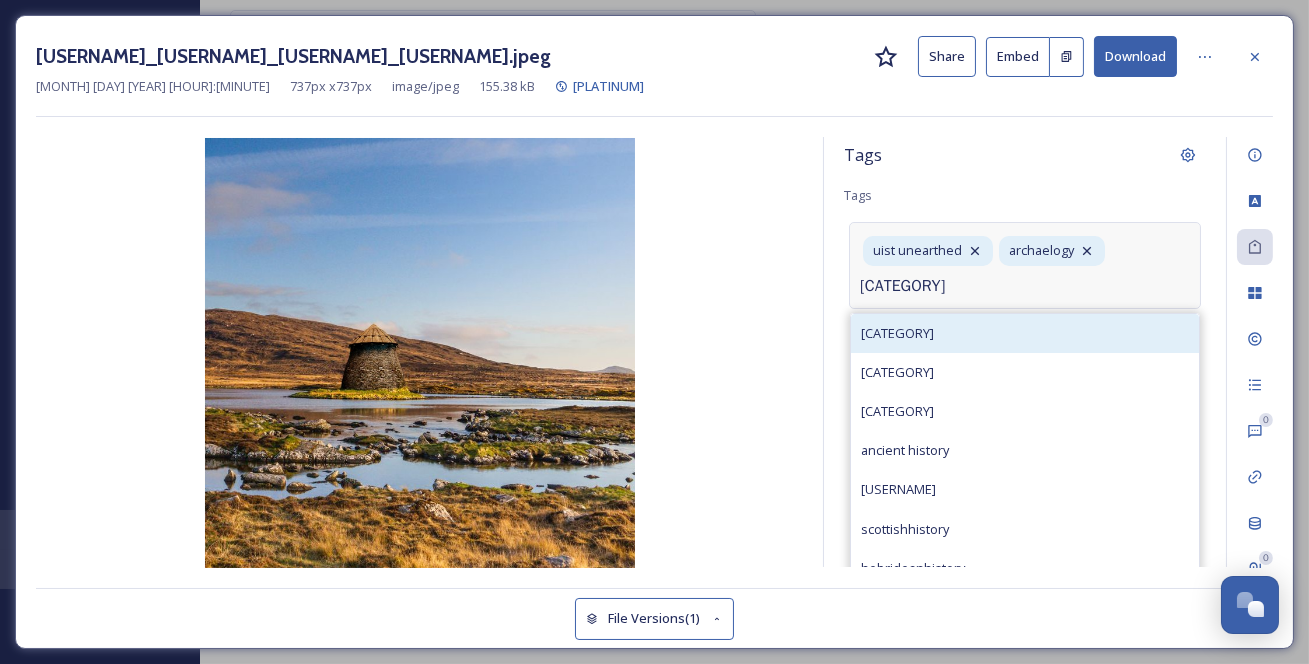 type on "[CATEGORY]" 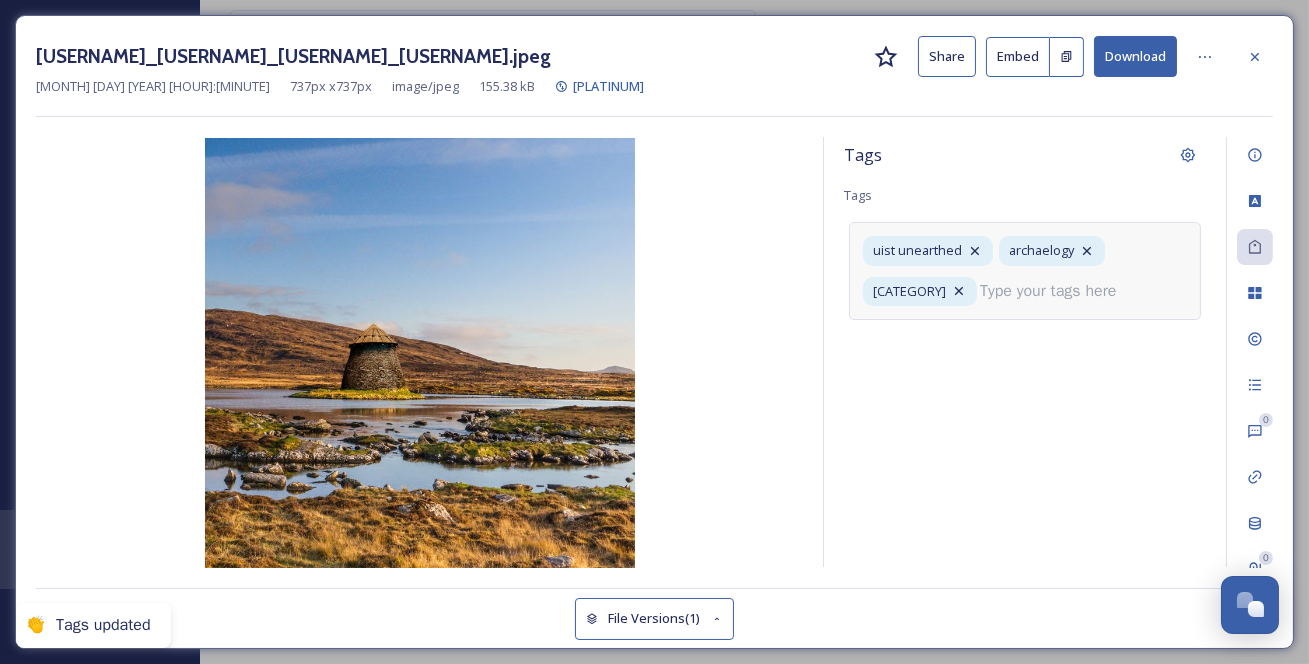 click at bounding box center (1056, 291) 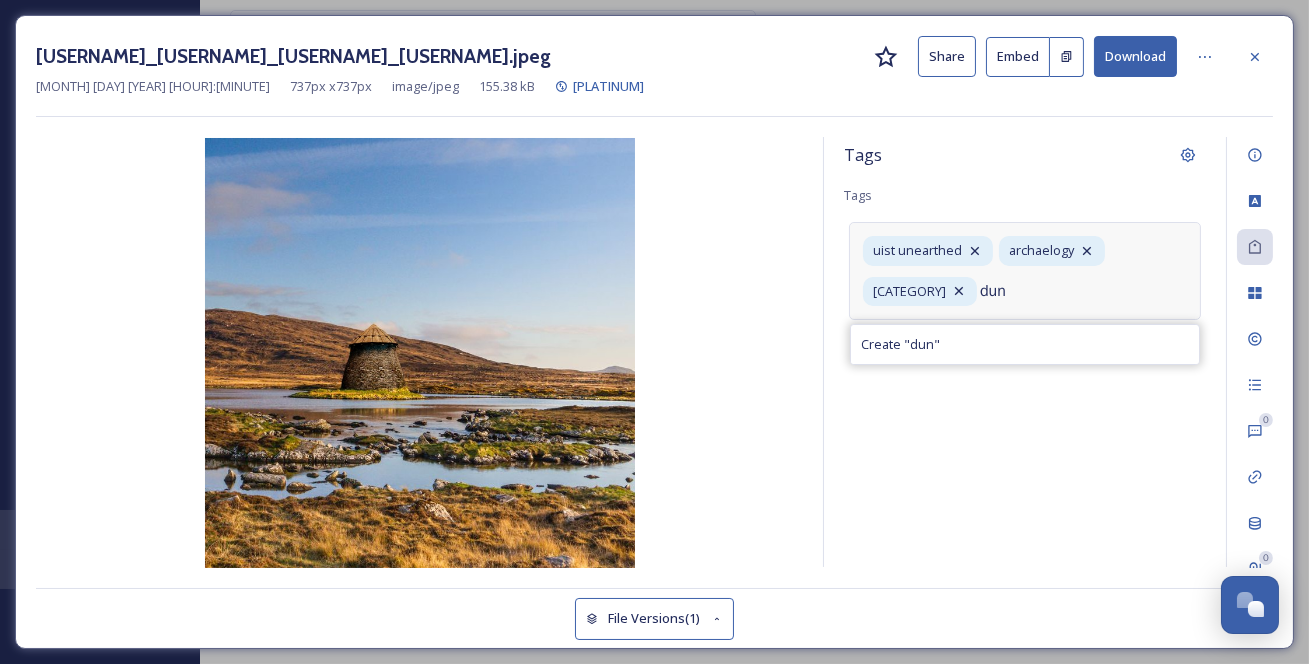 type on "dun" 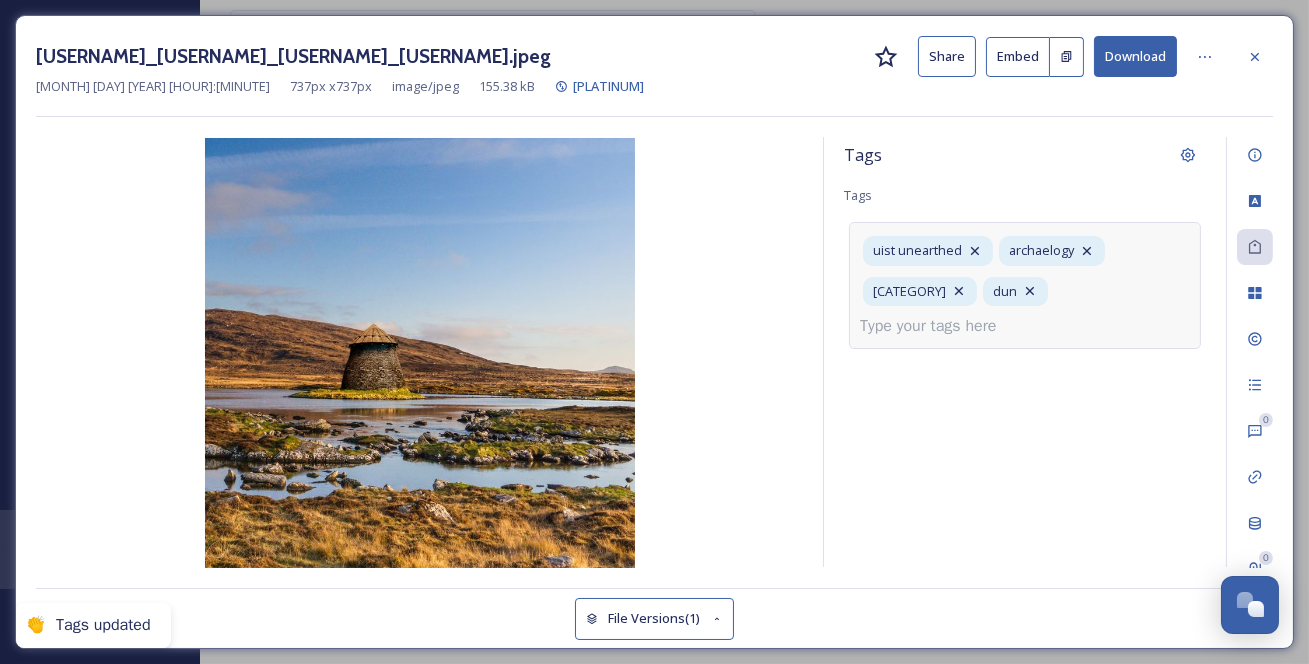 click at bounding box center [936, 326] 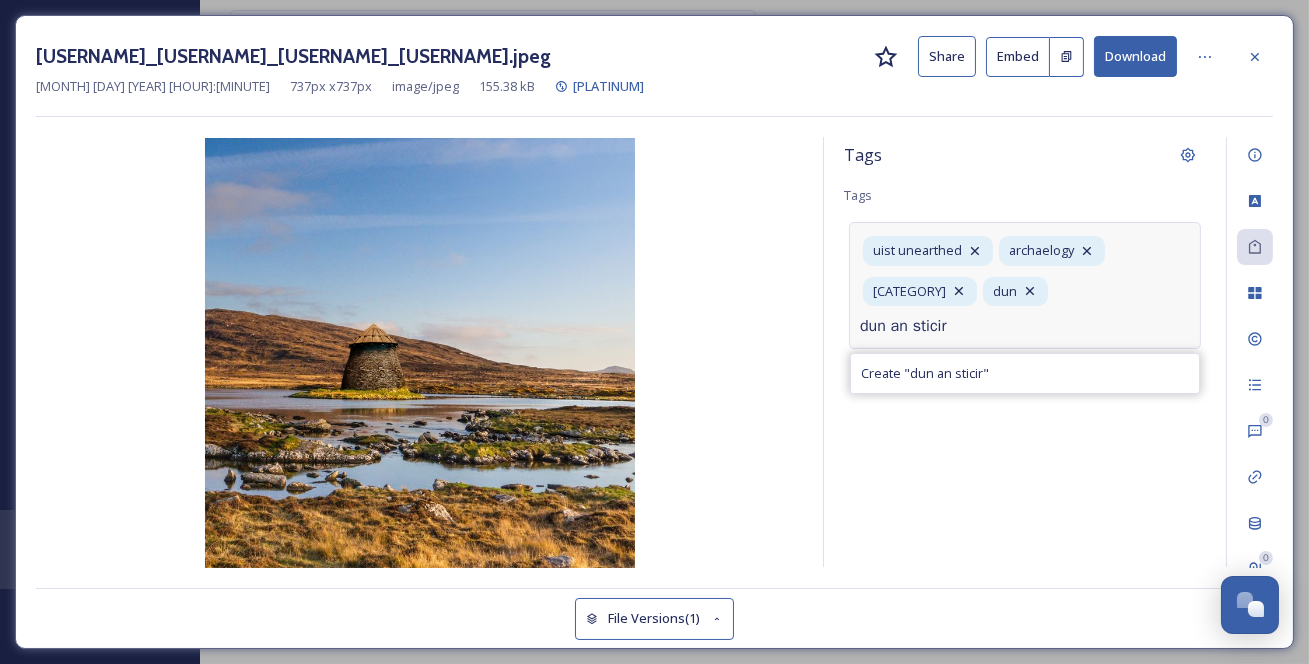 type on "dun an sticir" 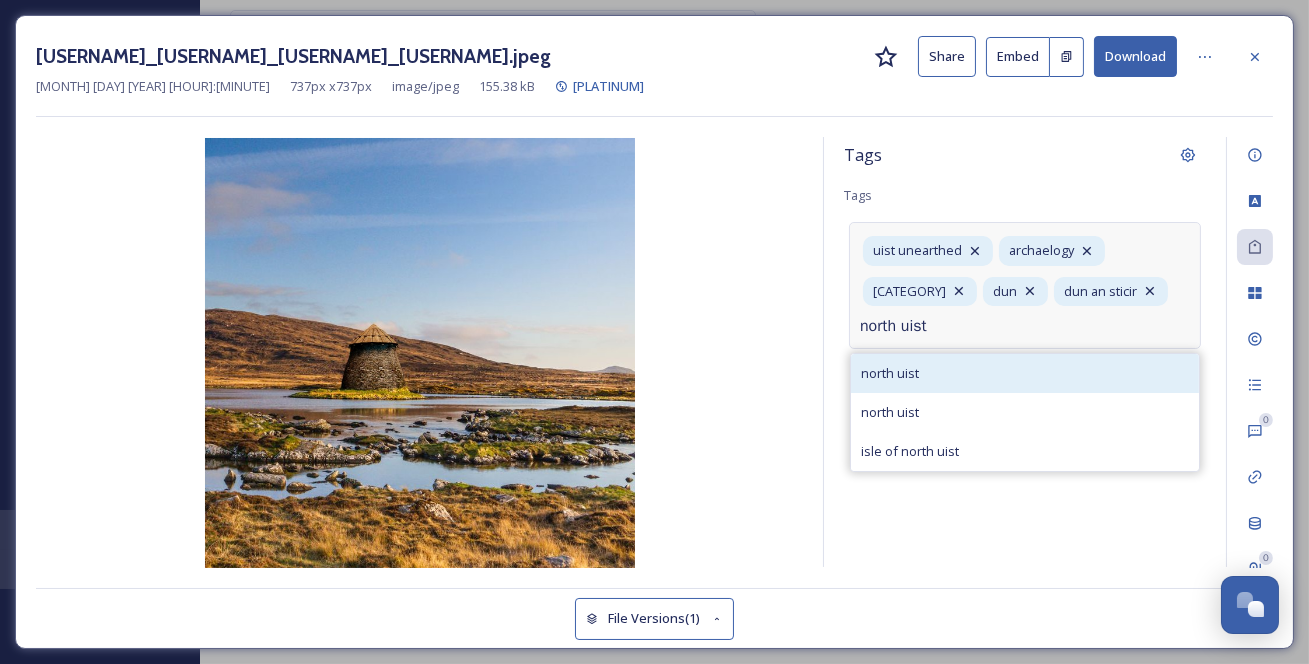 type on "north uist" 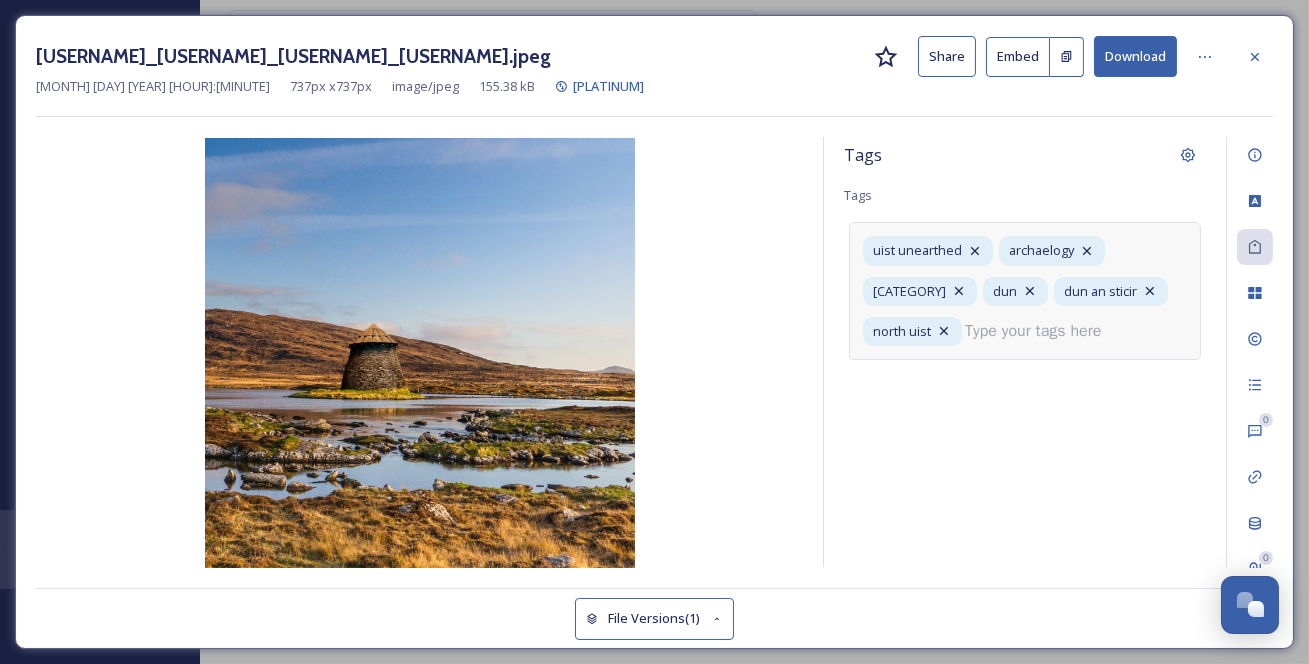 click at bounding box center [1041, 331] 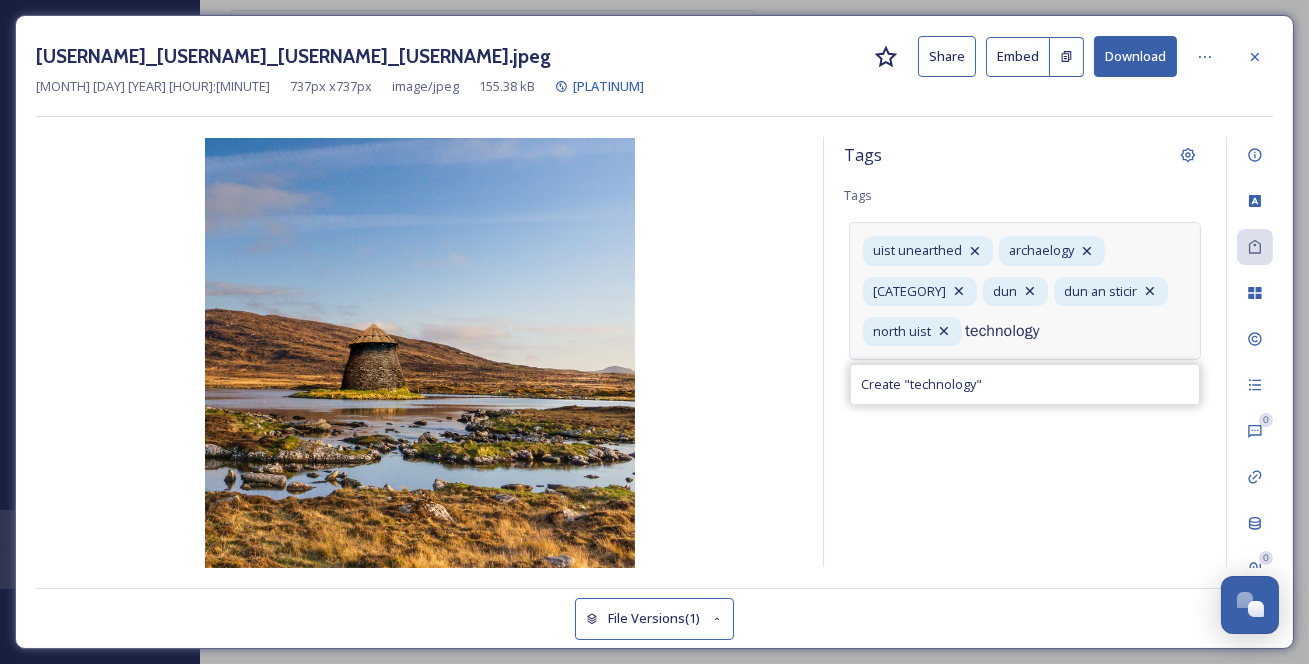 type on "technology" 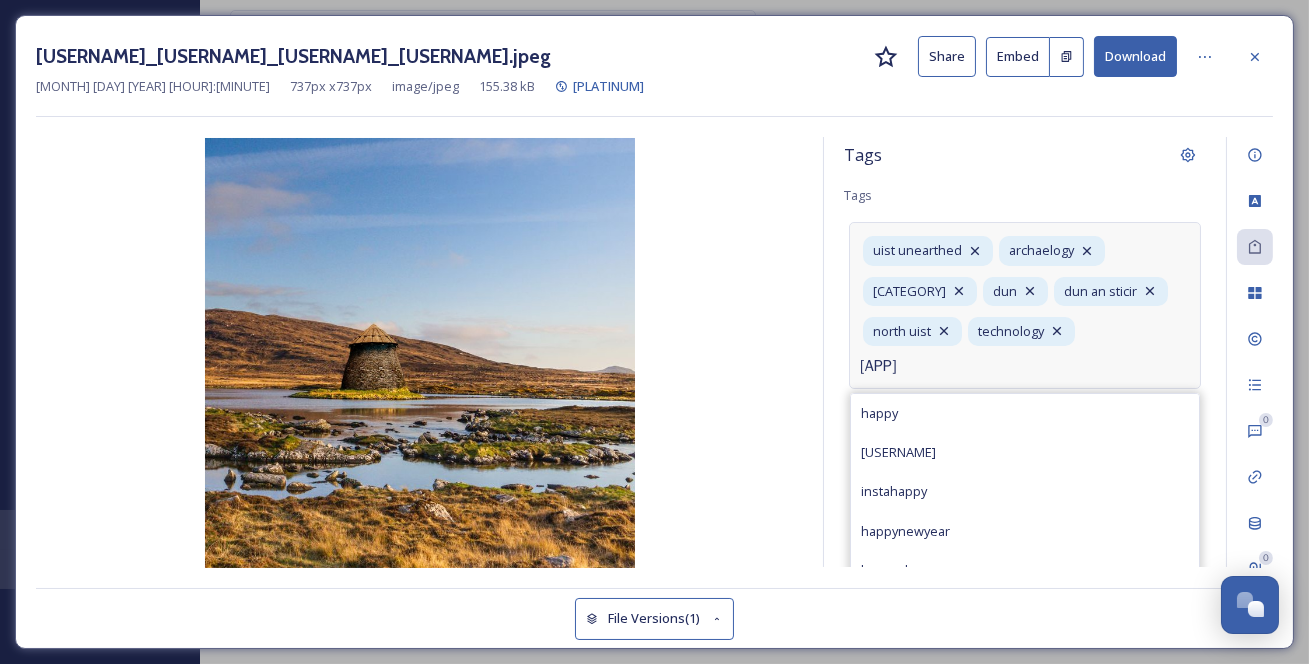 type on "[APP]" 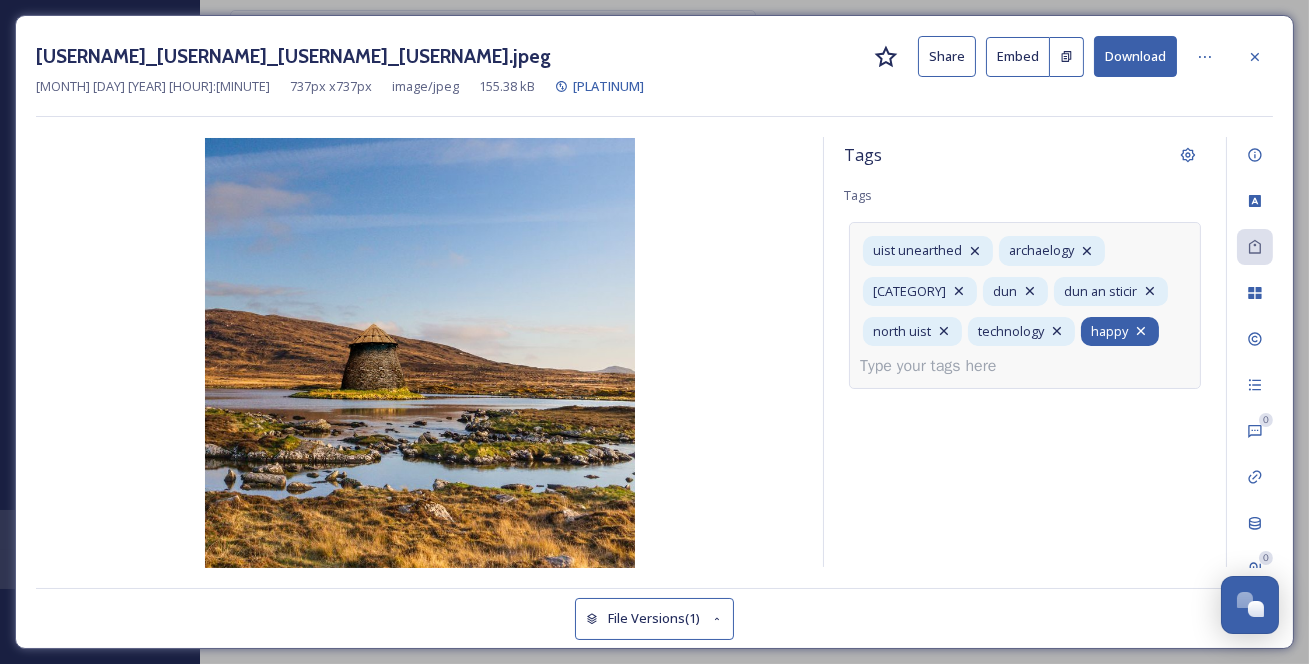 click 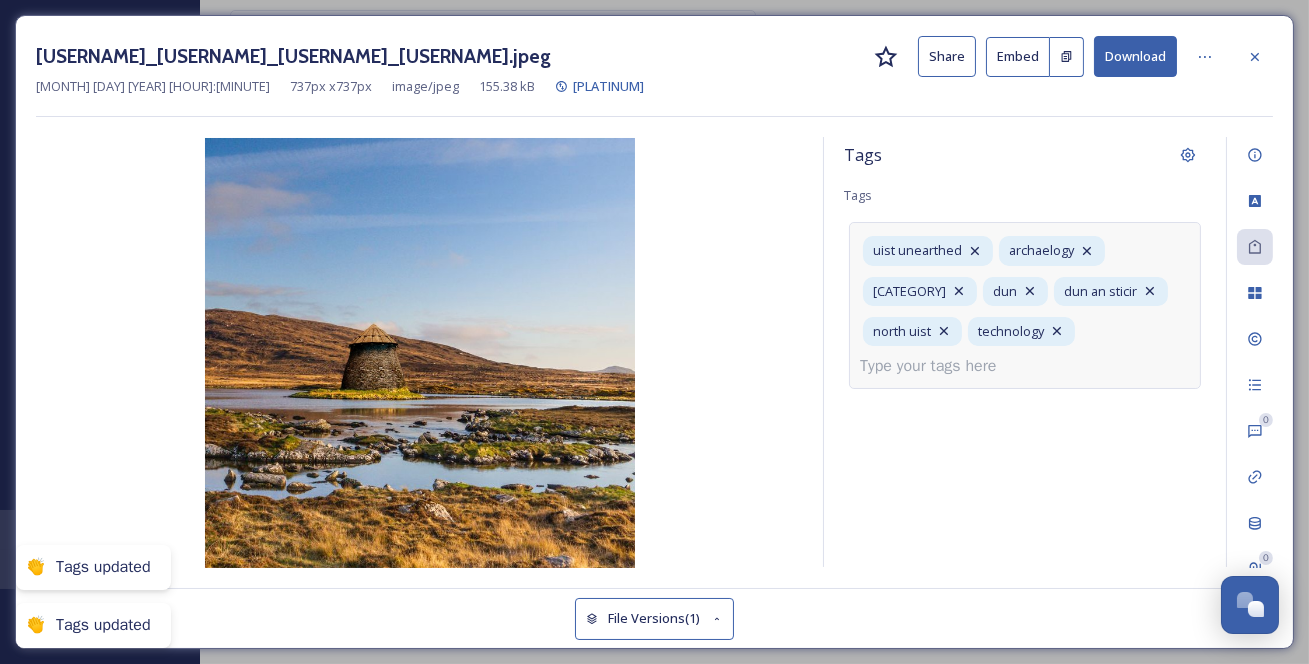 click at bounding box center (936, 366) 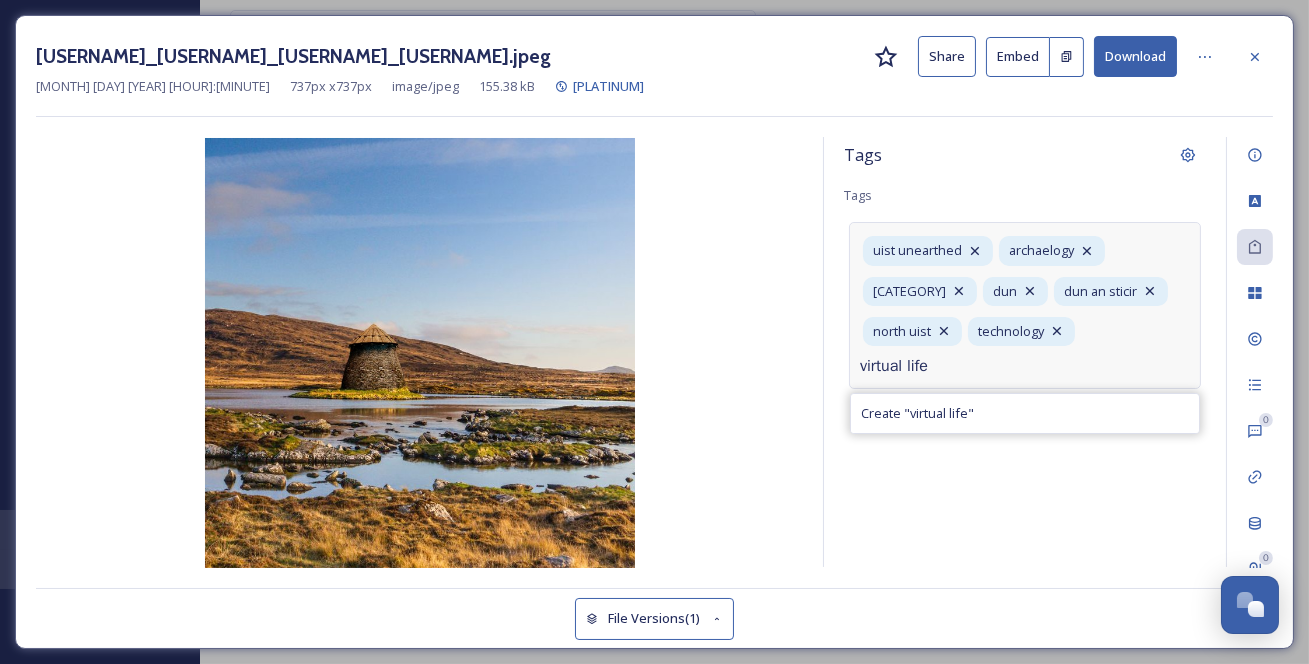 type on "virtual life" 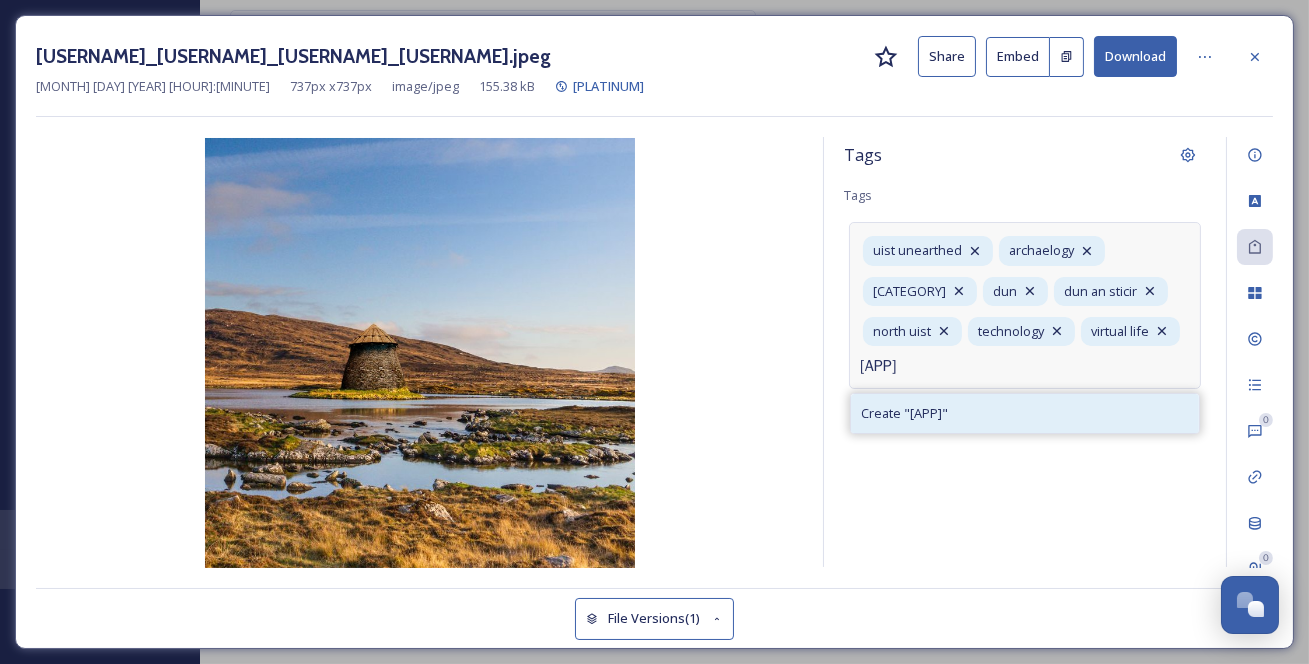 type on "[APP]" 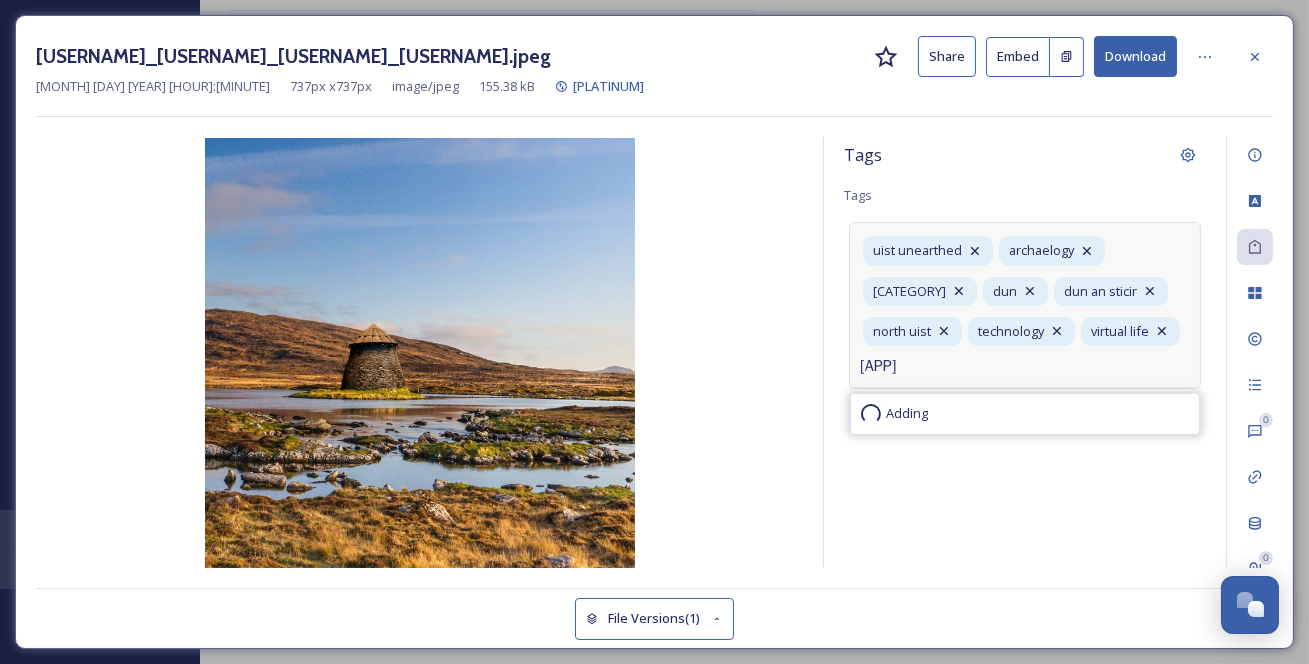 type 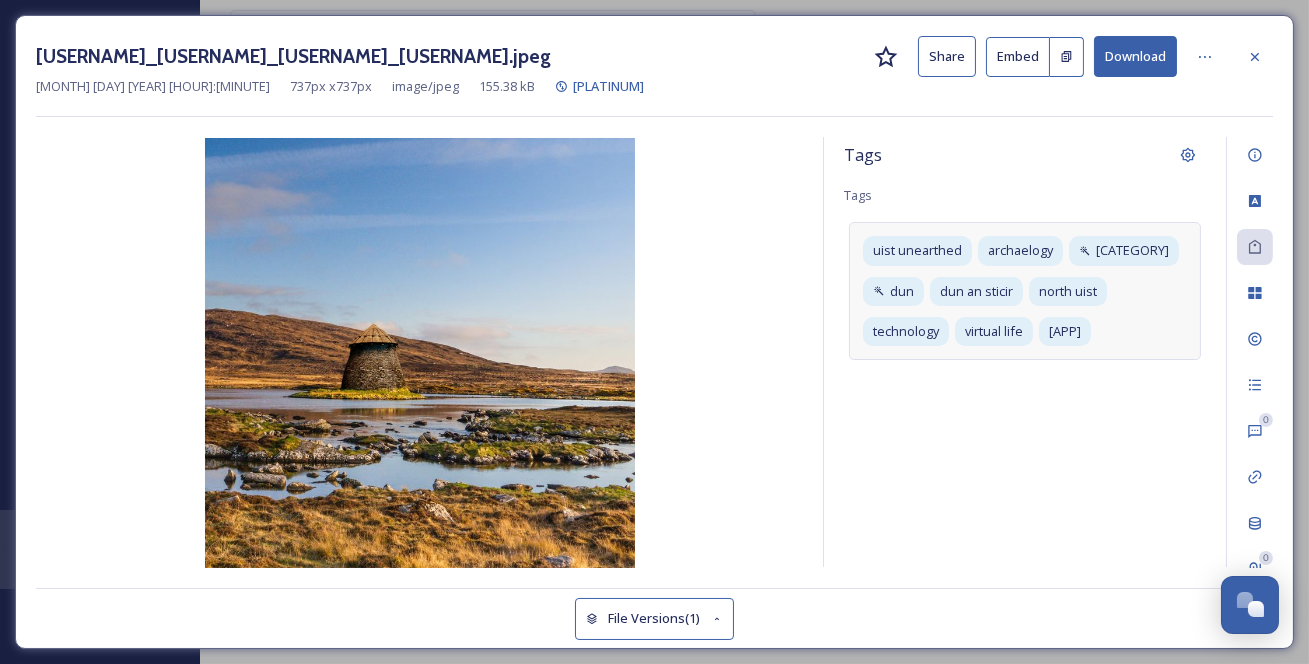 click on "Download" at bounding box center [1135, 56] 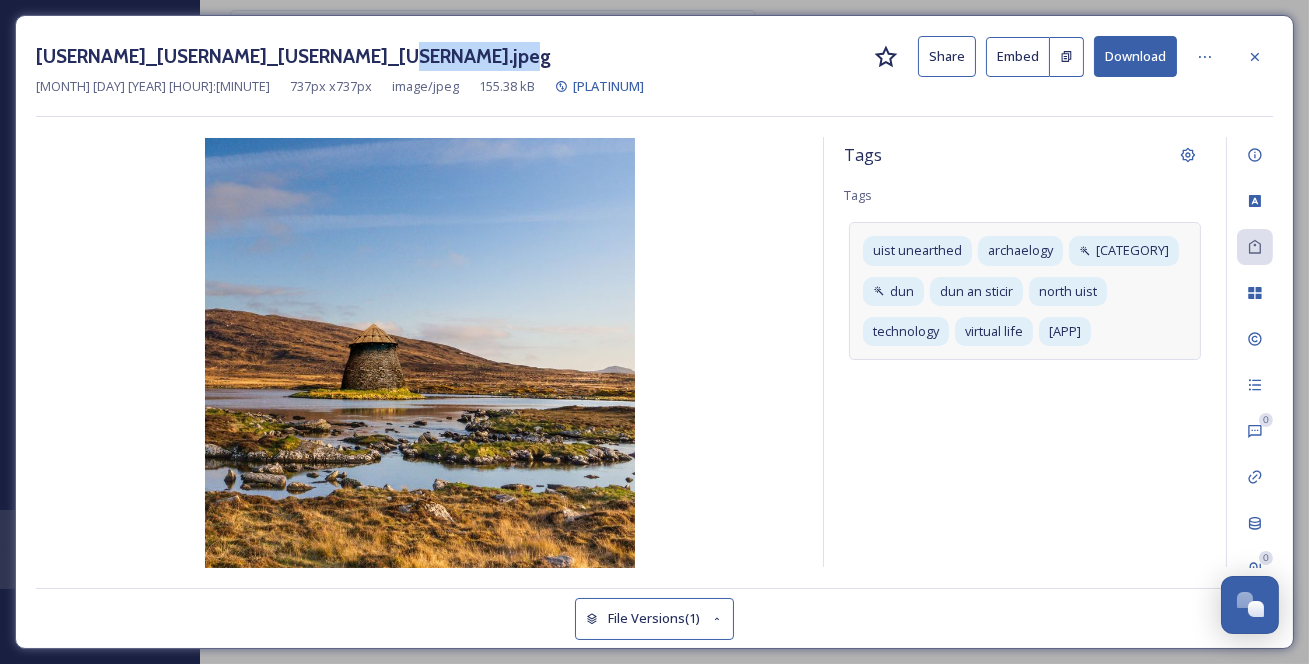 drag, startPoint x: 398, startPoint y: 55, endPoint x: 509, endPoint y: 55, distance: 111 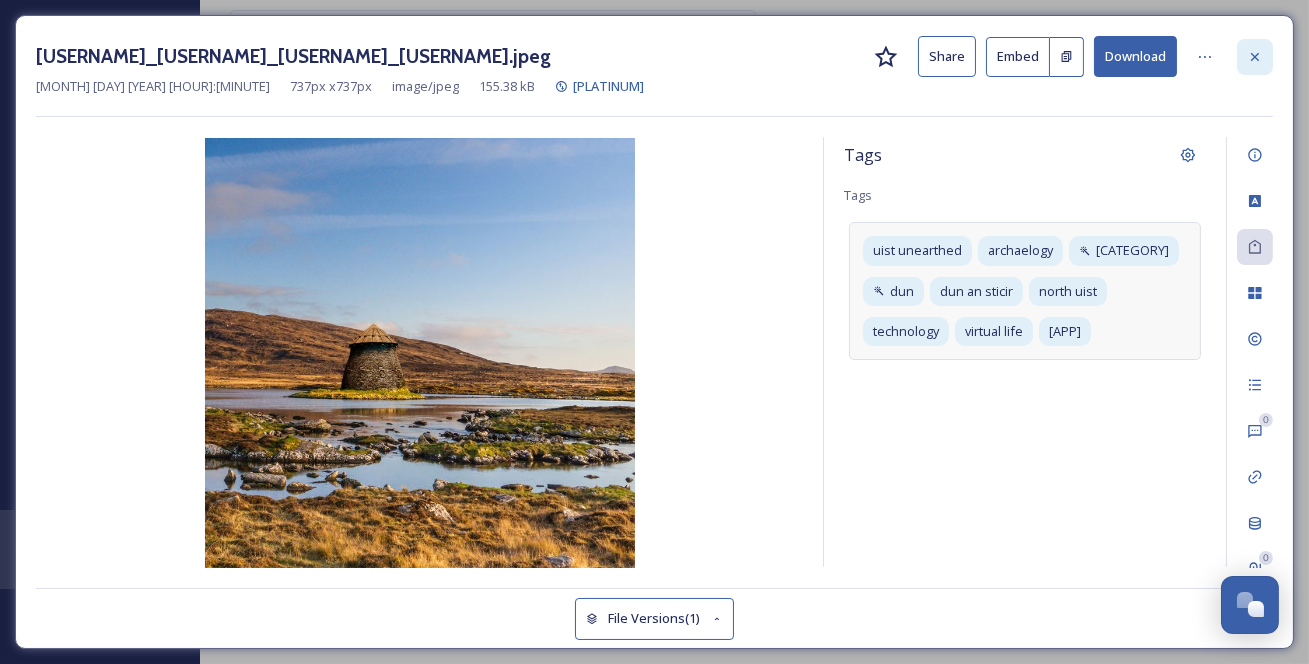 click 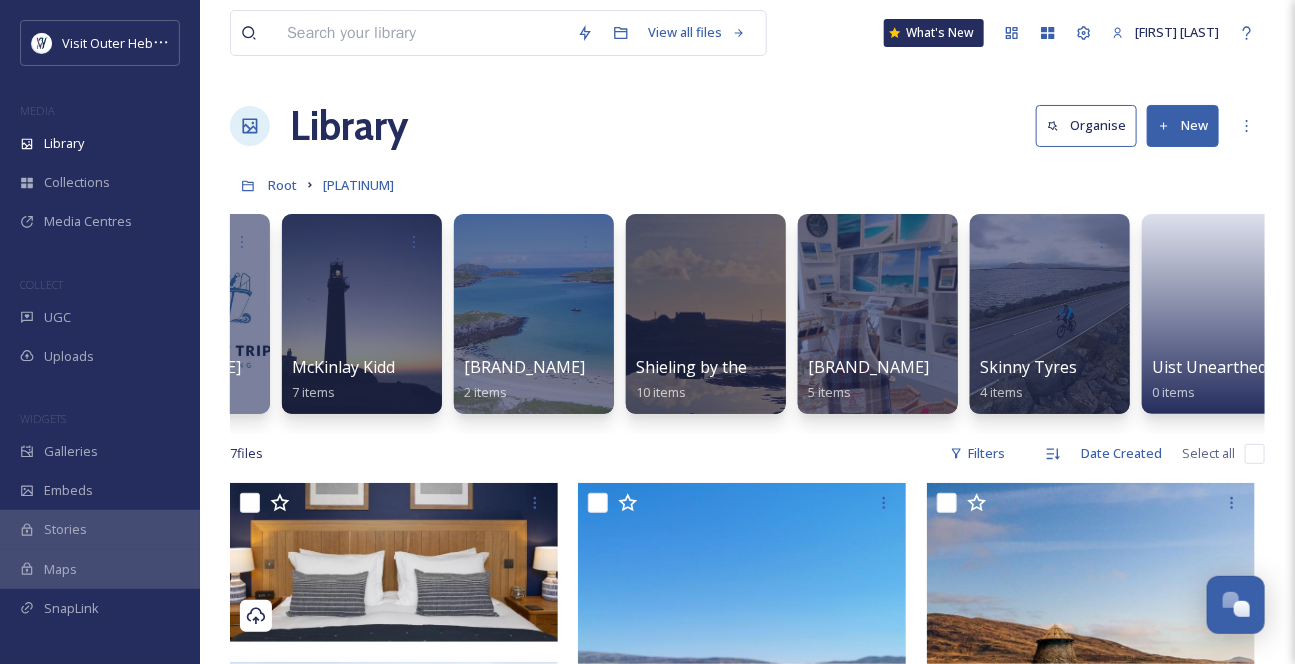 scroll, scrollTop: 0, scrollLeft: 856, axis: horizontal 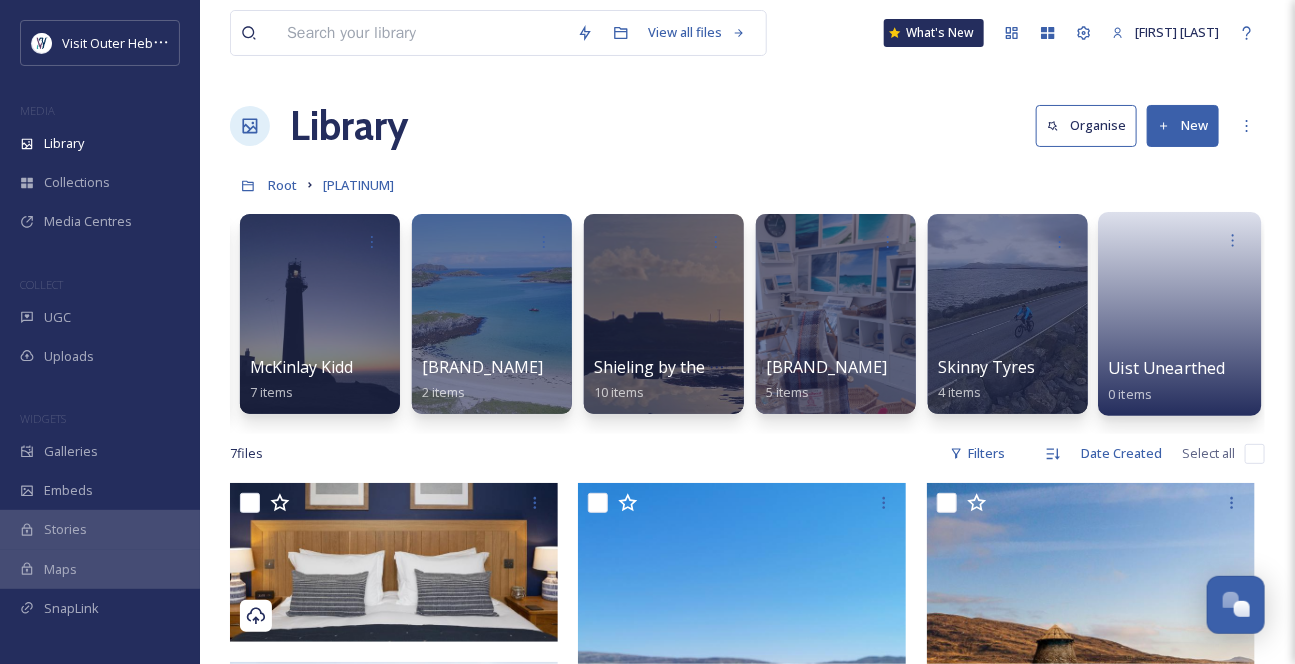 click at bounding box center [1180, 307] 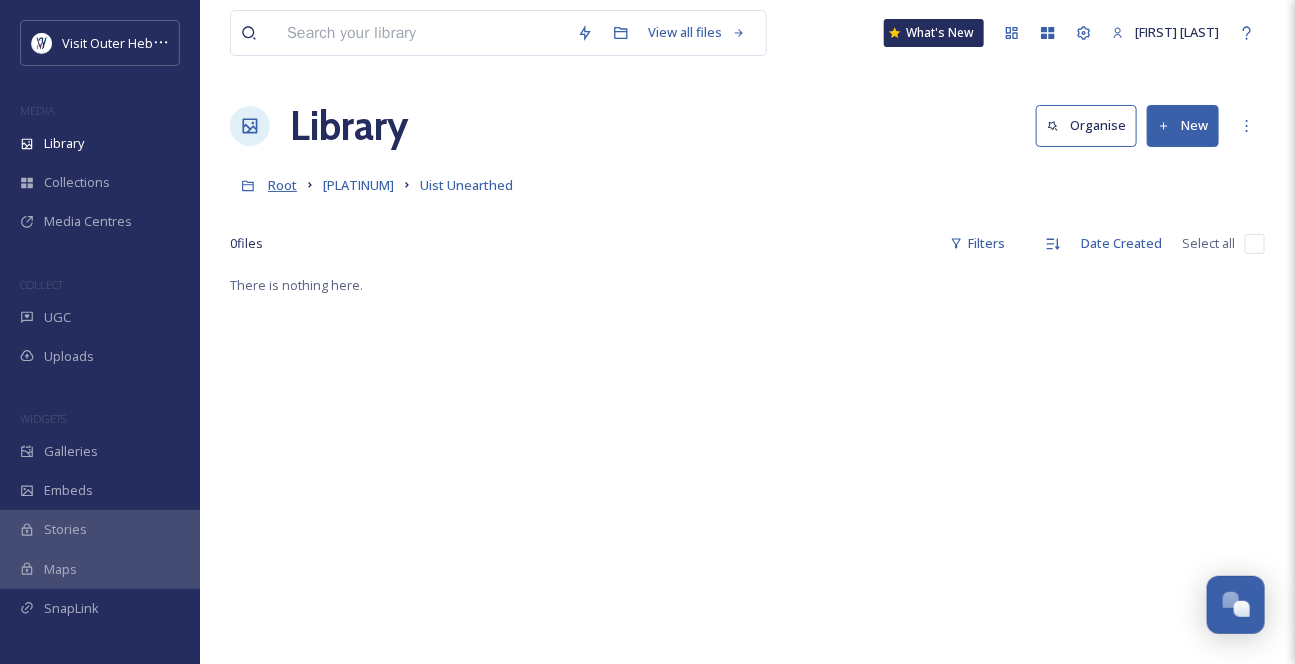 click on "Root" at bounding box center (282, 185) 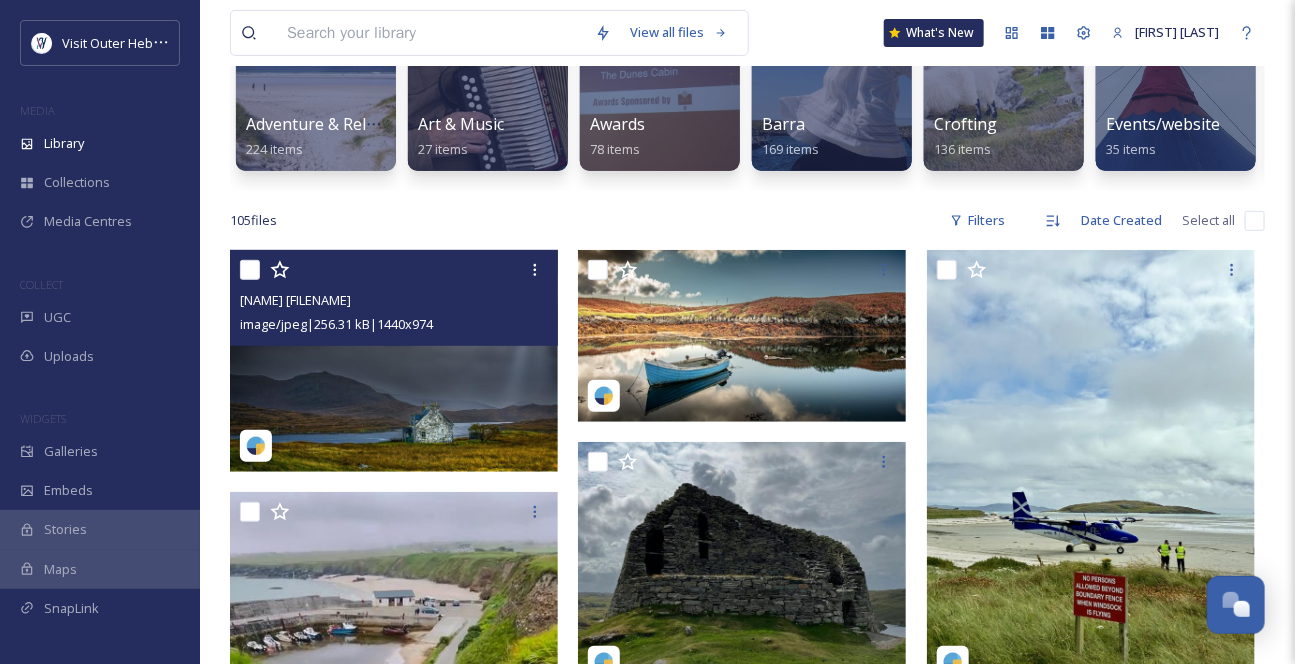 scroll, scrollTop: 0, scrollLeft: 0, axis: both 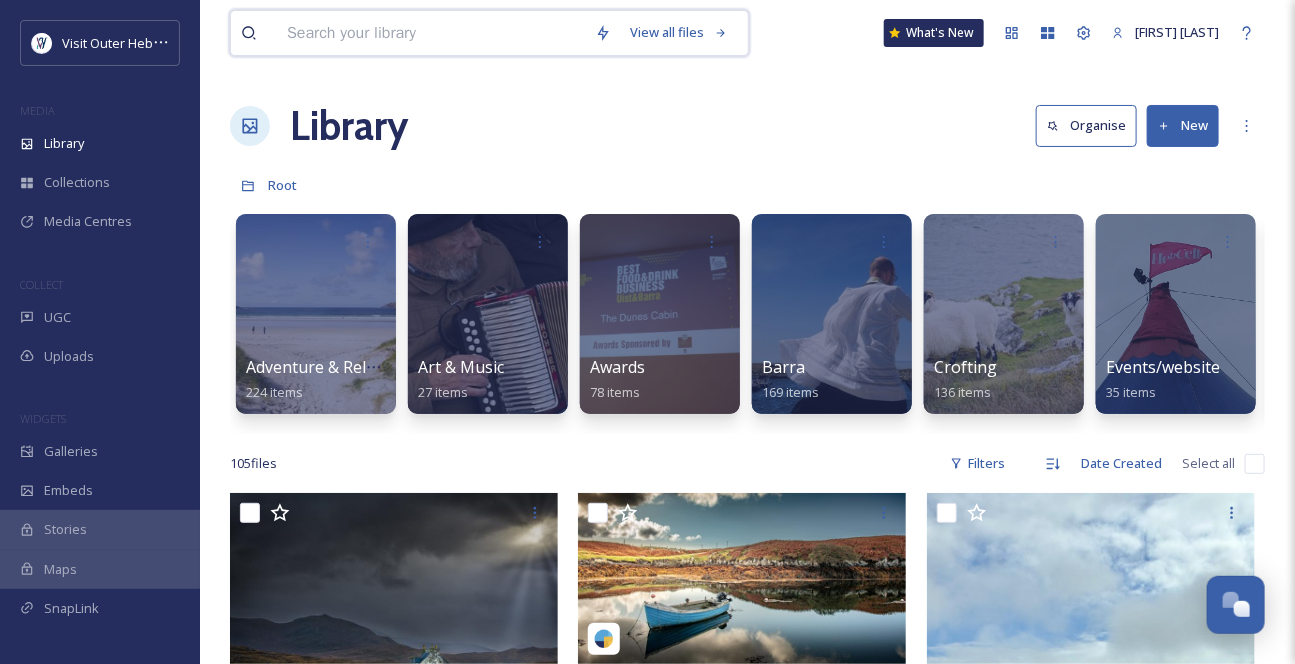 click at bounding box center [431, 33] 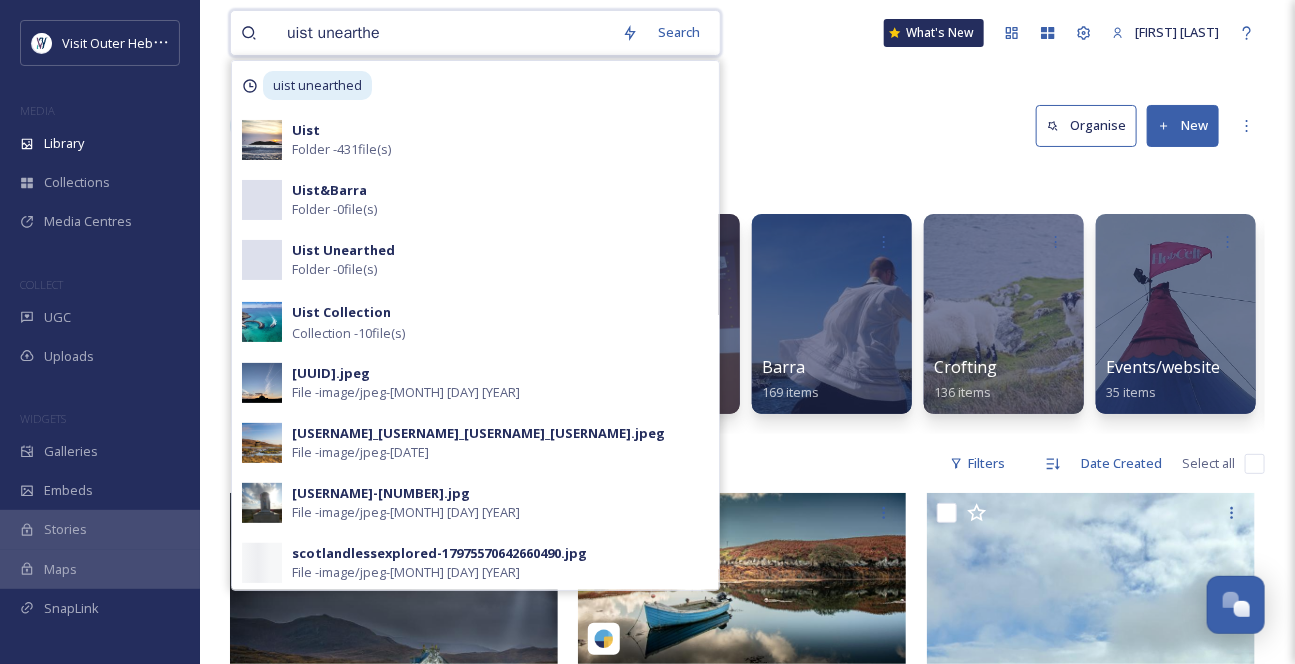 type on "uist unearthed" 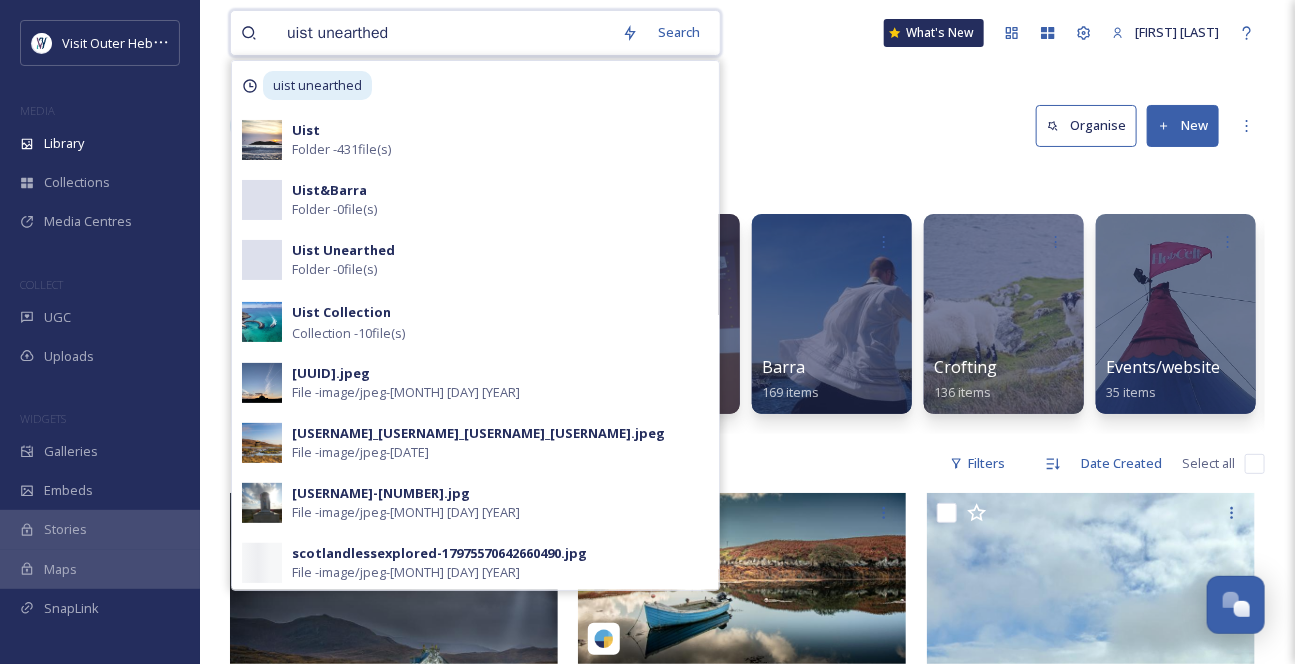 type 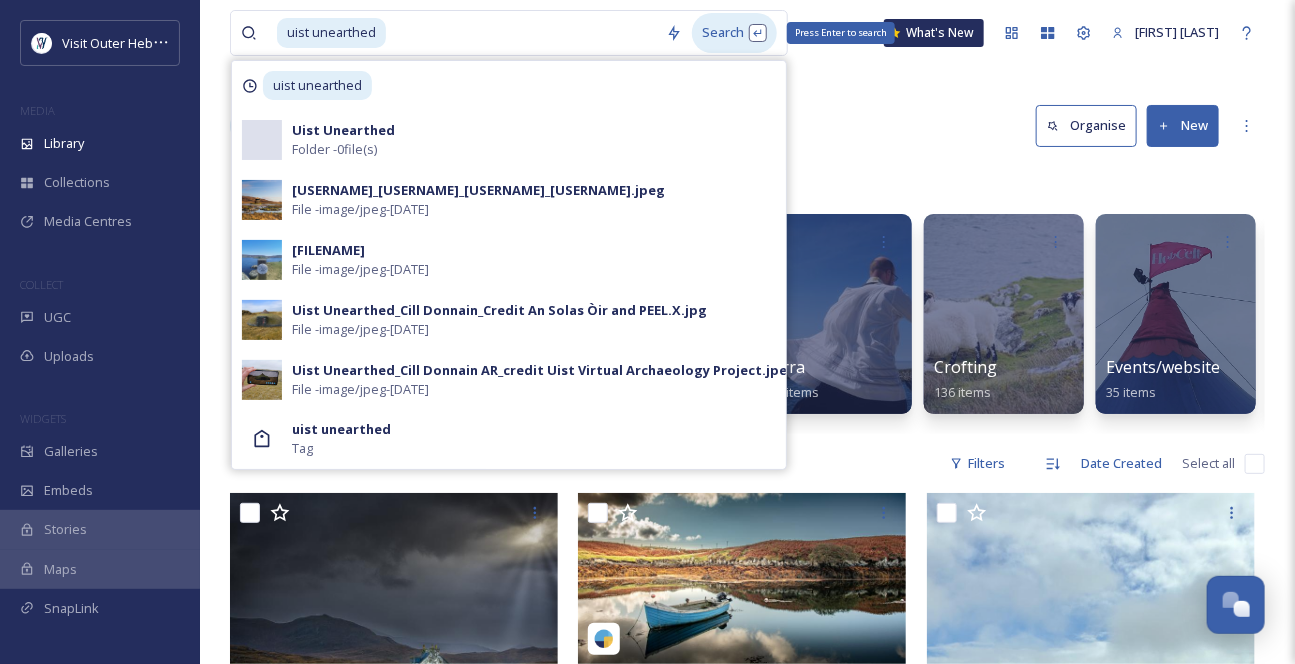 click on "Search Press Enter to search" at bounding box center [734, 32] 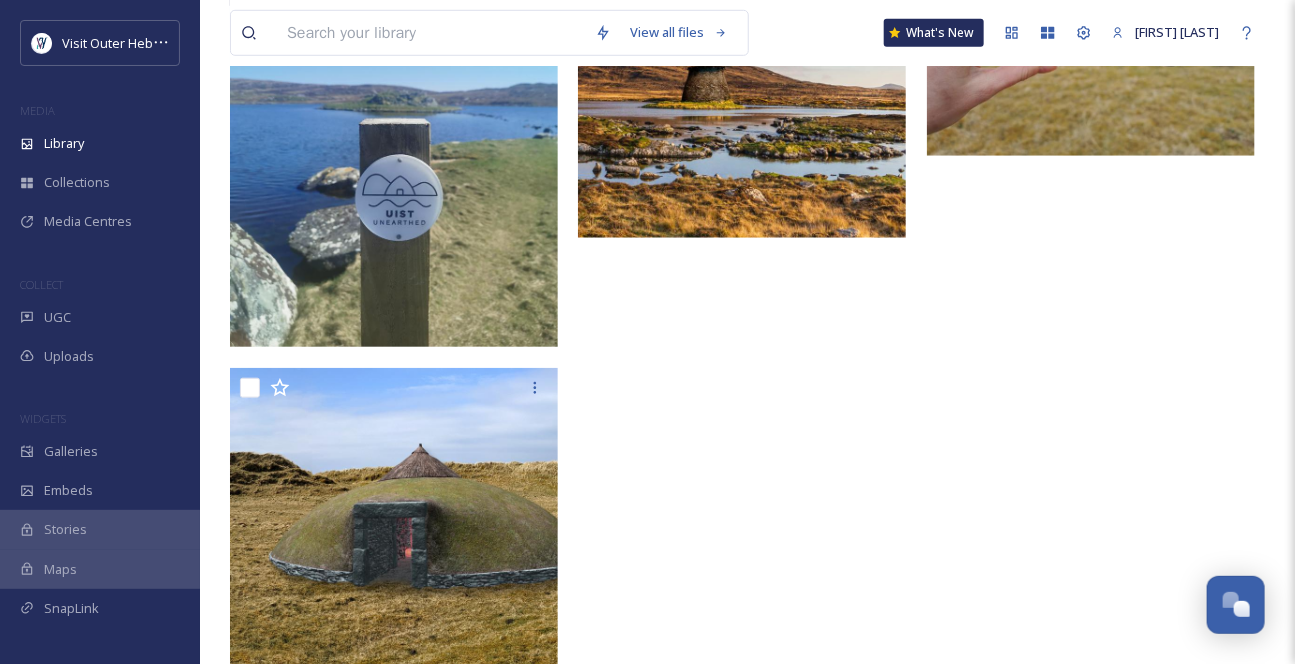 click at bounding box center (394, 128) 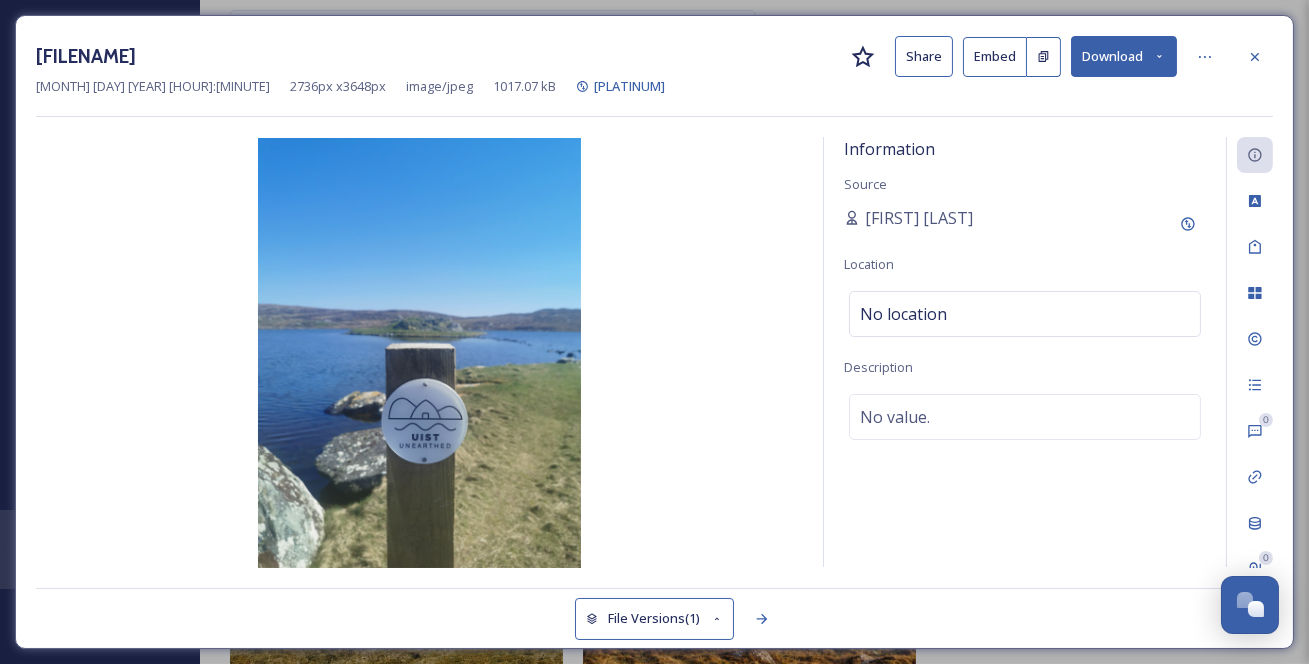 click on "Download" at bounding box center [1124, 56] 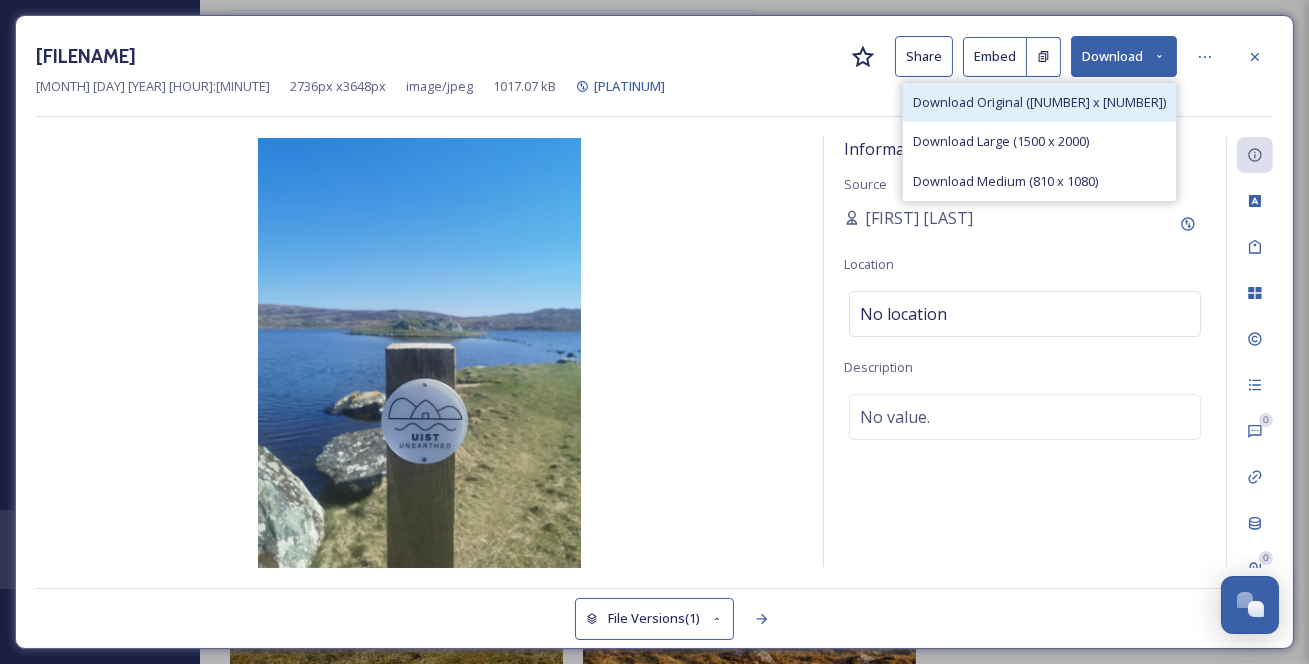click on "Download Original ([NUMBER] x [NUMBER])" at bounding box center (1039, 102) 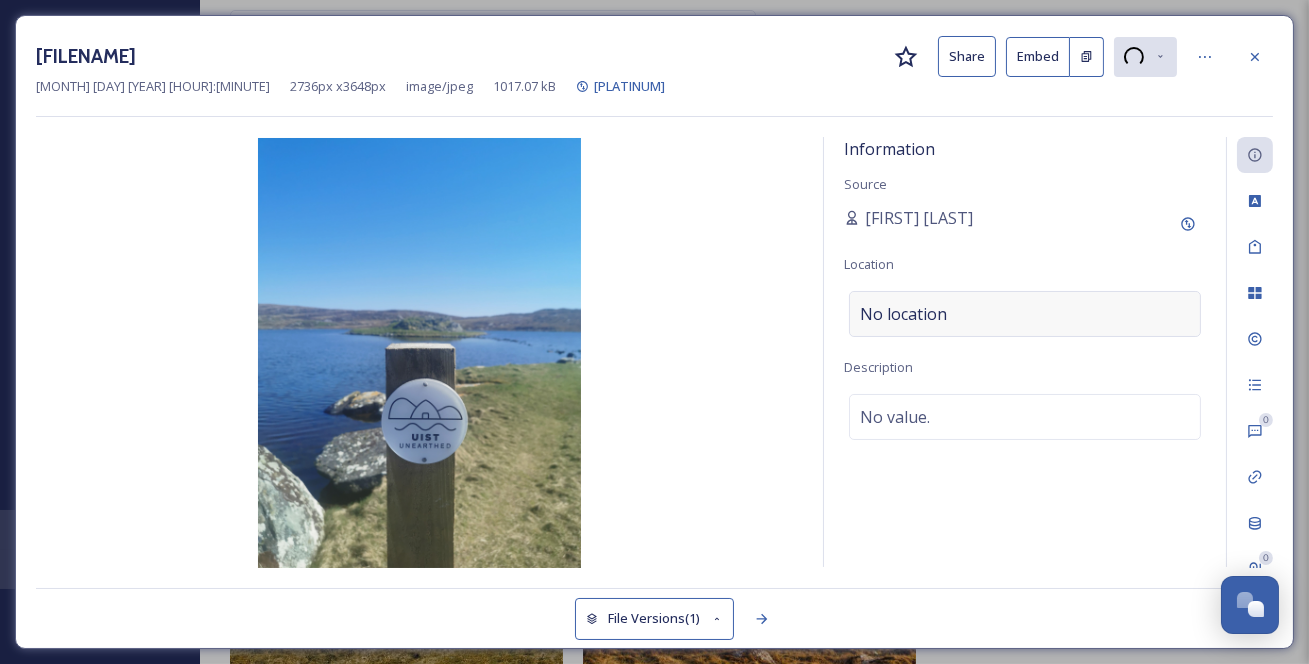 click on "No location" at bounding box center (903, 314) 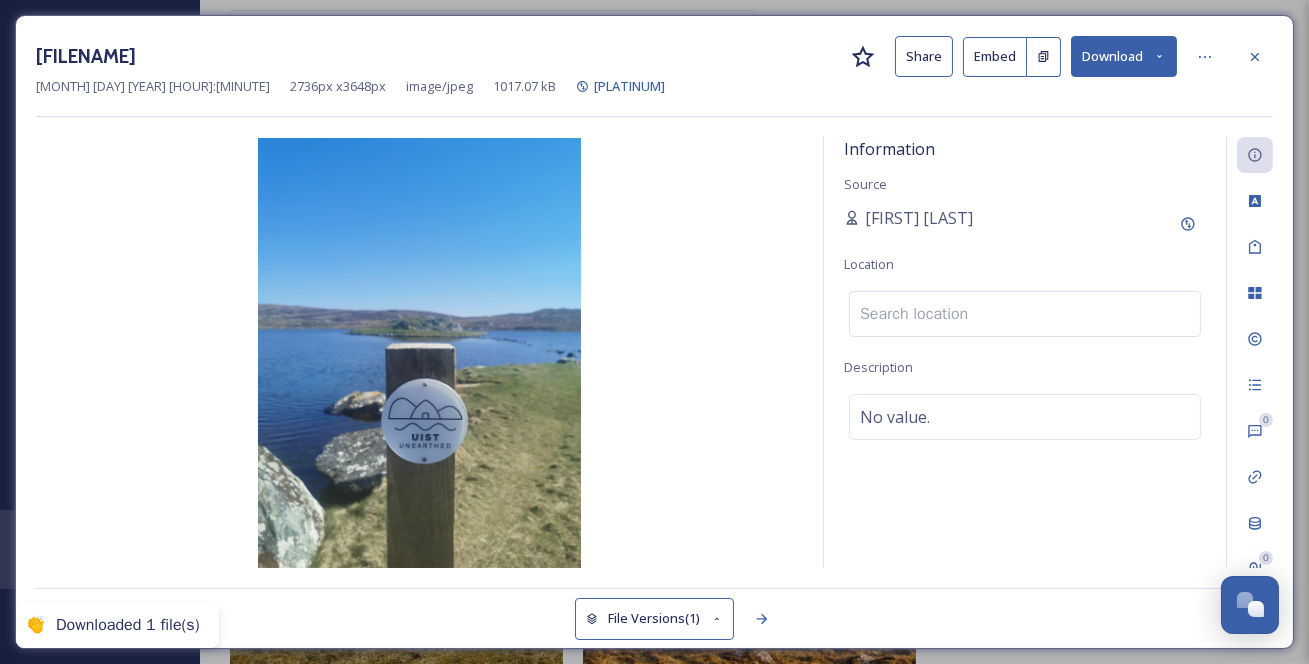 click at bounding box center [1025, 314] 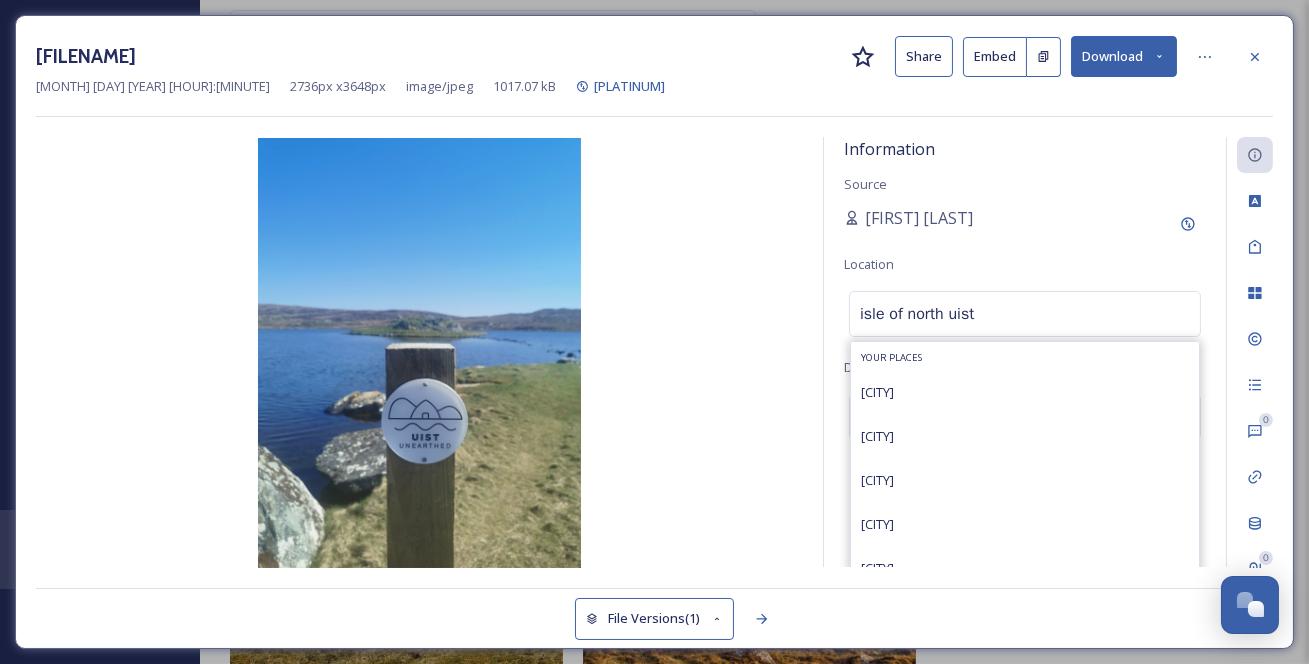 drag, startPoint x: 919, startPoint y: 347, endPoint x: 949, endPoint y: 330, distance: 34.48188 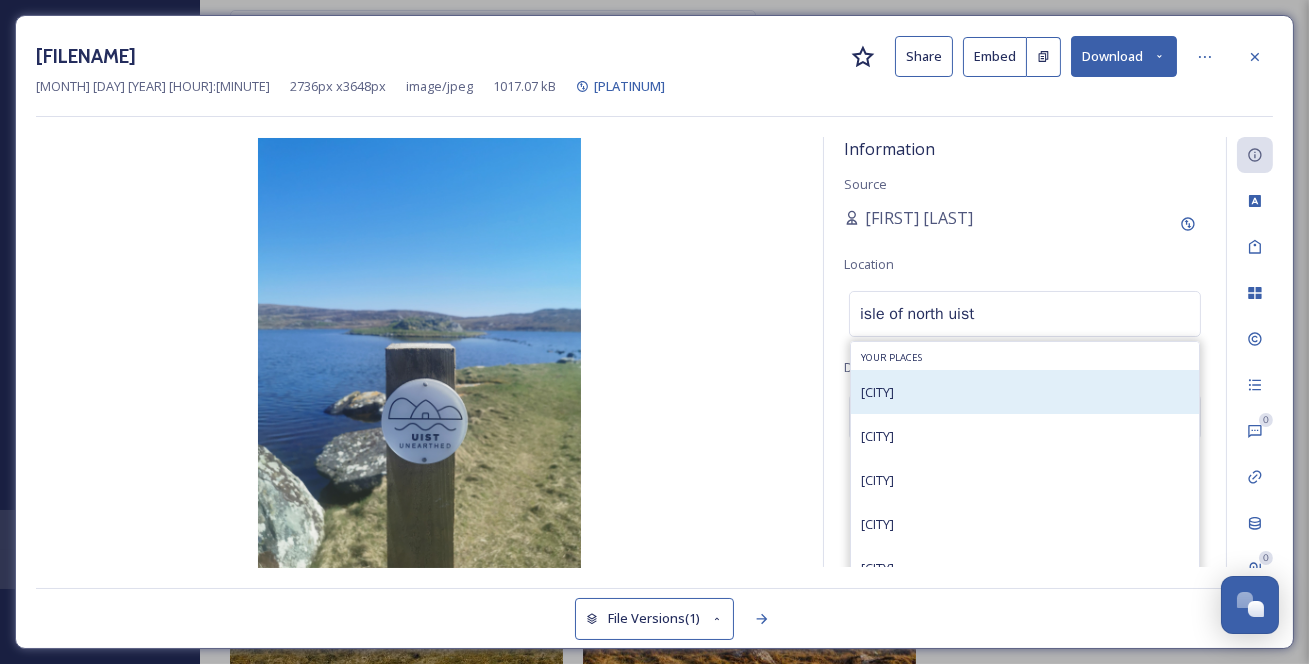 type on "isle of north uist" 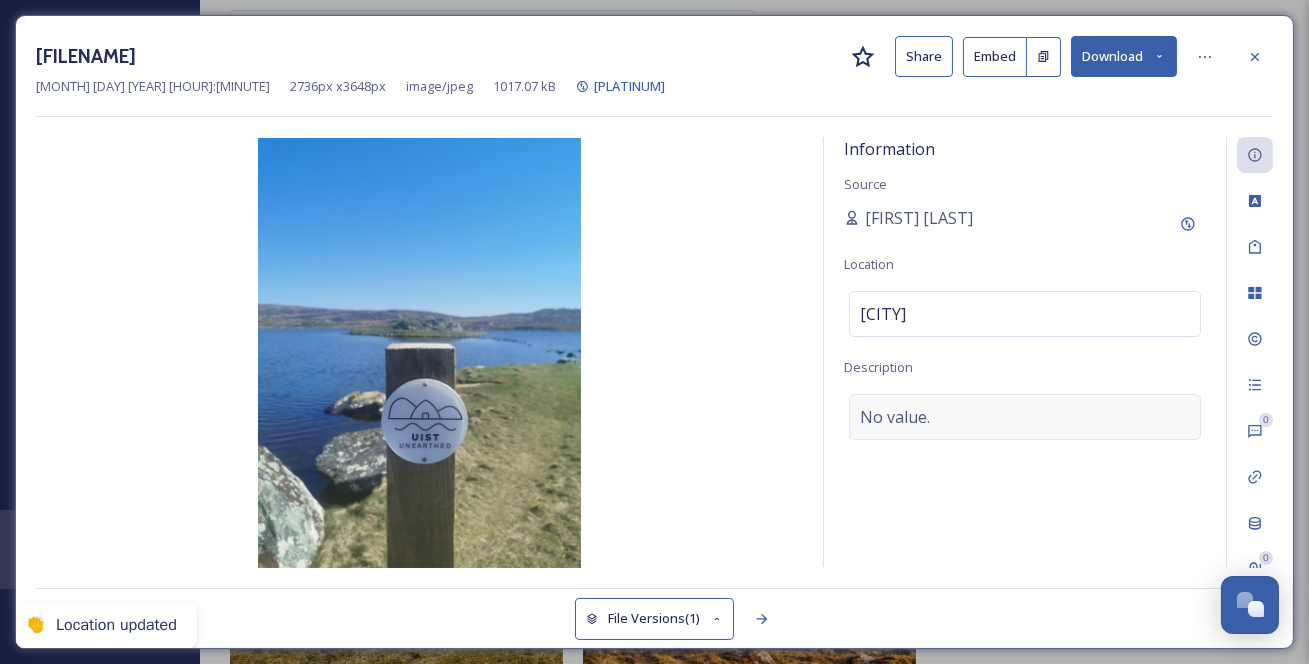 click on "No value." at bounding box center (895, 417) 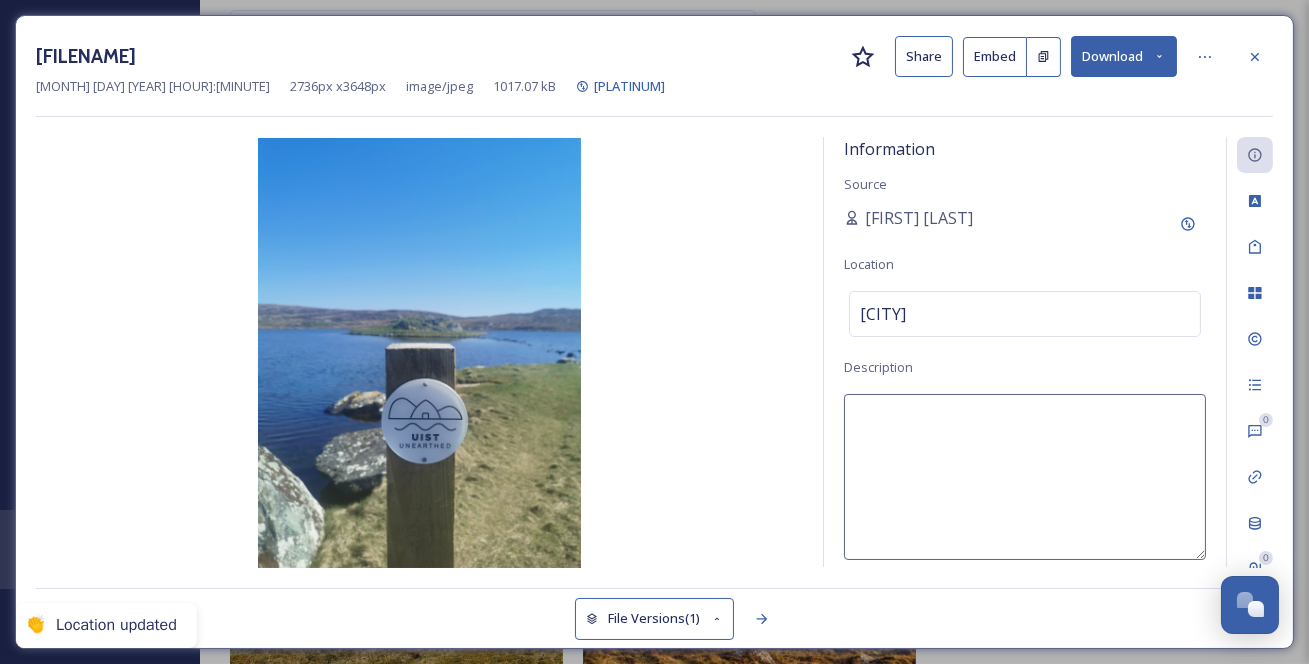 click at bounding box center (1025, 477) 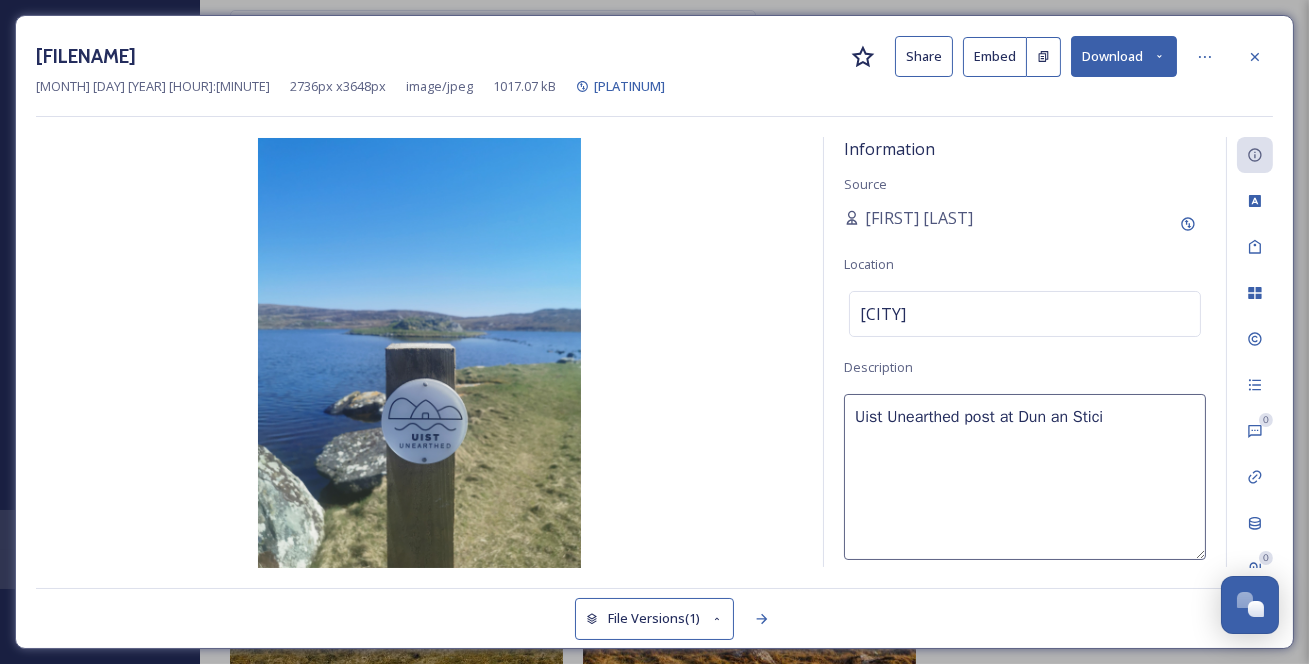 type on "Uist Unearthed post at Dun an Sticir" 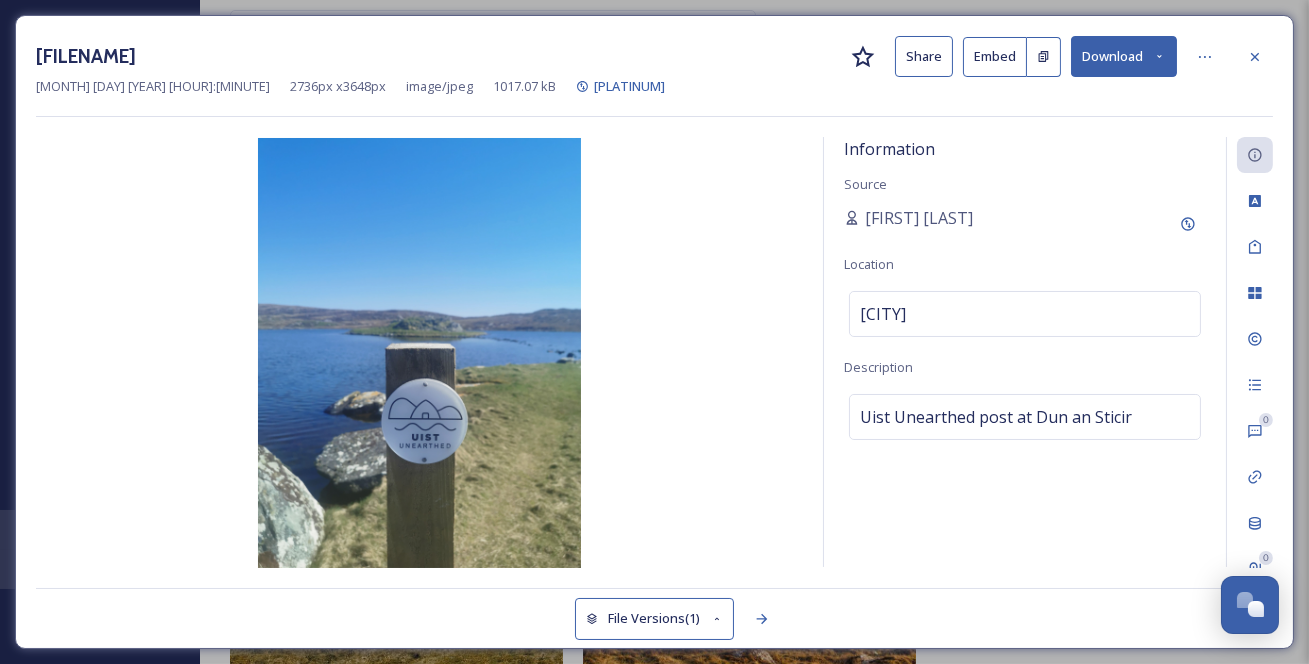 click on "Information Source [FIRST] [LAST] Location Isle of North Uist Description Uist Unearthed post at Dun an Sticir" at bounding box center (1025, 352) 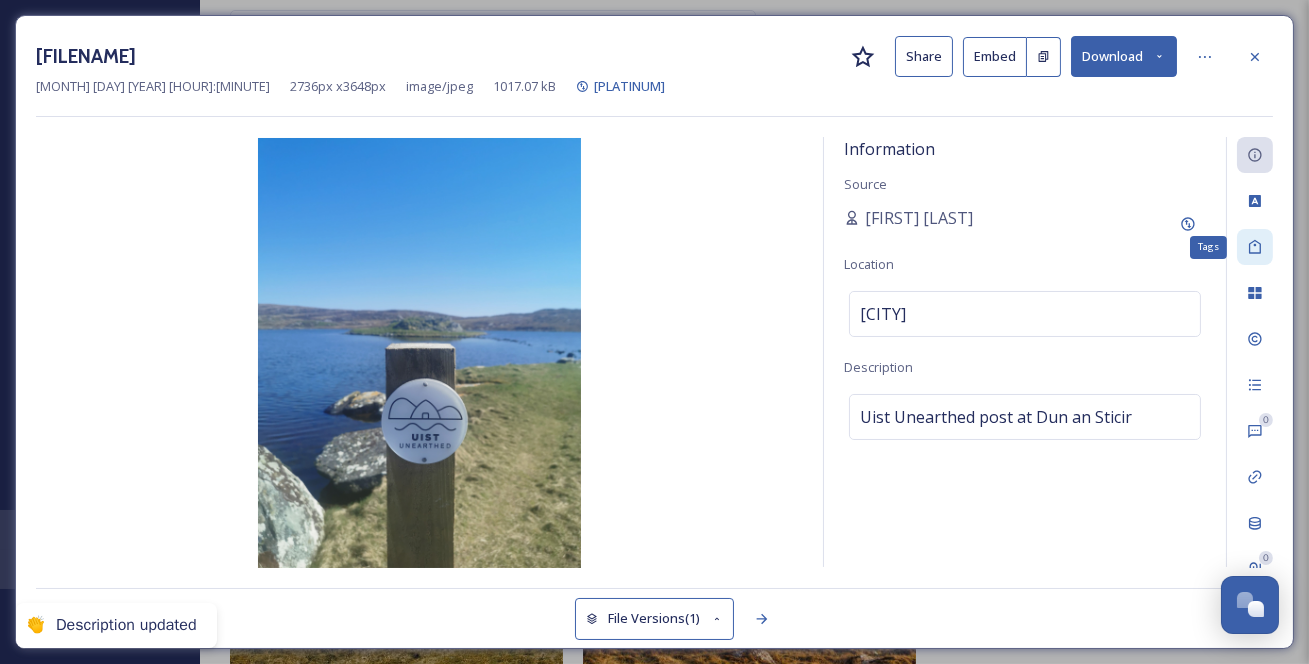 click 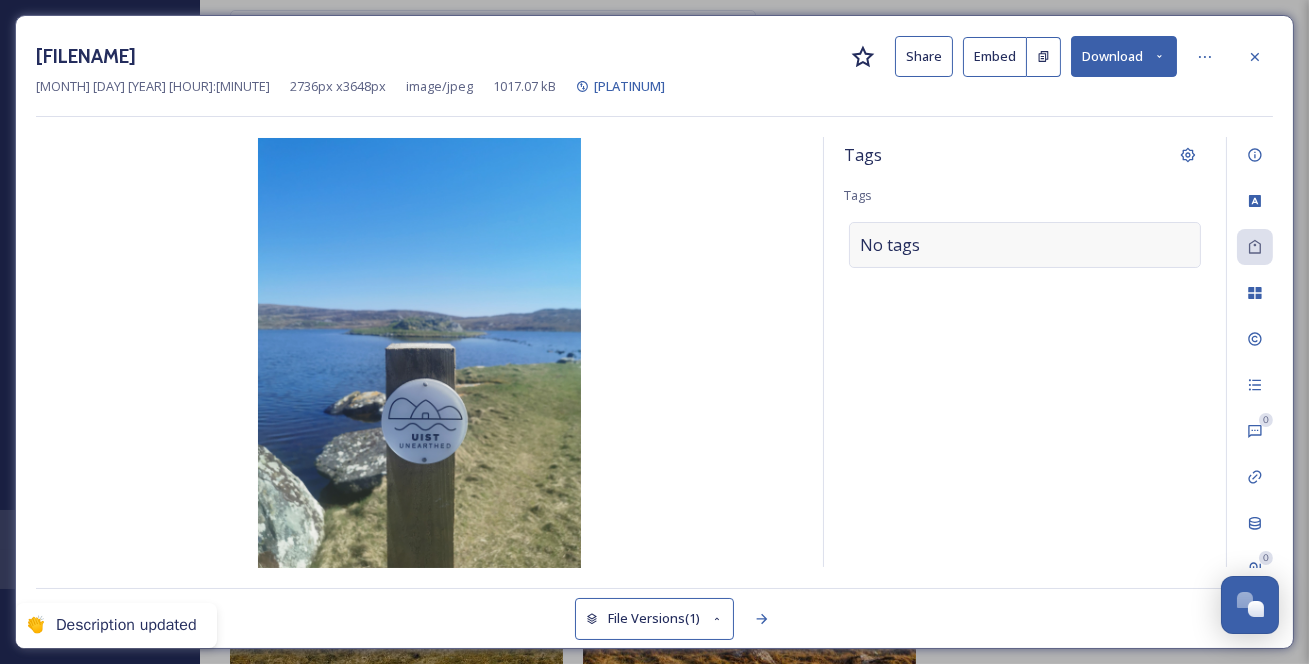 click on "No tags" at bounding box center [1025, 245] 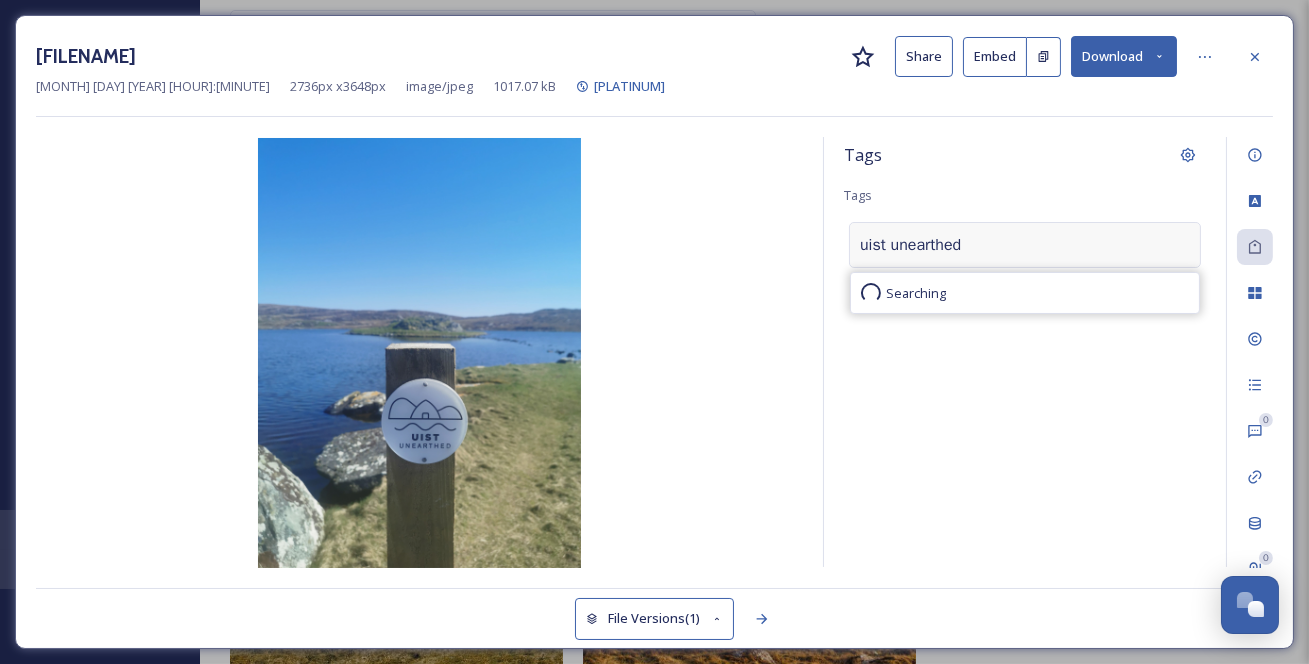 type on "uist unearthed" 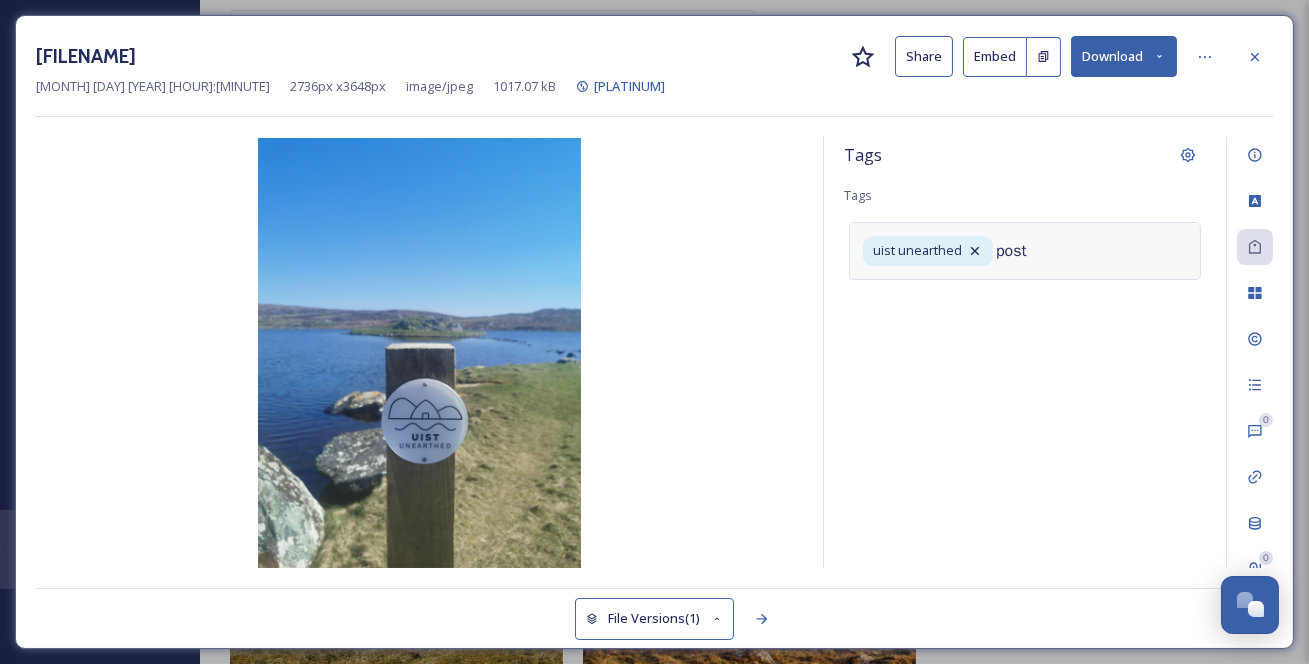 type on "post" 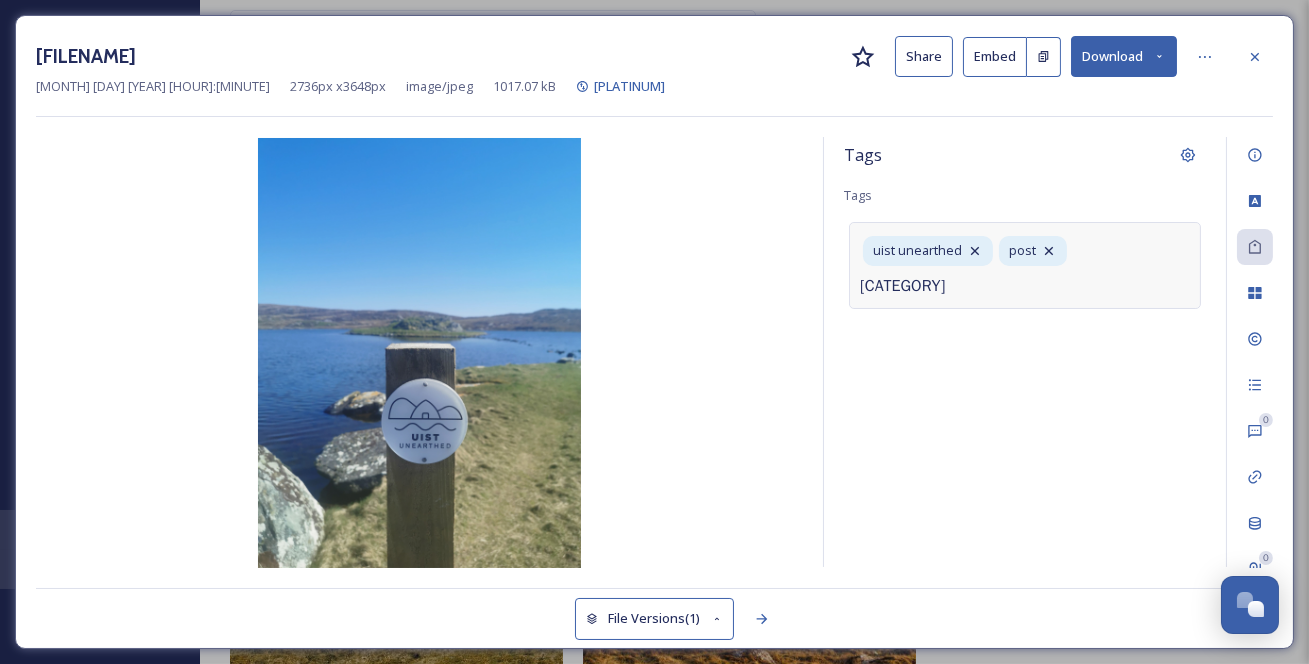 type on "[CATEGORY]" 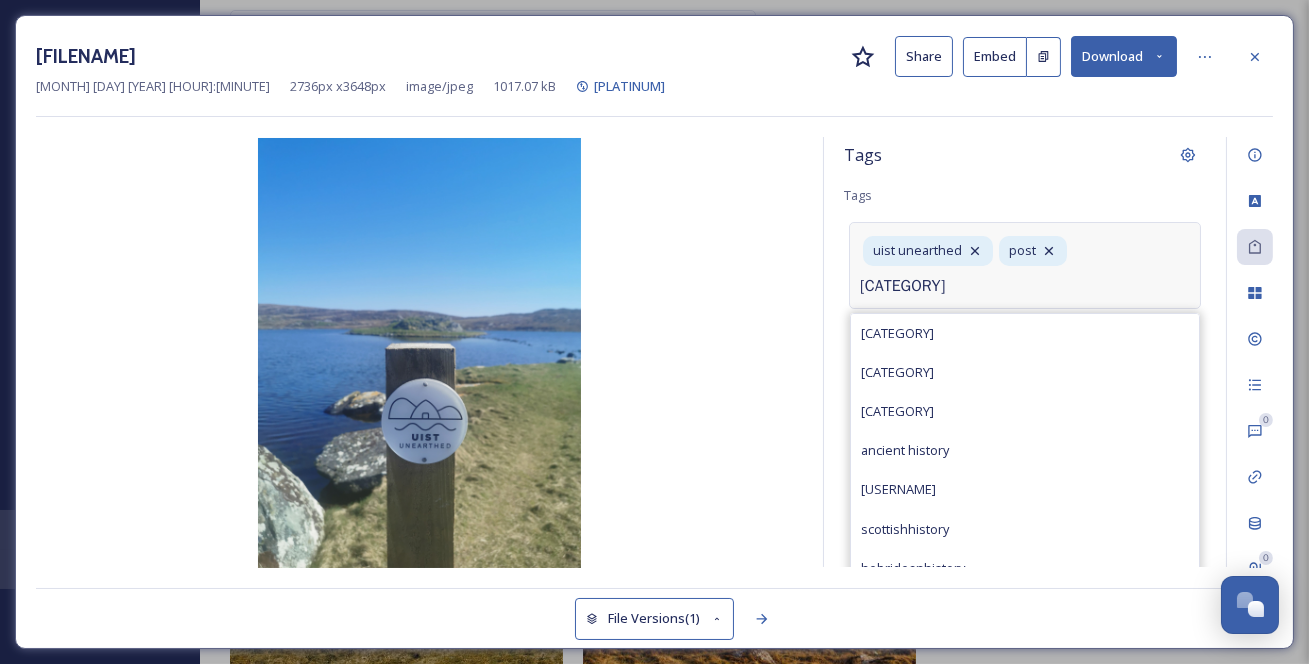 type on "[CATEGORY]" 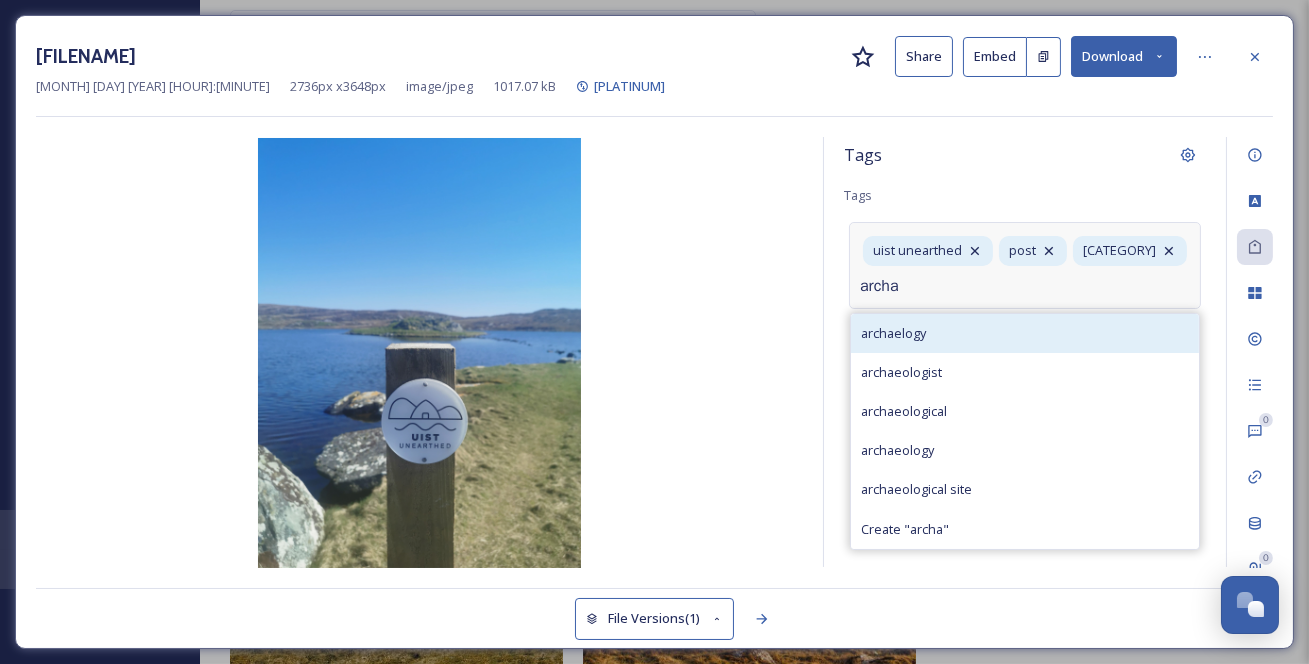 type on "archa" 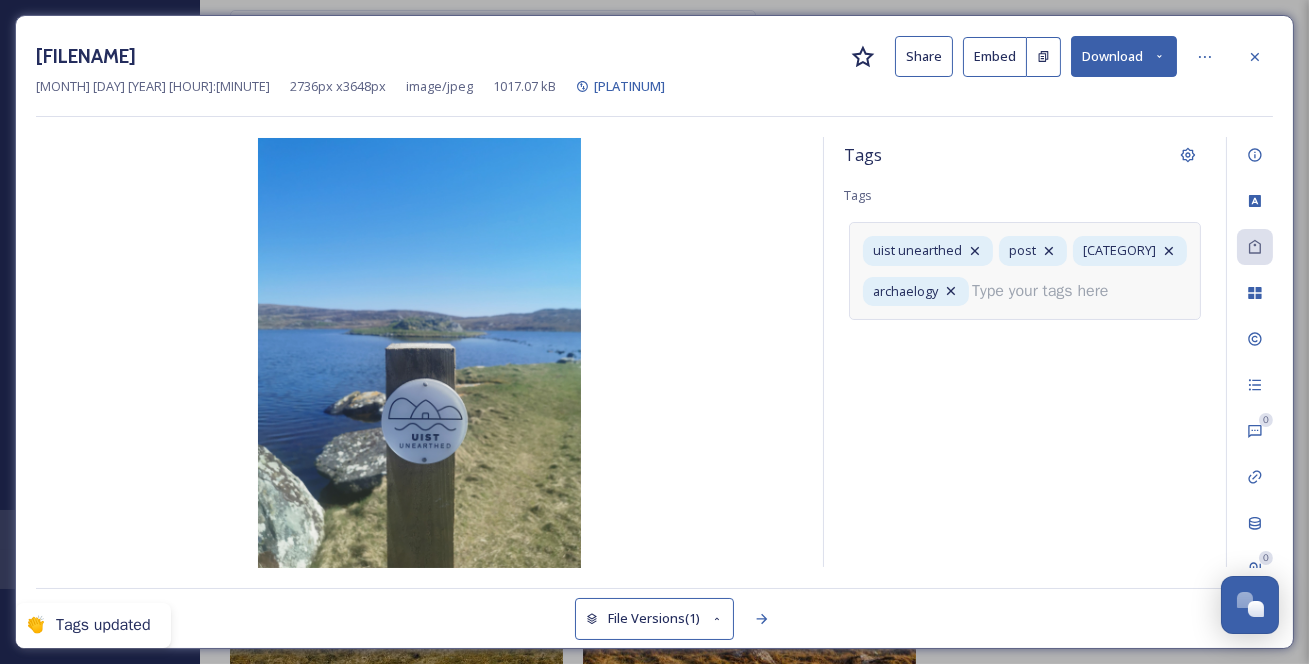 click at bounding box center (1048, 291) 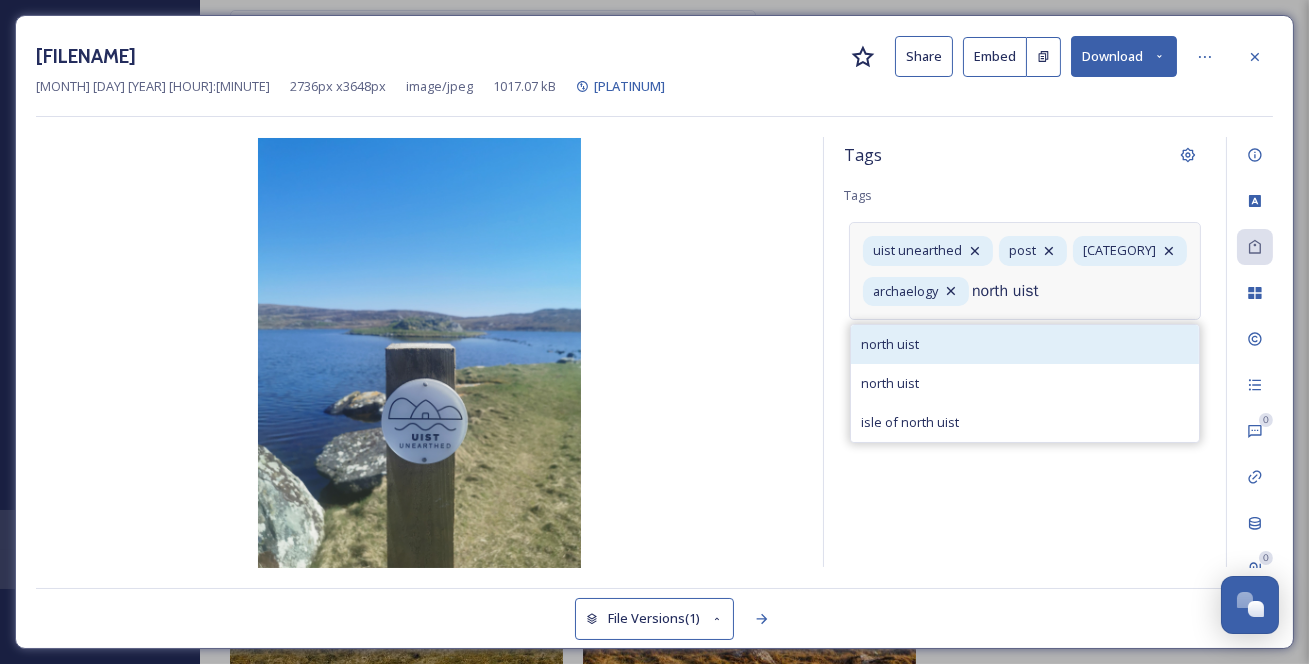 type on "north uist" 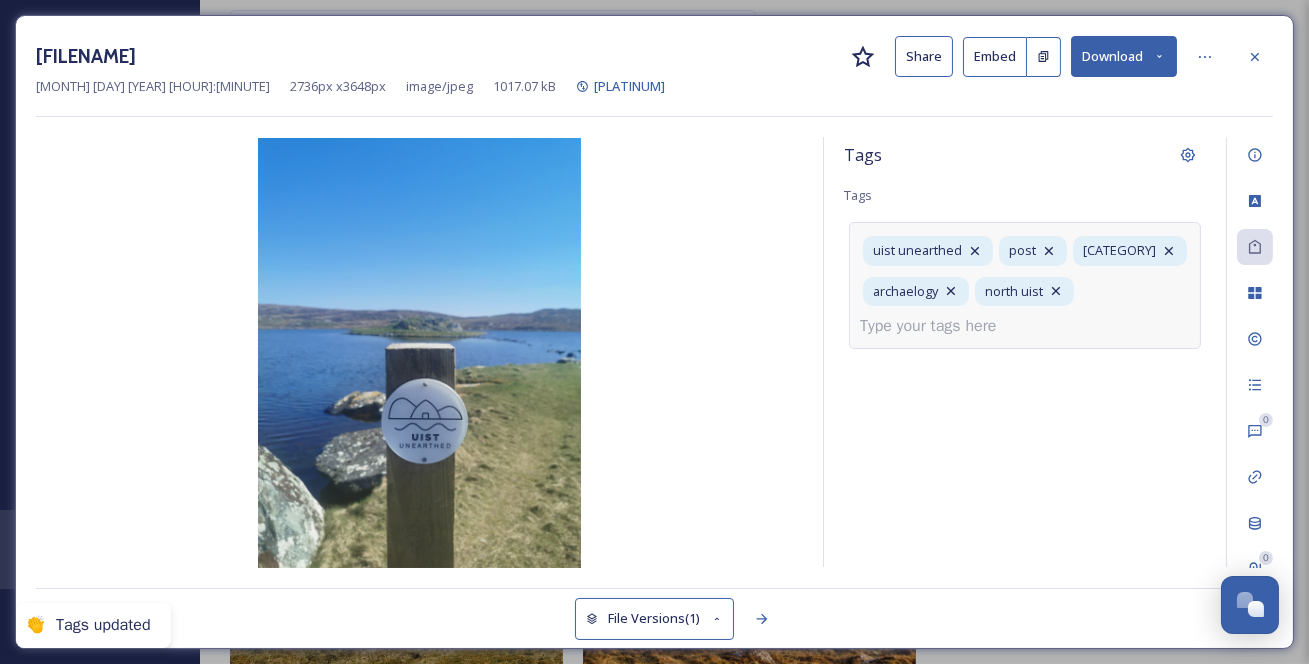 click on "uist unearthed  post history archaelogy north uist" at bounding box center [1025, 285] 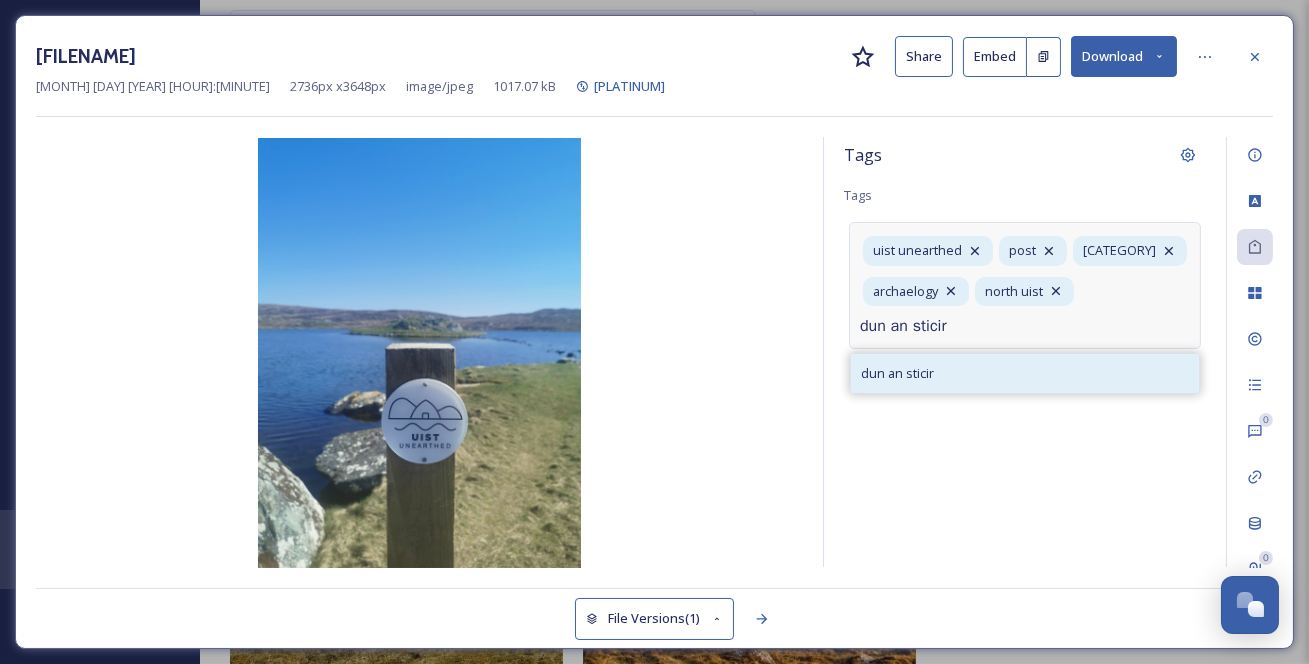 type on "dun an sticir" 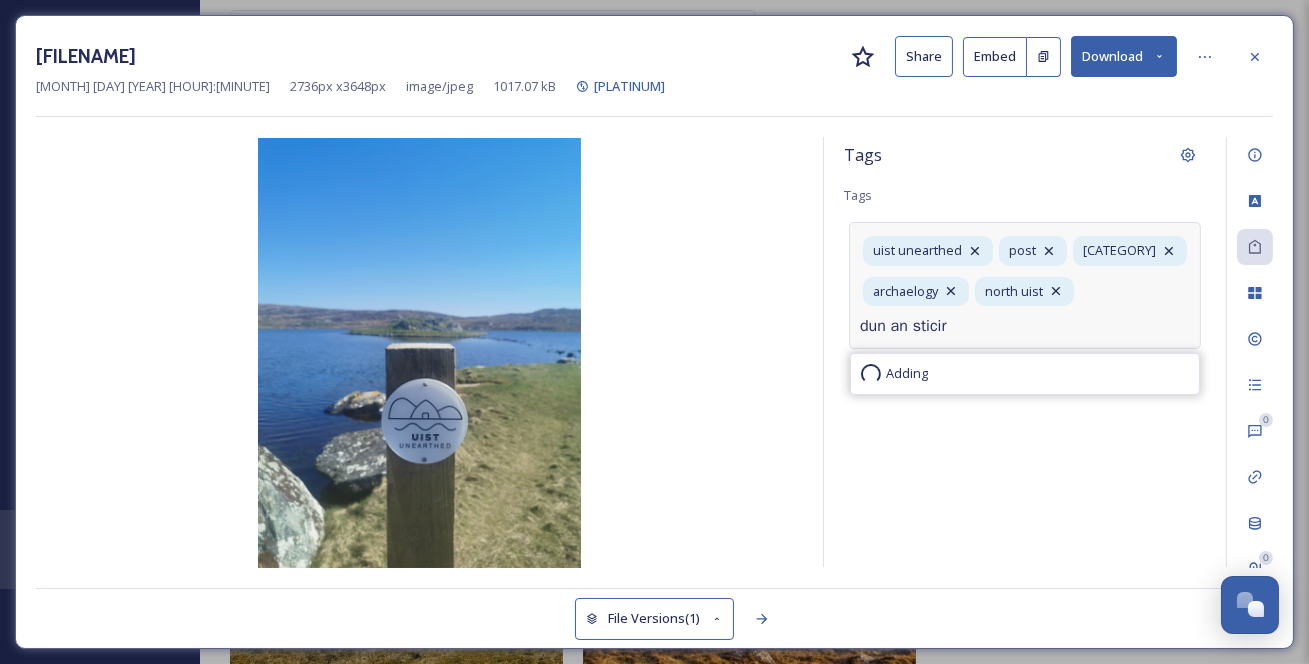 type 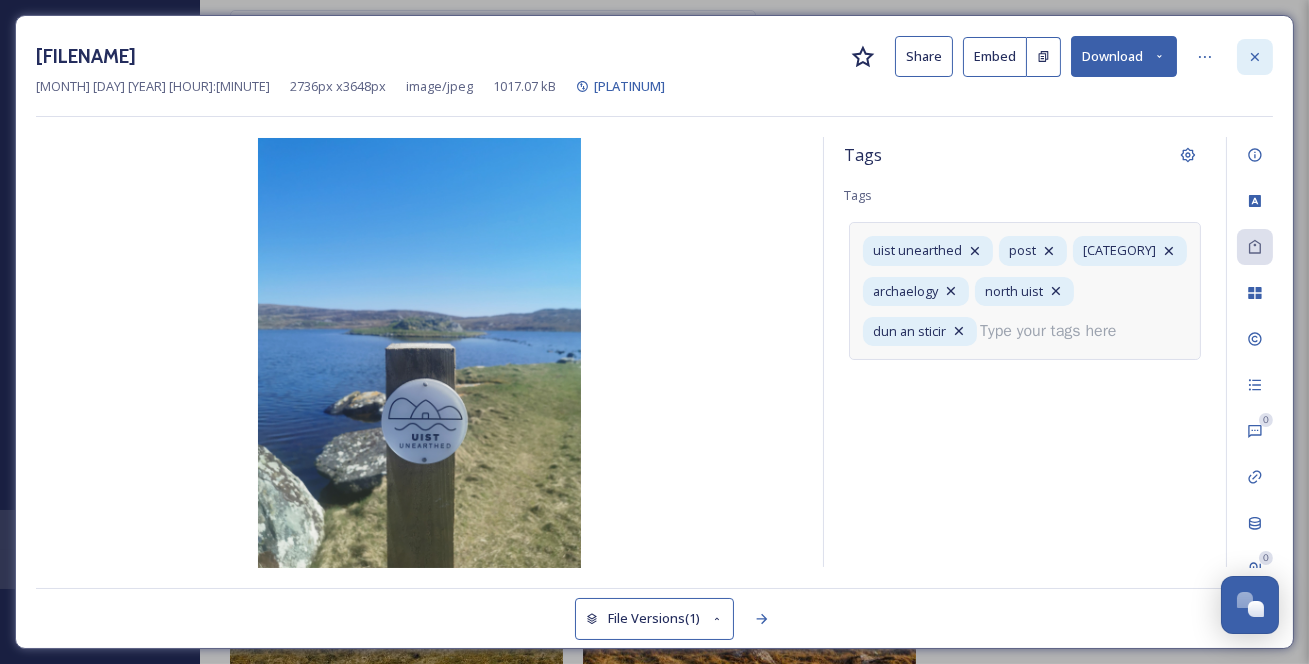click 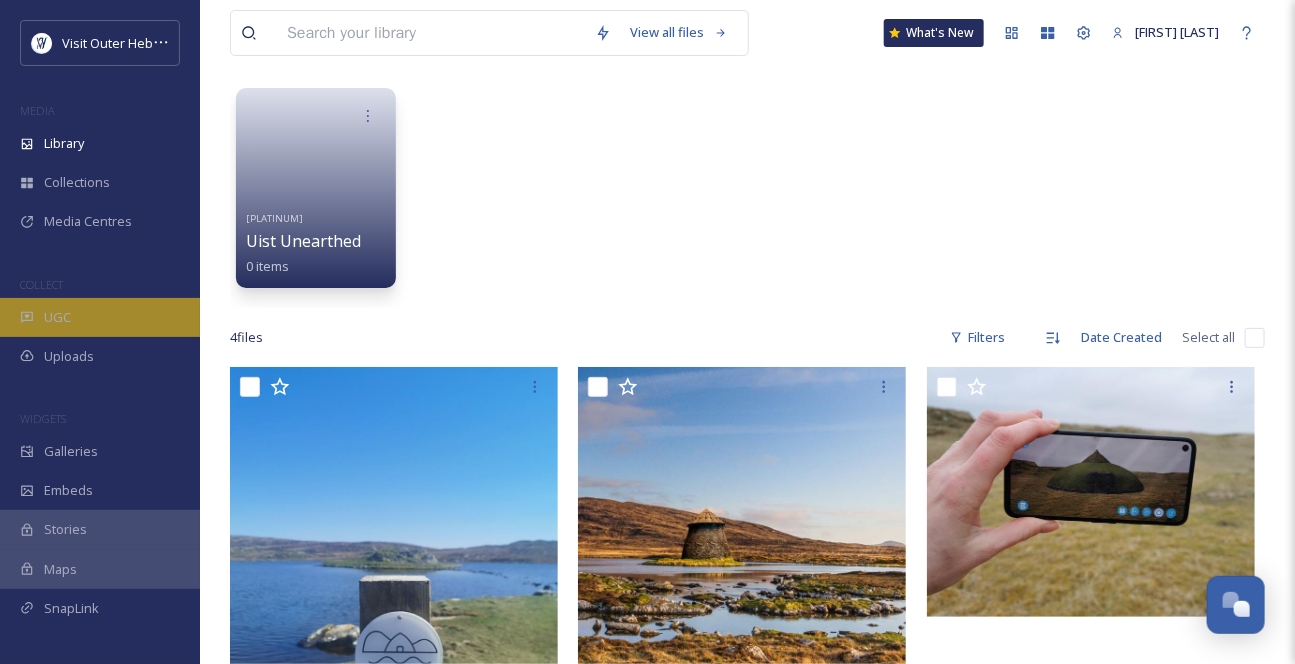 click on "UGC" at bounding box center (57, 317) 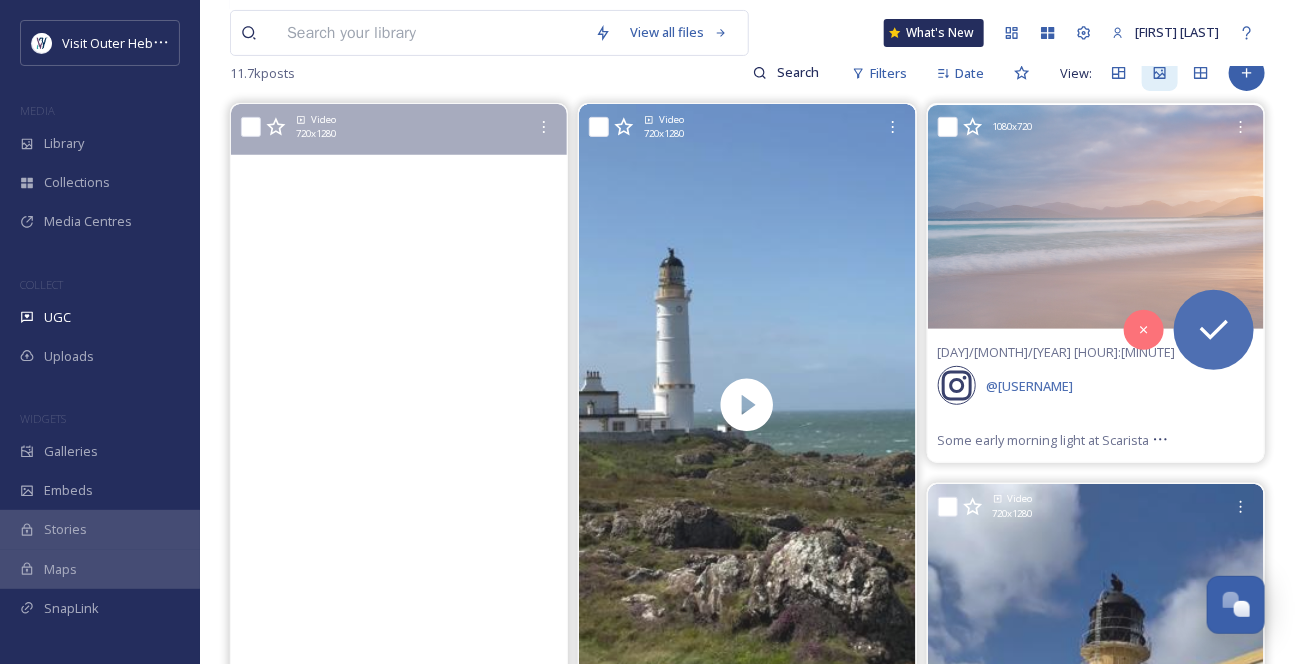 scroll, scrollTop: 545, scrollLeft: 0, axis: vertical 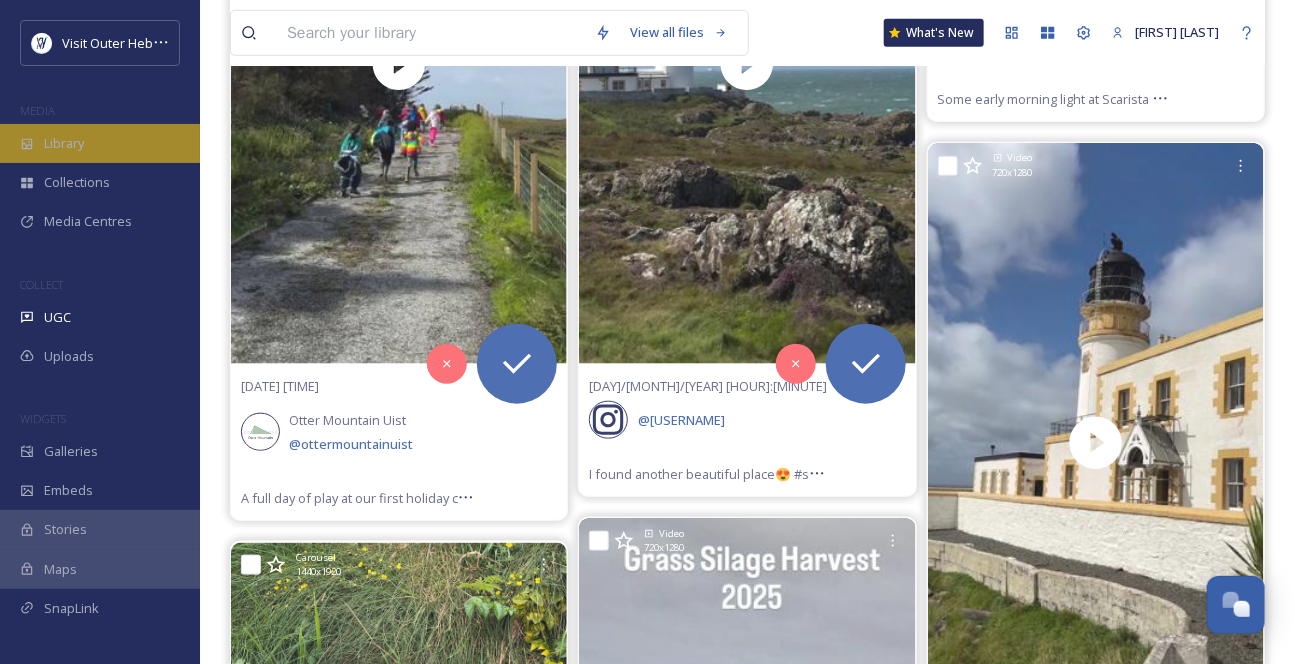 click on "Library" at bounding box center [100, 143] 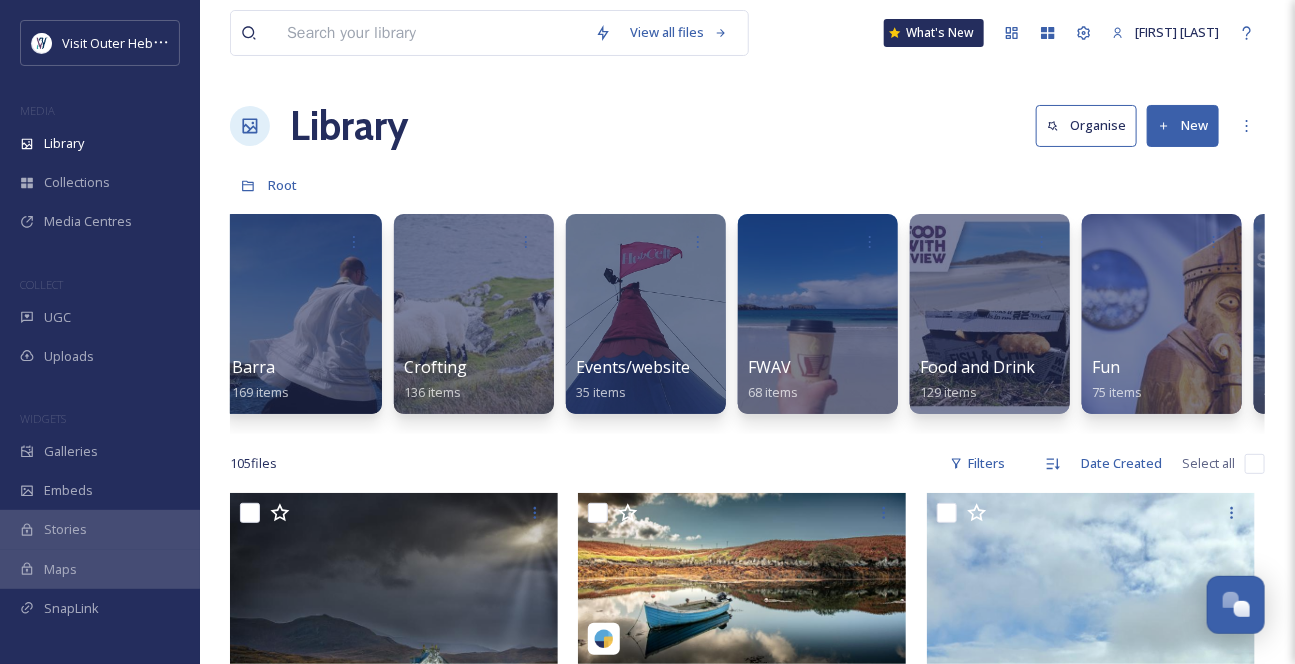 scroll, scrollTop: 0, scrollLeft: 0, axis: both 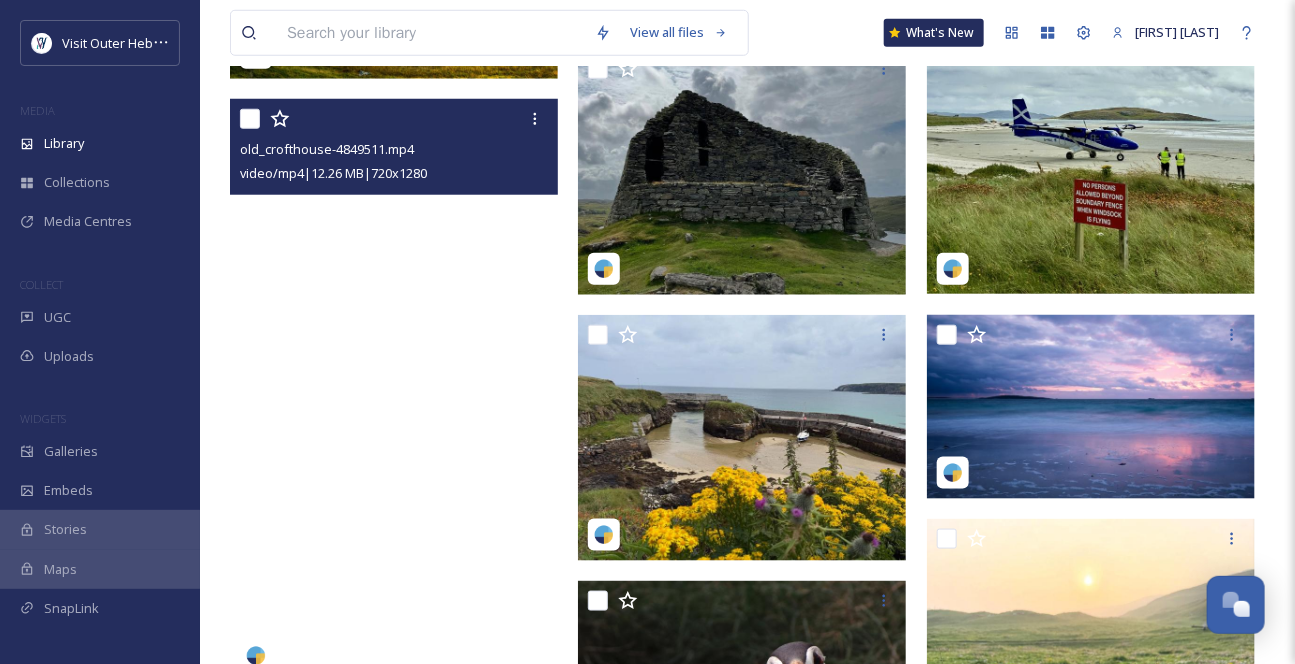 click at bounding box center [394, 390] 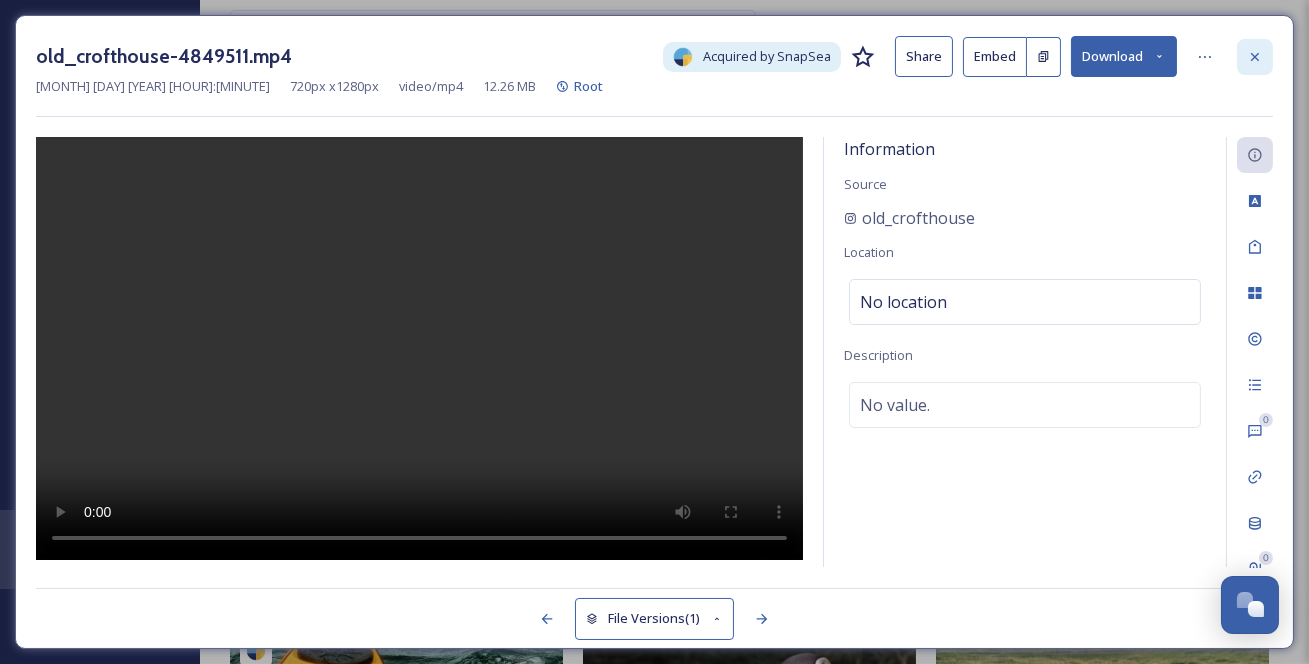 click 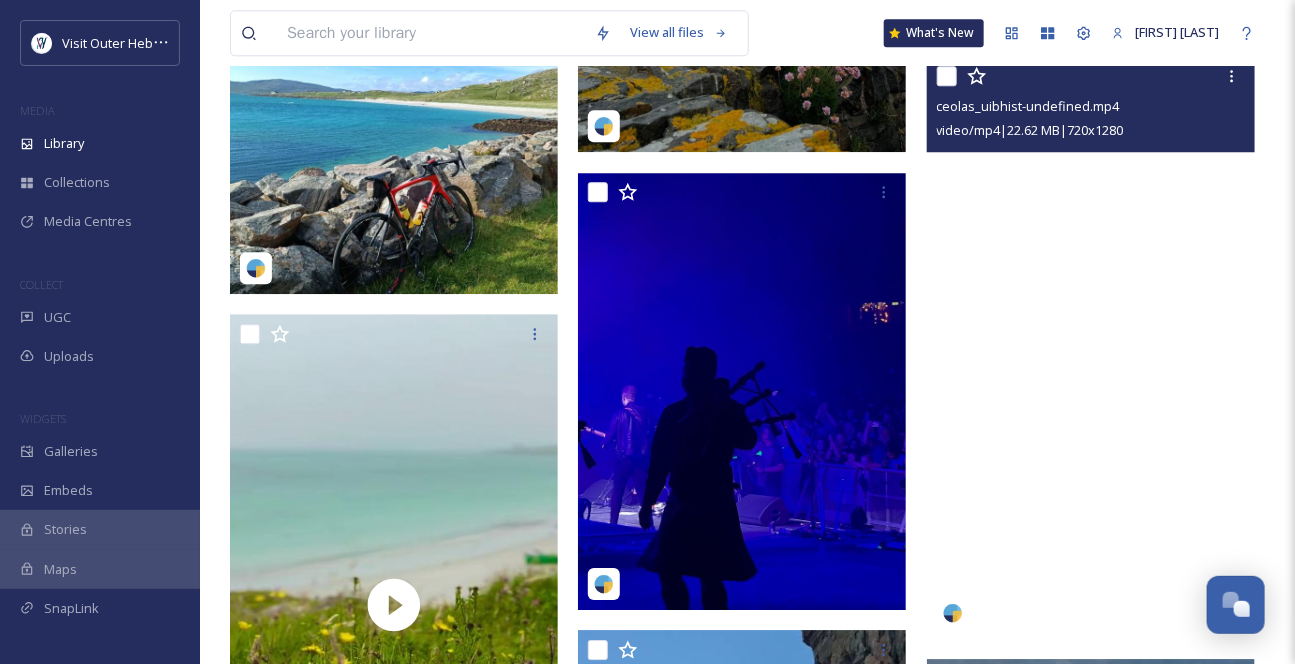 scroll, scrollTop: 1905, scrollLeft: 0, axis: vertical 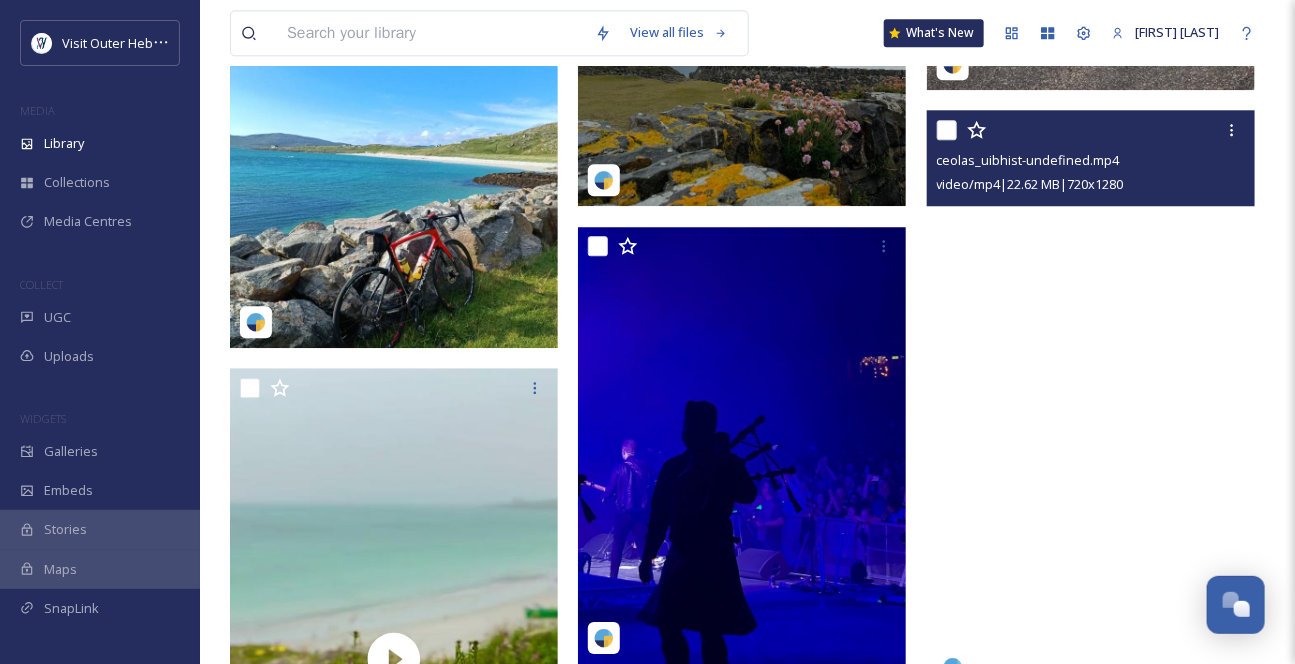 click at bounding box center [1091, 401] 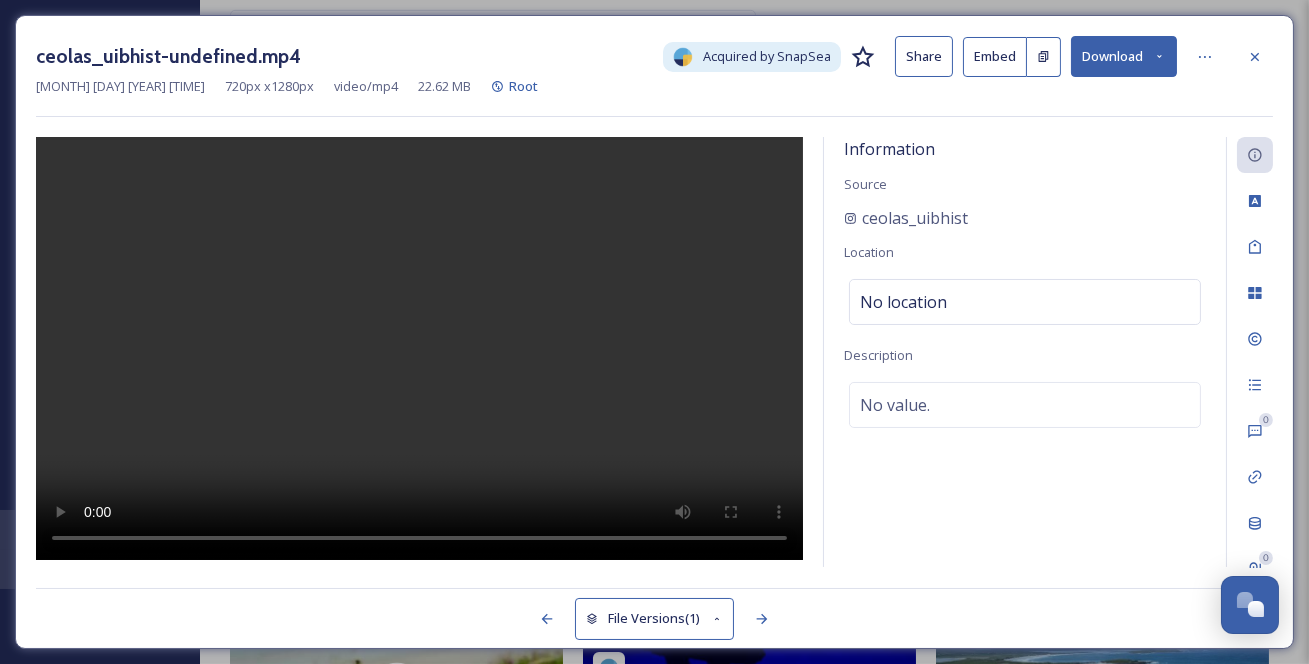 click 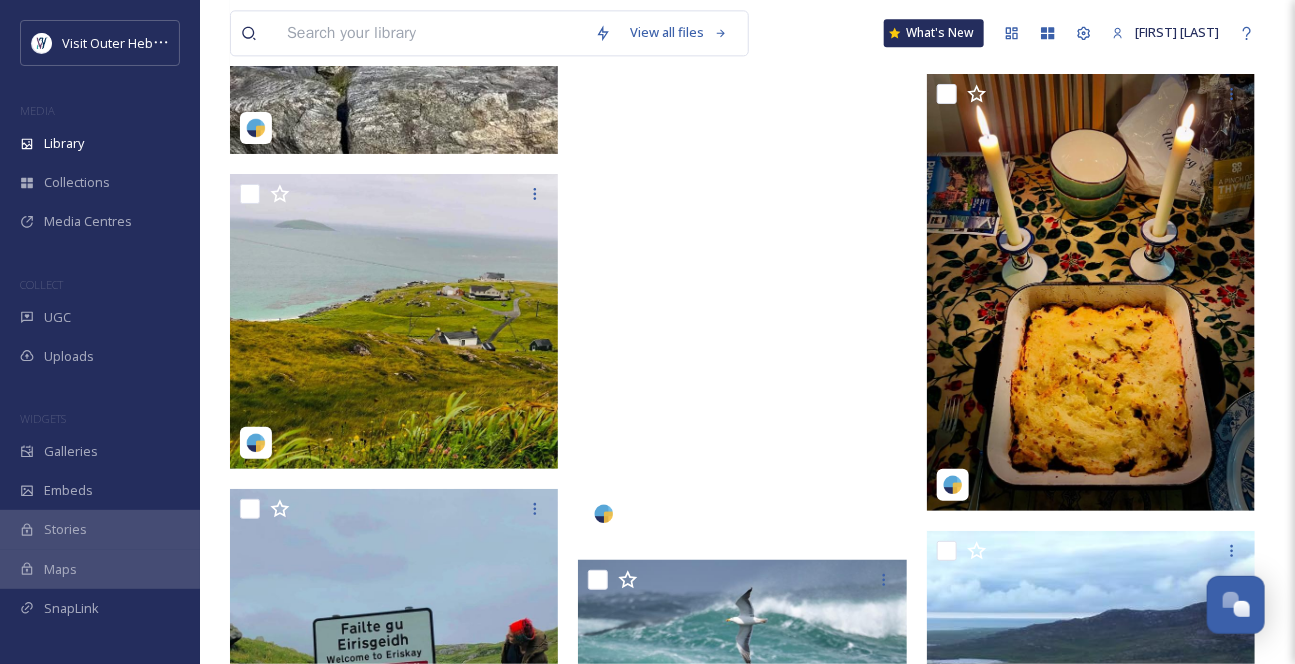 scroll, scrollTop: 10269, scrollLeft: 0, axis: vertical 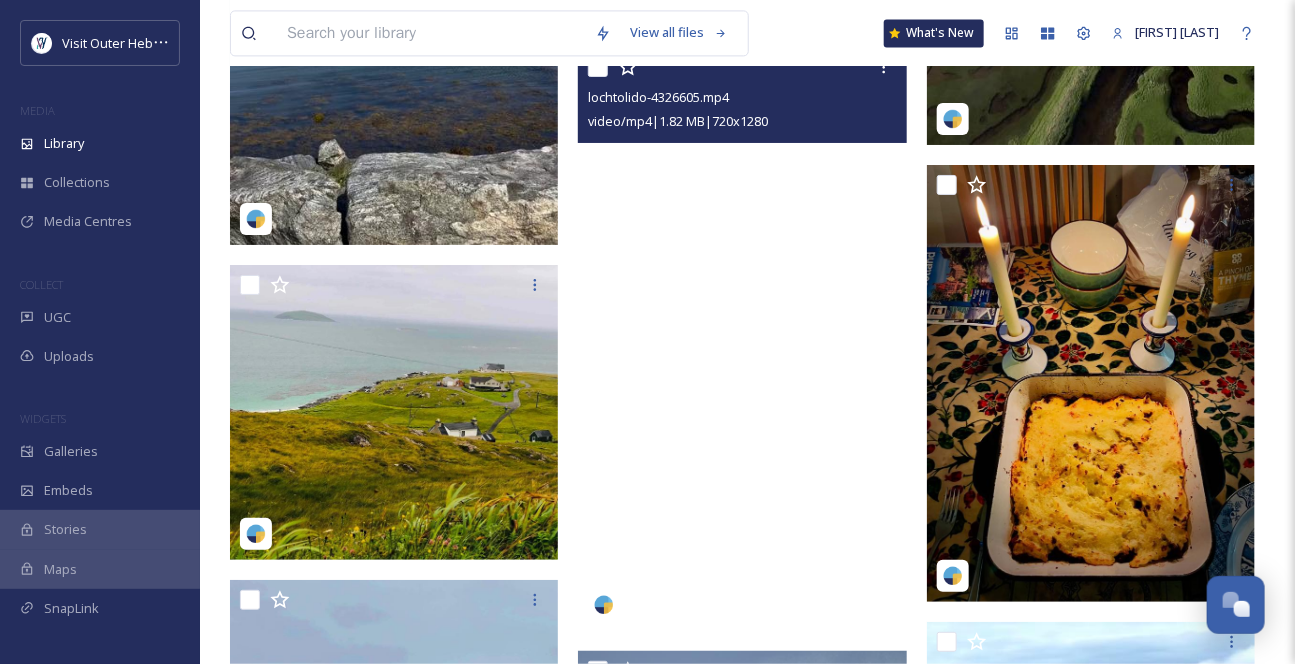 click at bounding box center (742, 338) 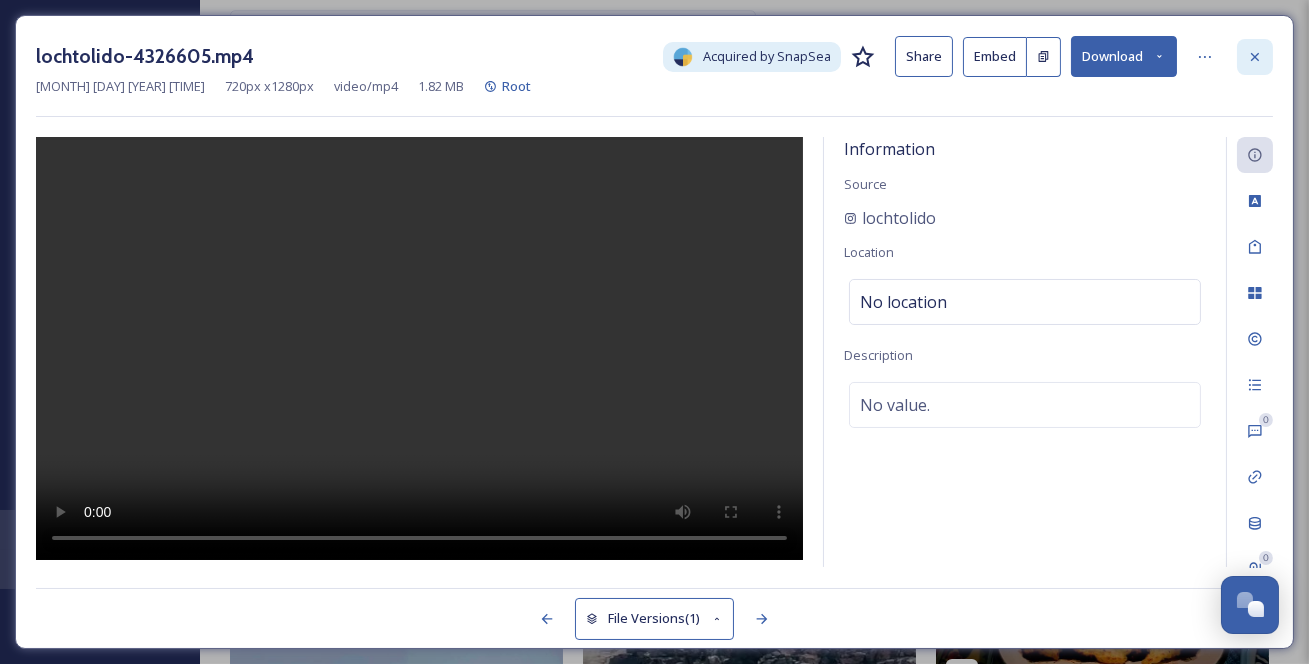 click 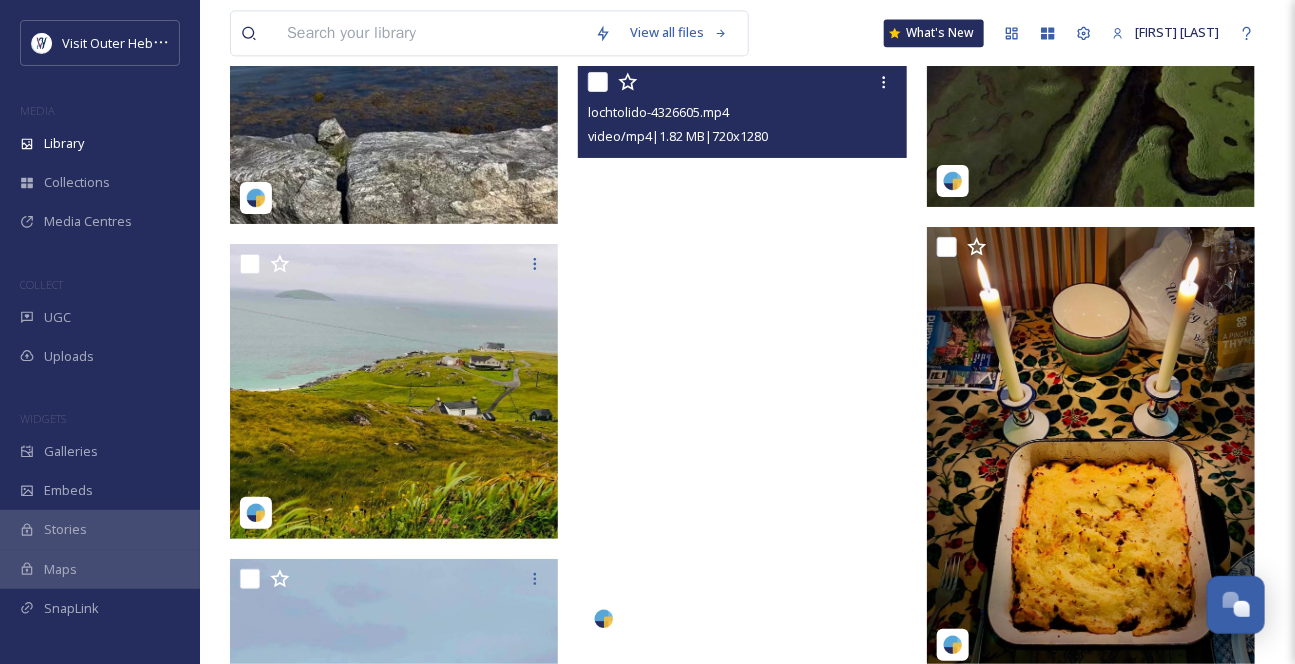 scroll, scrollTop: 10269, scrollLeft: 0, axis: vertical 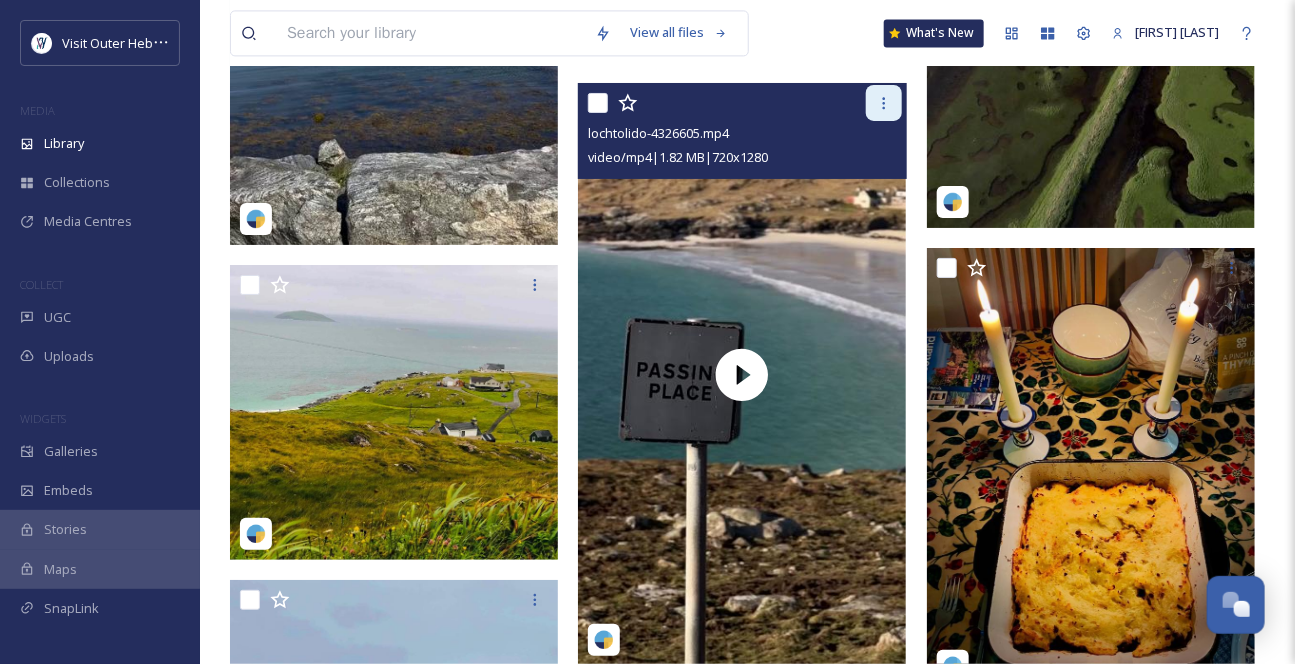 click 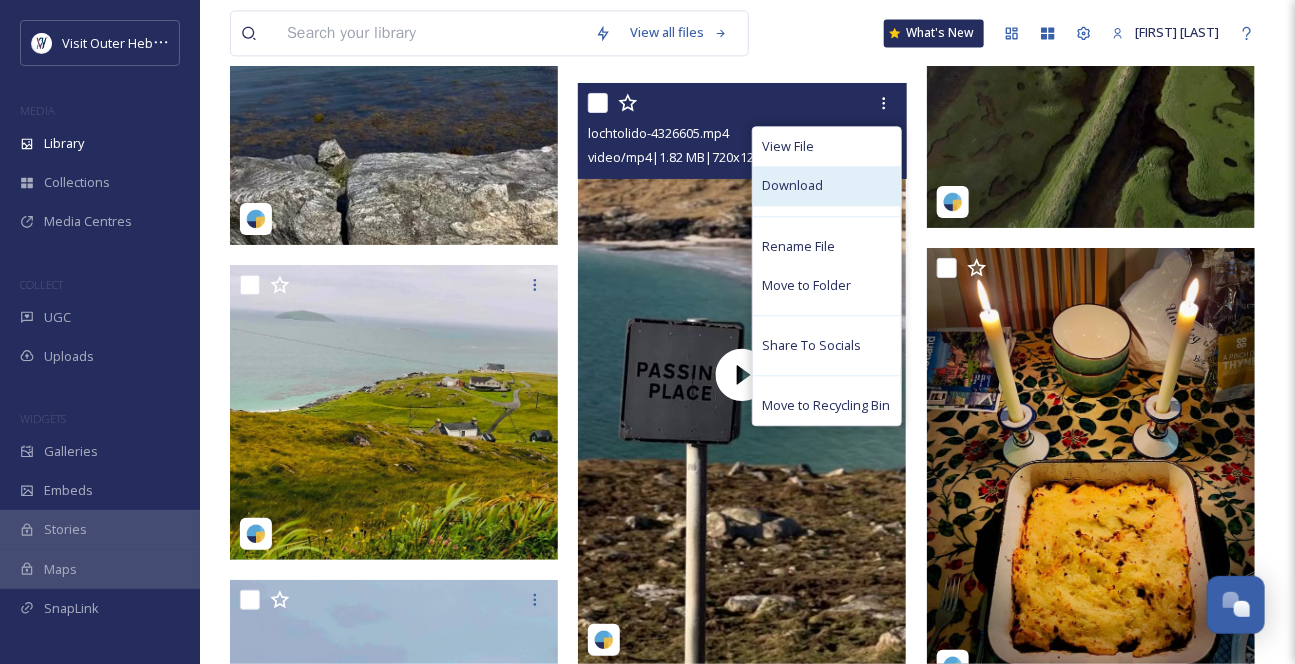 click on "Download" at bounding box center [827, 185] 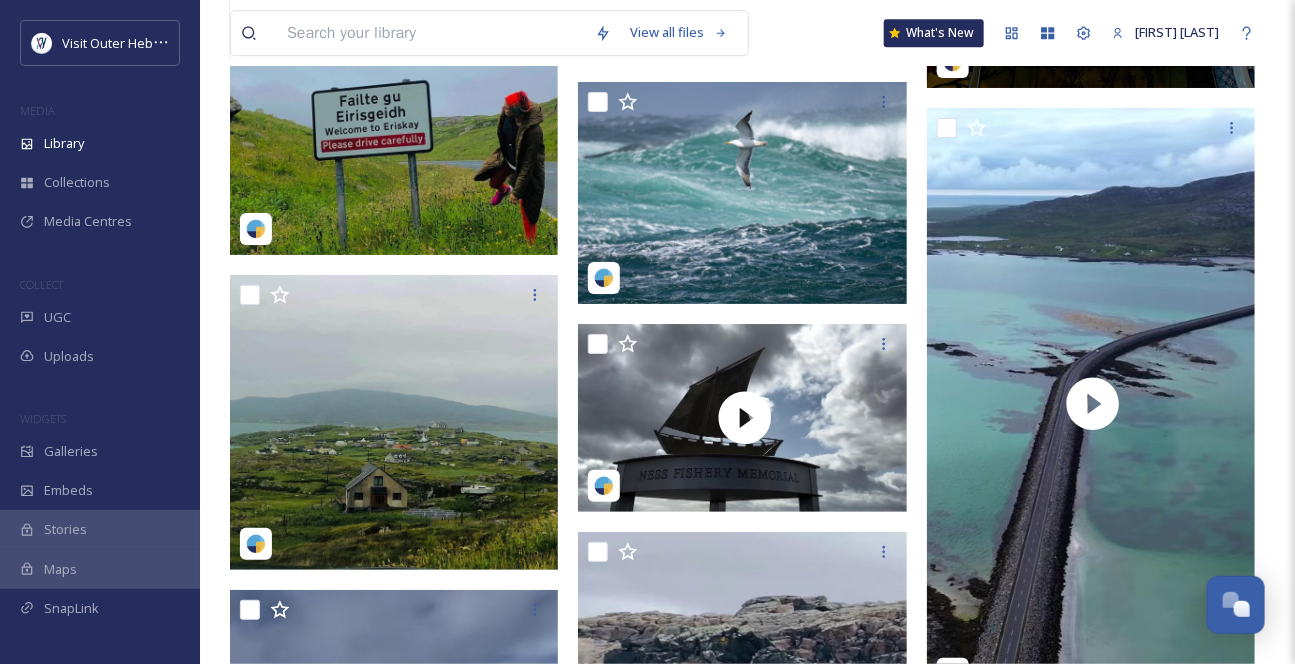 scroll, scrollTop: 10996, scrollLeft: 0, axis: vertical 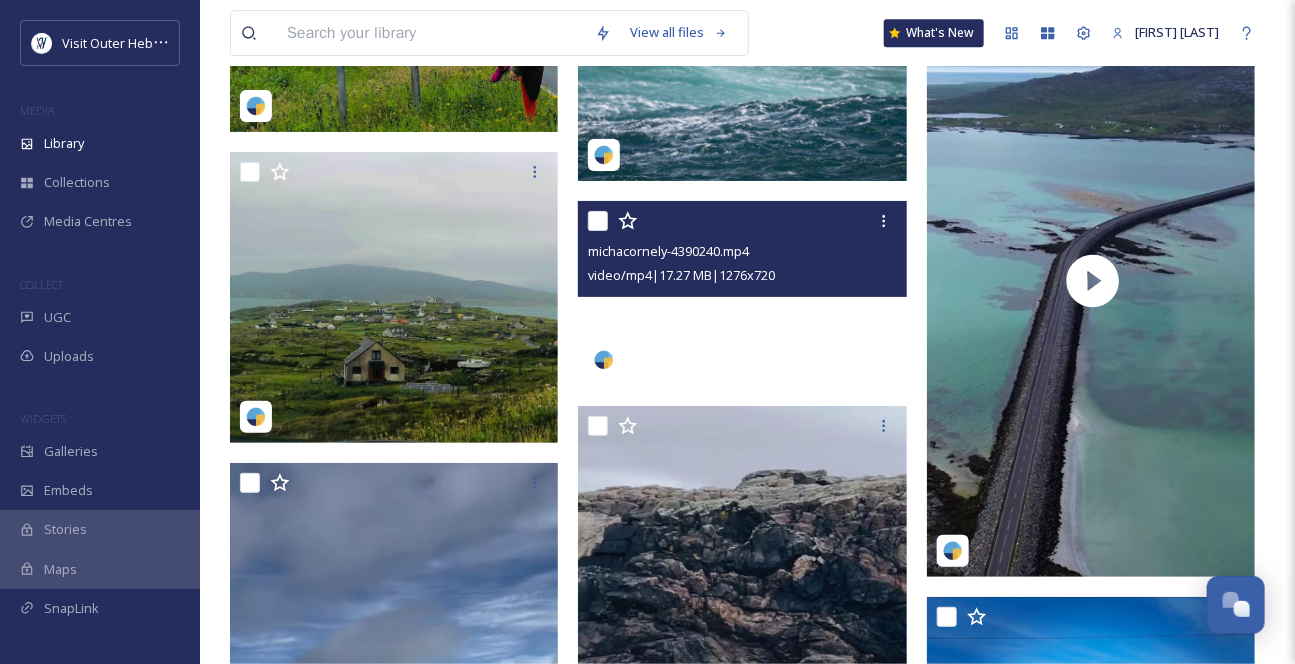 click at bounding box center (742, 293) 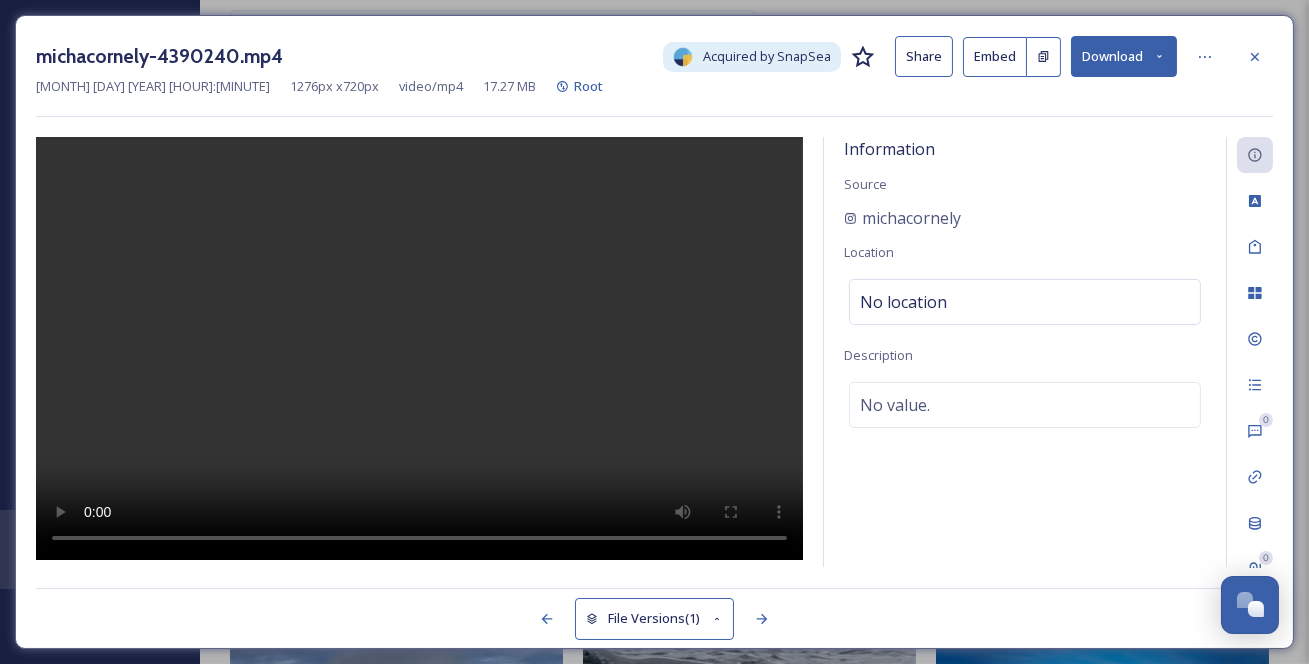 click at bounding box center [419, 348] 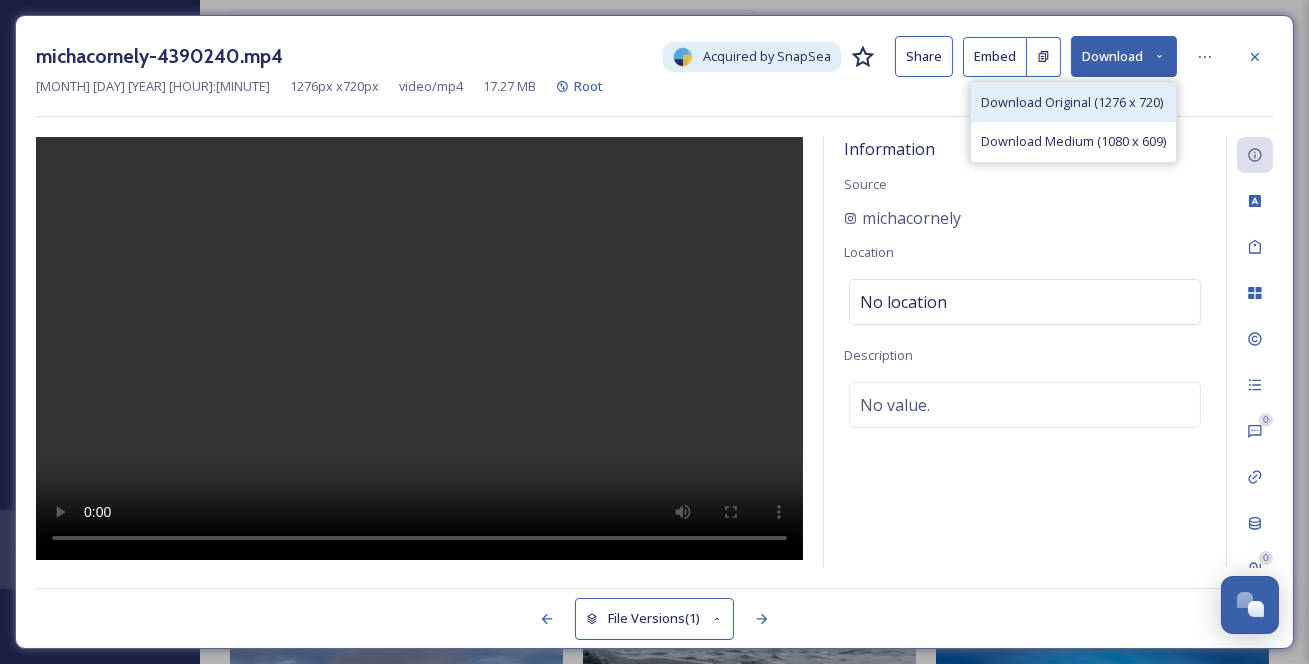 click on "Download Original (1276 x 720)" at bounding box center [1072, 102] 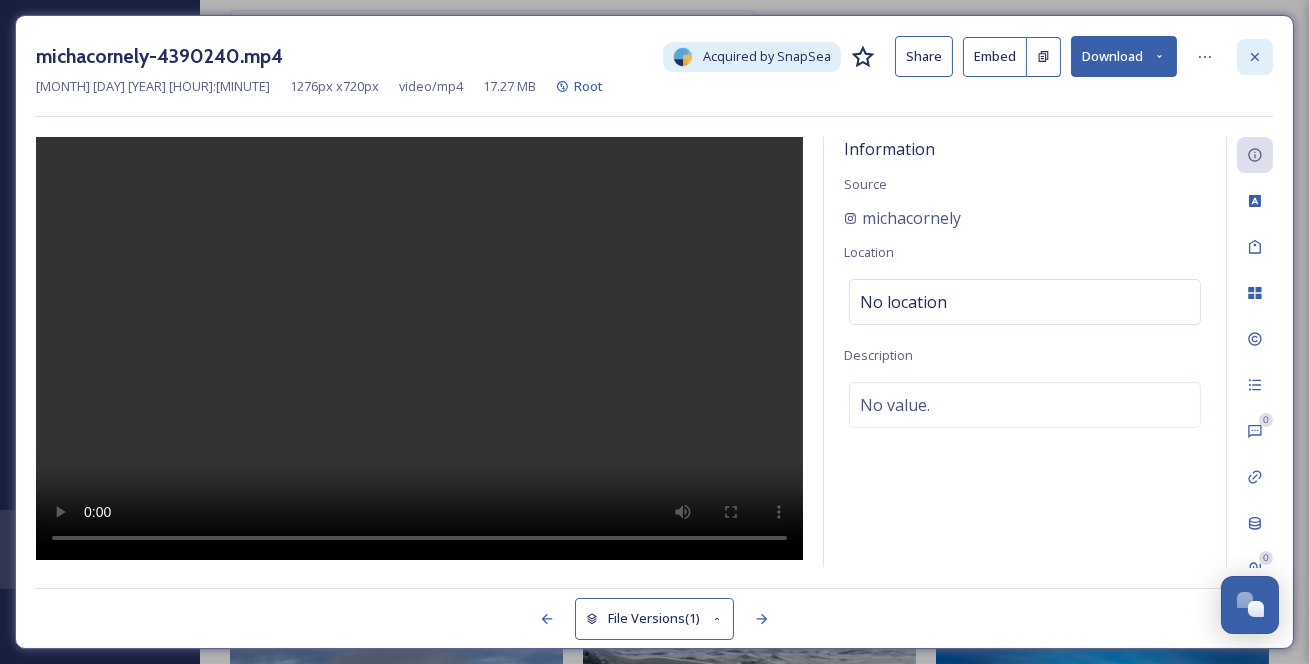click 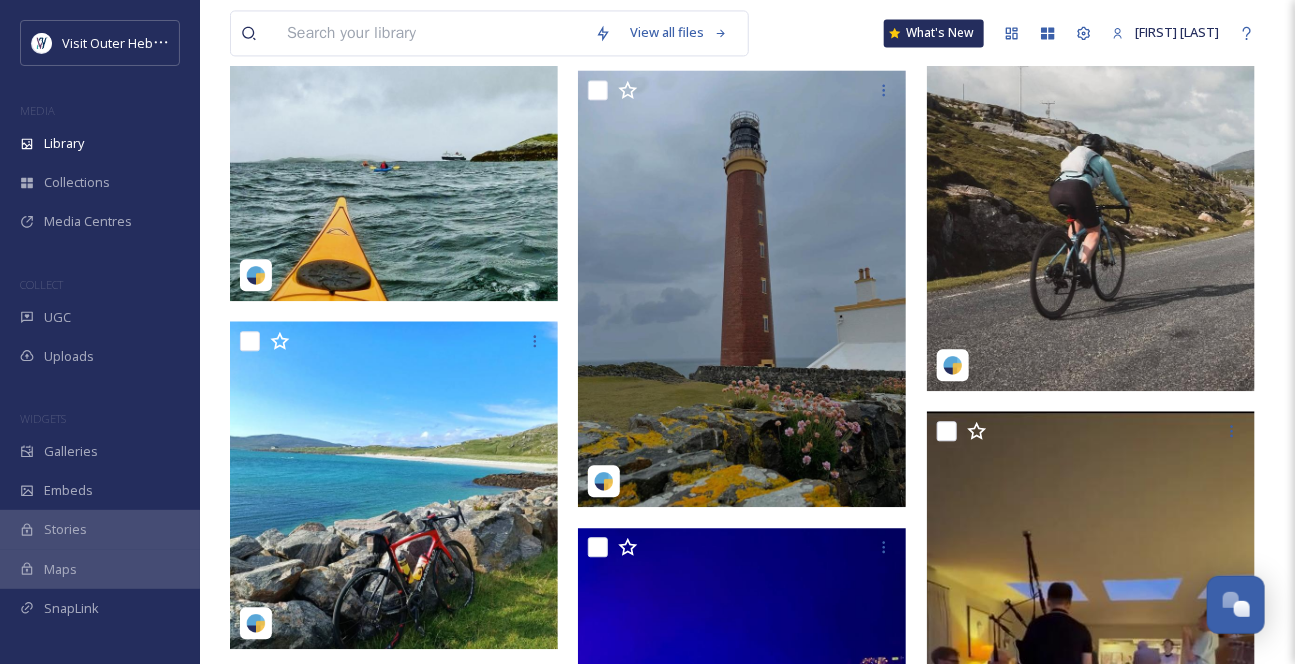 scroll, scrollTop: 1632, scrollLeft: 0, axis: vertical 